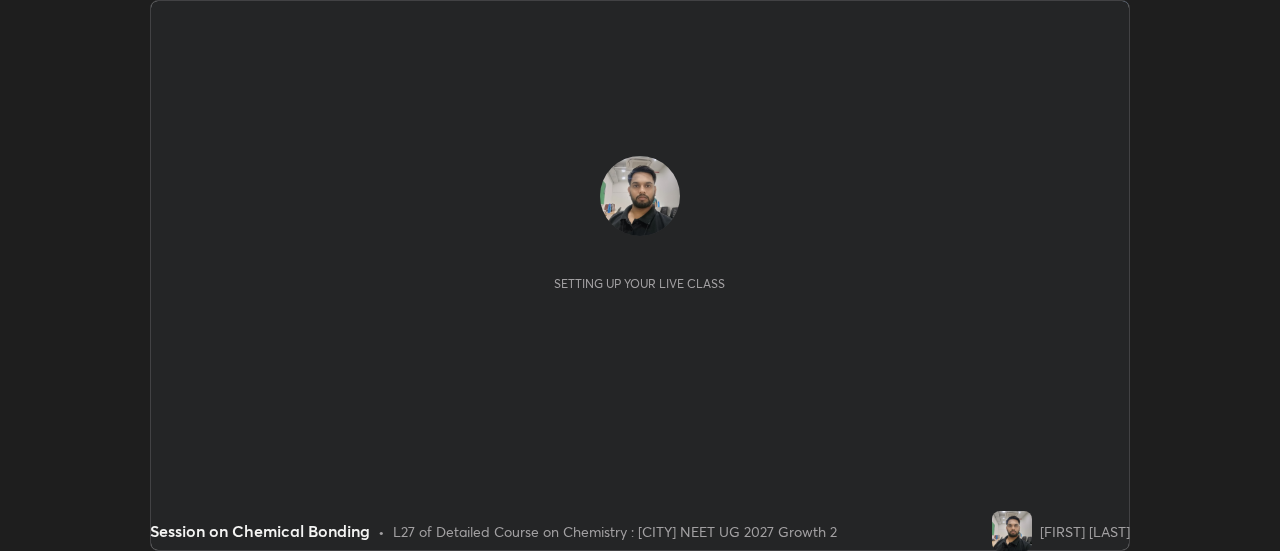 scroll, scrollTop: 0, scrollLeft: 0, axis: both 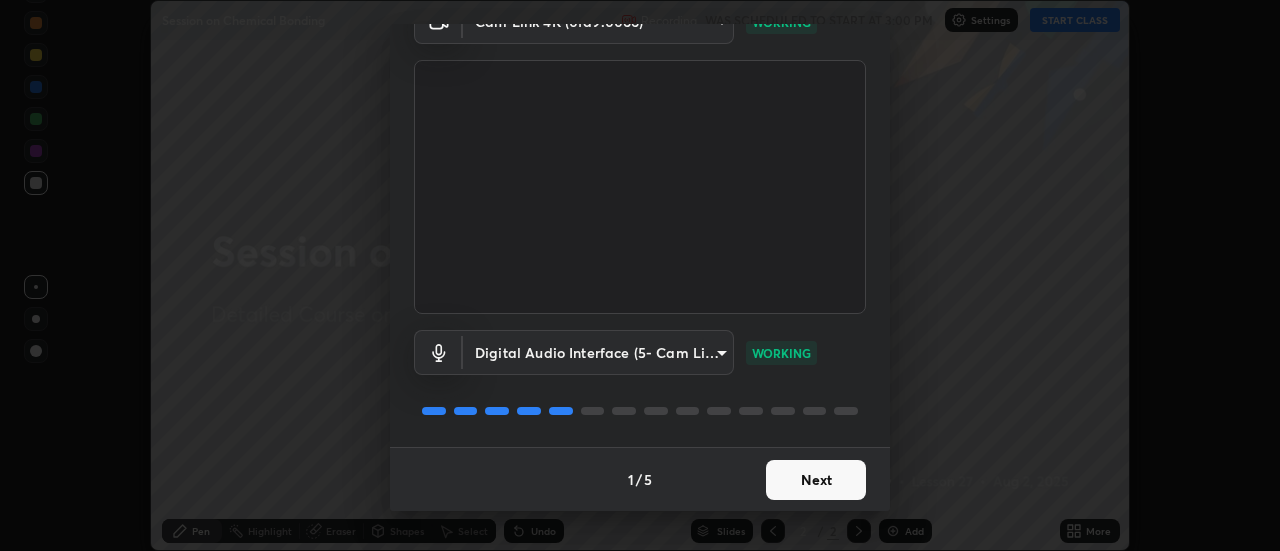 click on "Next" at bounding box center (816, 480) 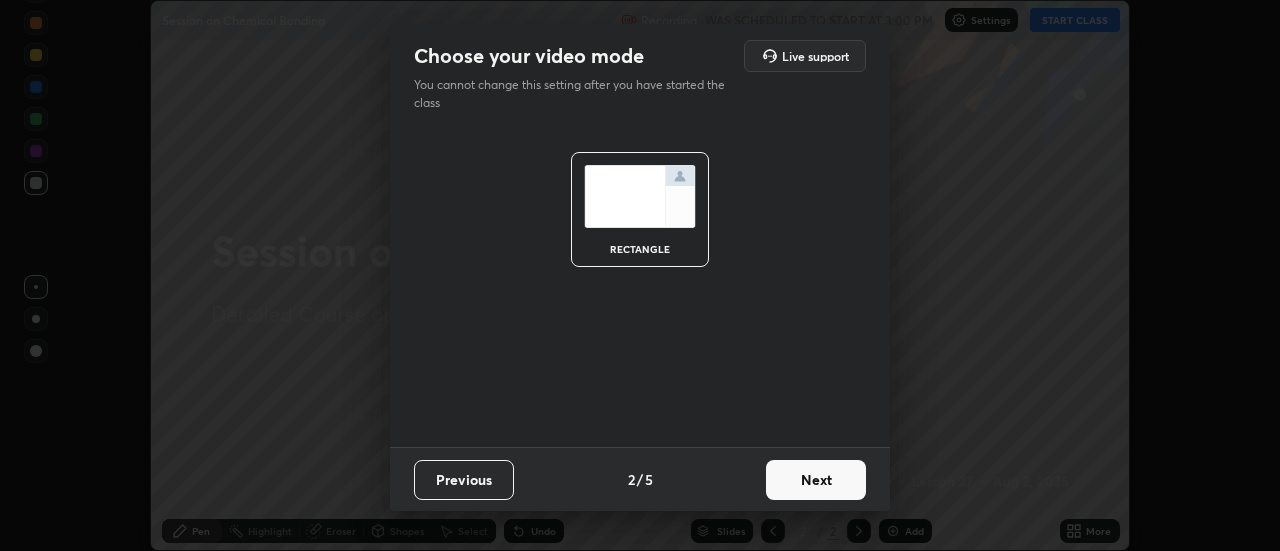 click on "Next" at bounding box center (816, 480) 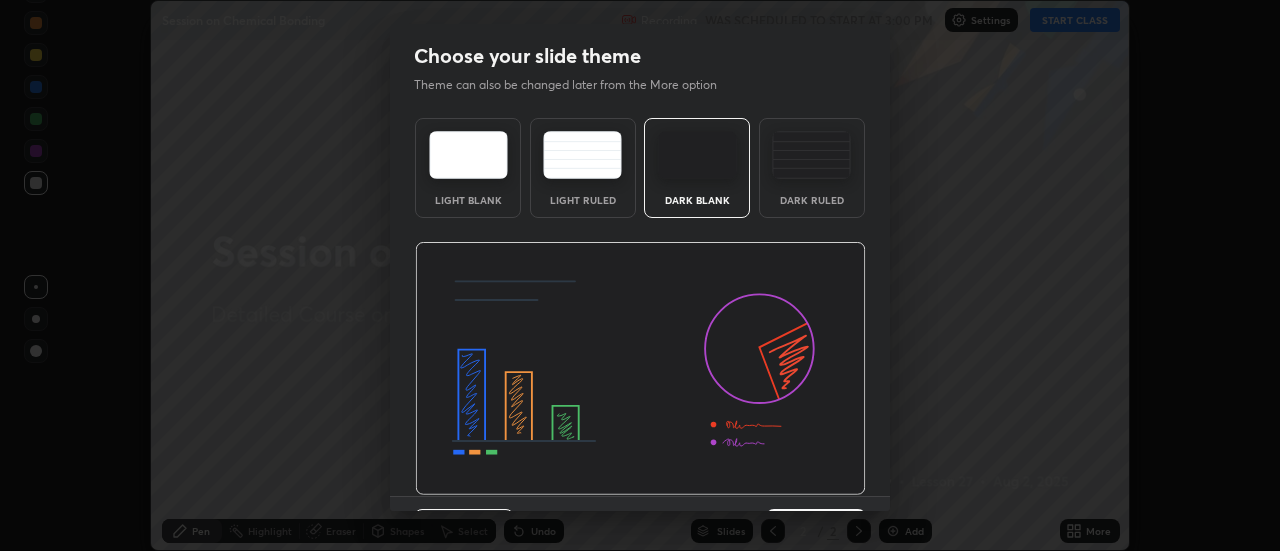 click at bounding box center (640, 369) 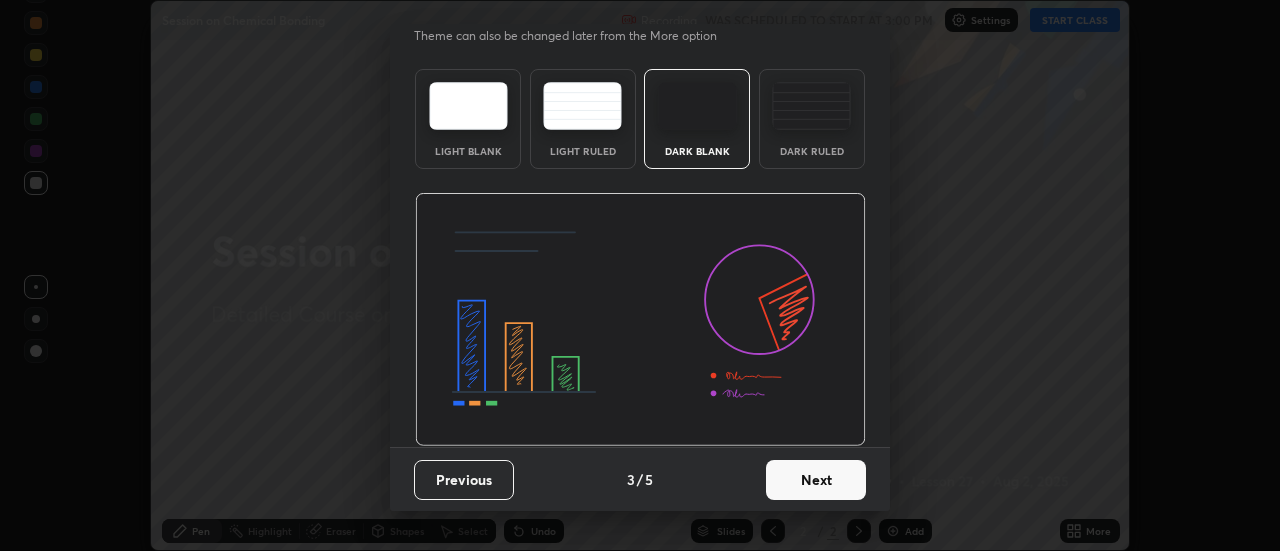 click on "Next" at bounding box center [816, 480] 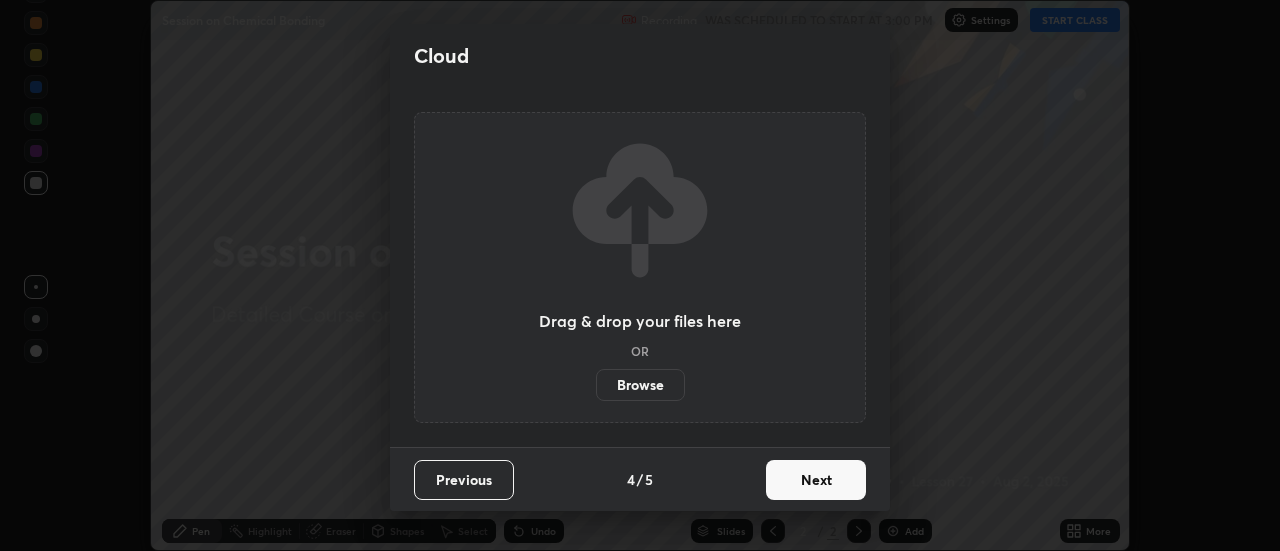 scroll, scrollTop: 0, scrollLeft: 0, axis: both 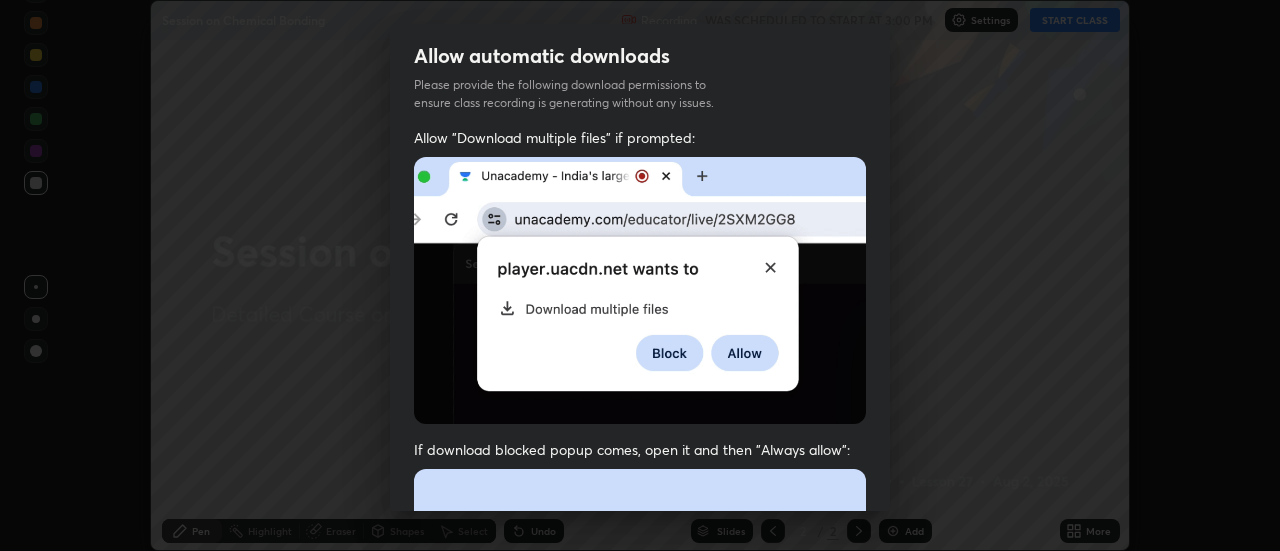 click at bounding box center [640, 687] 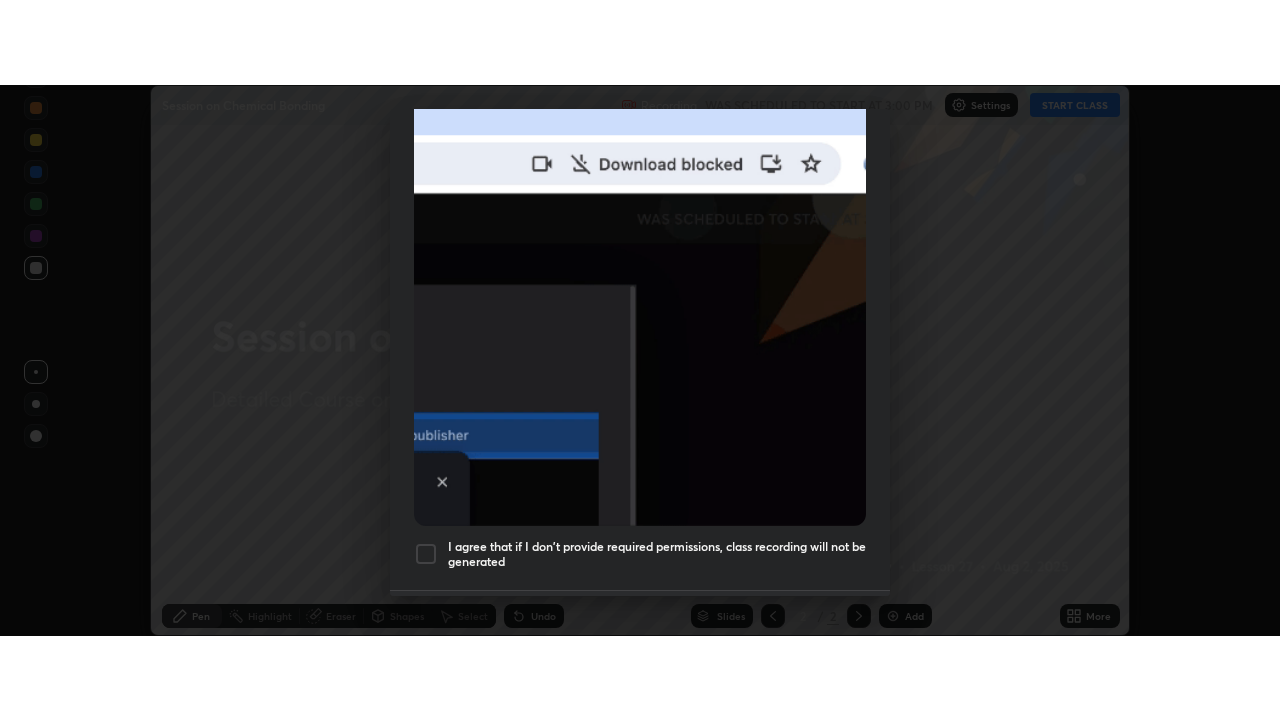 scroll, scrollTop: 513, scrollLeft: 0, axis: vertical 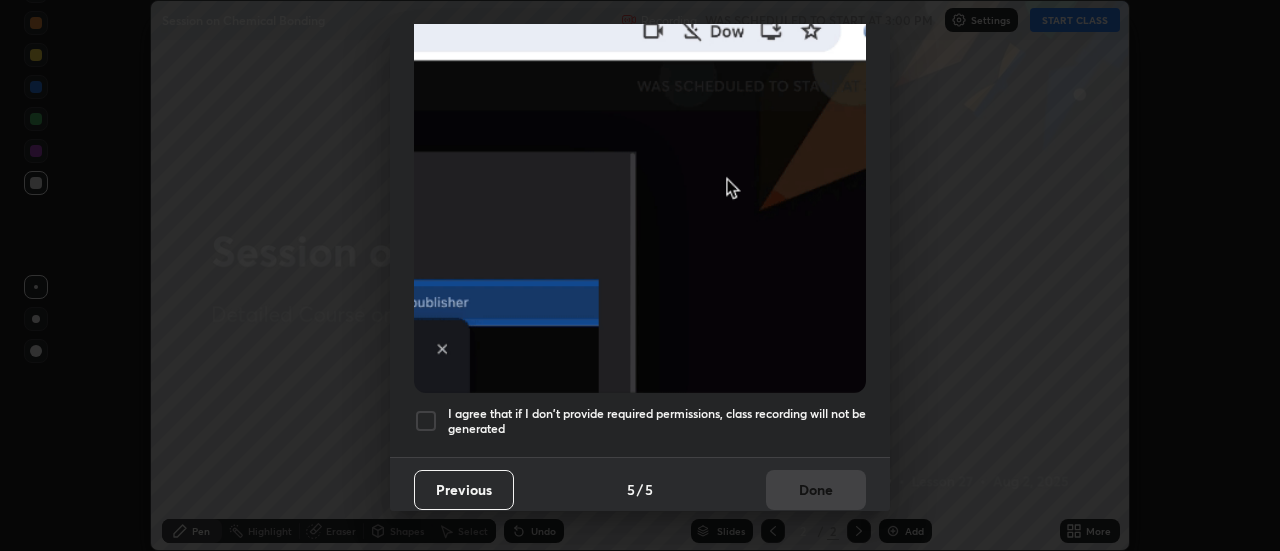 click on "I agree that if I don't provide required permissions, class recording will not be generated" at bounding box center [657, 421] 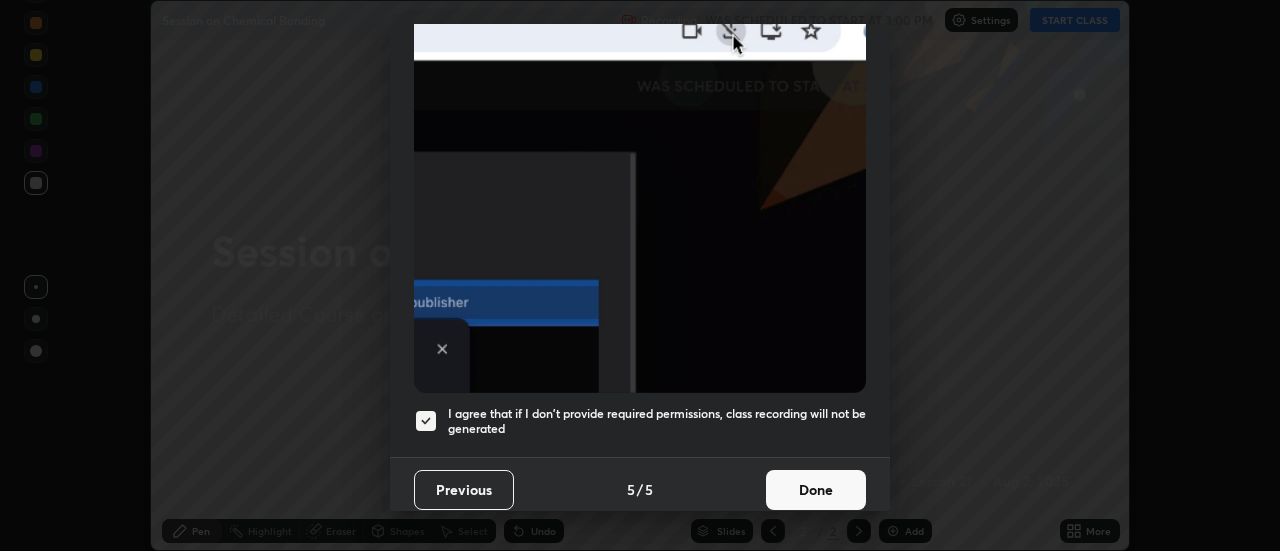 click on "Done" at bounding box center [816, 490] 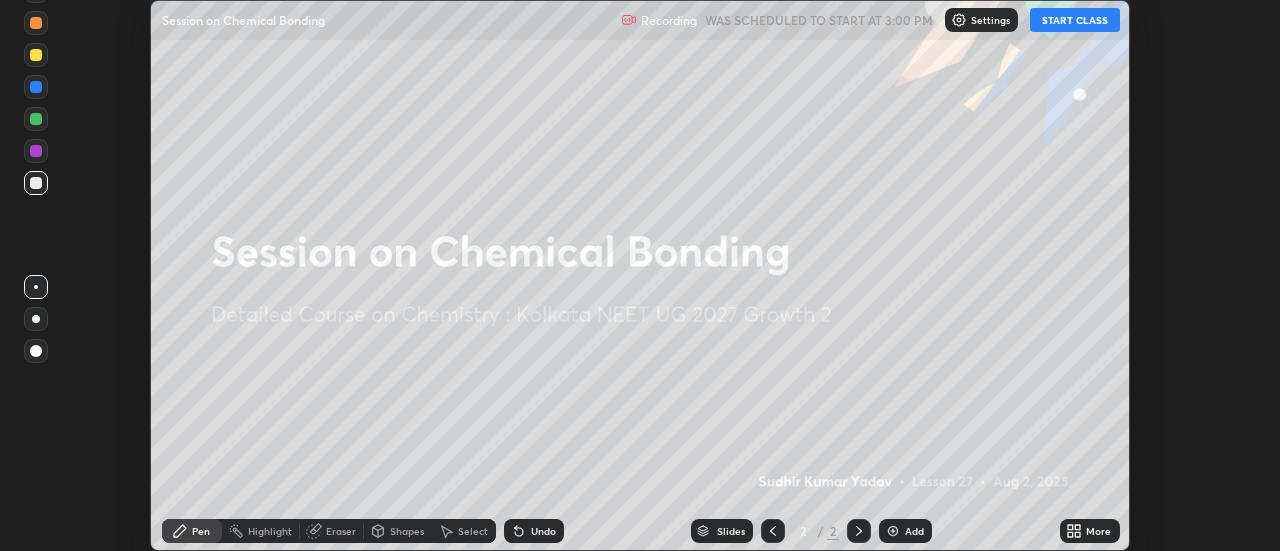 click on "START CLASS" at bounding box center (1075, 20) 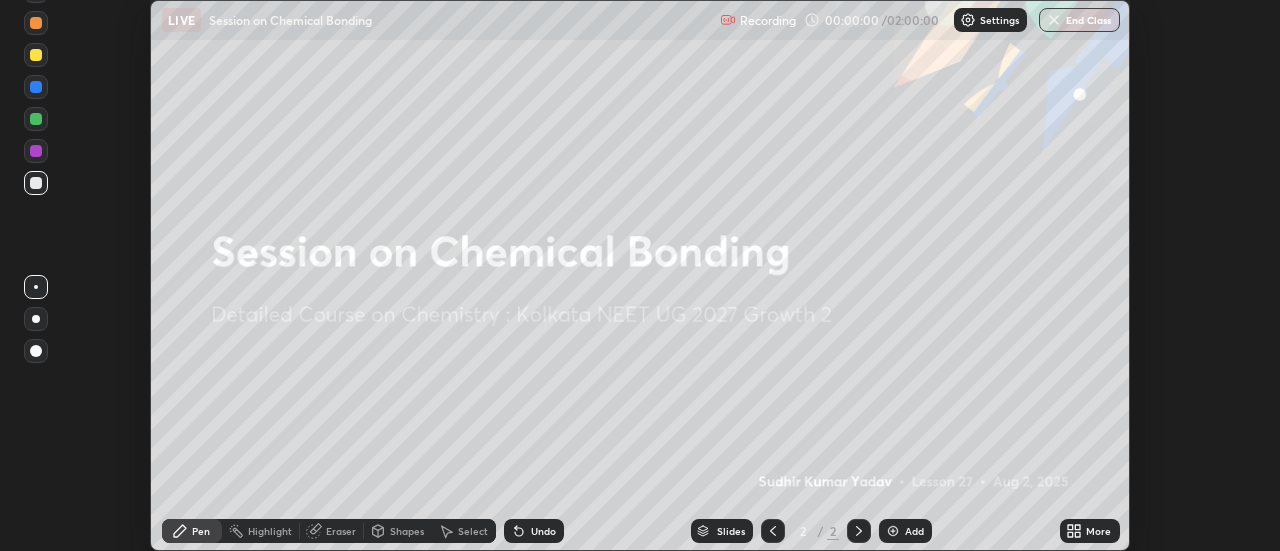 click 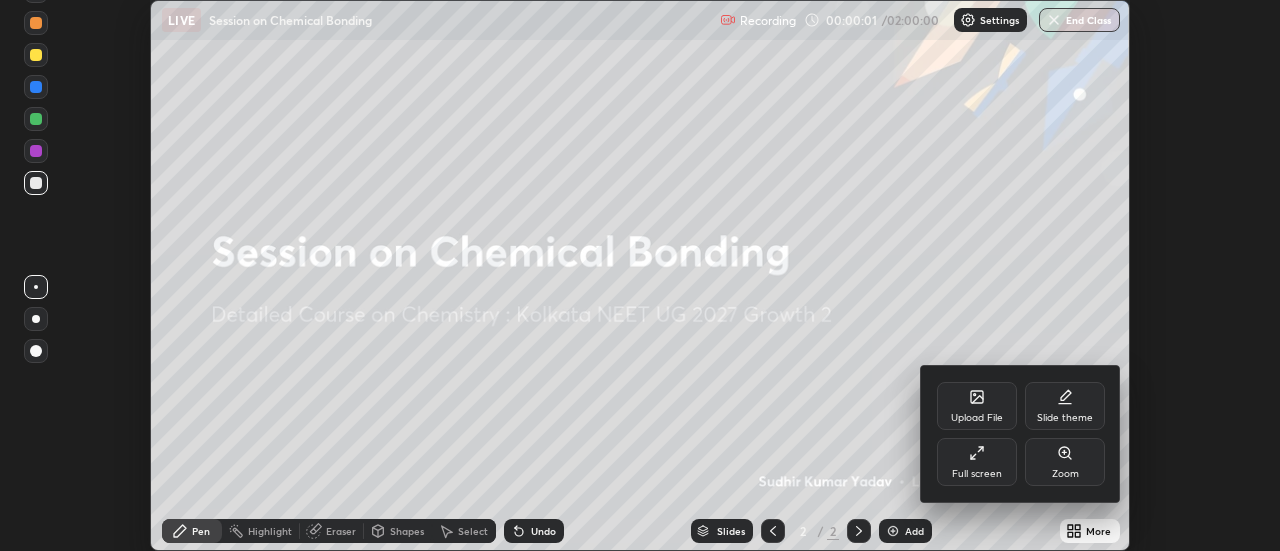 click on "Full screen" at bounding box center (977, 462) 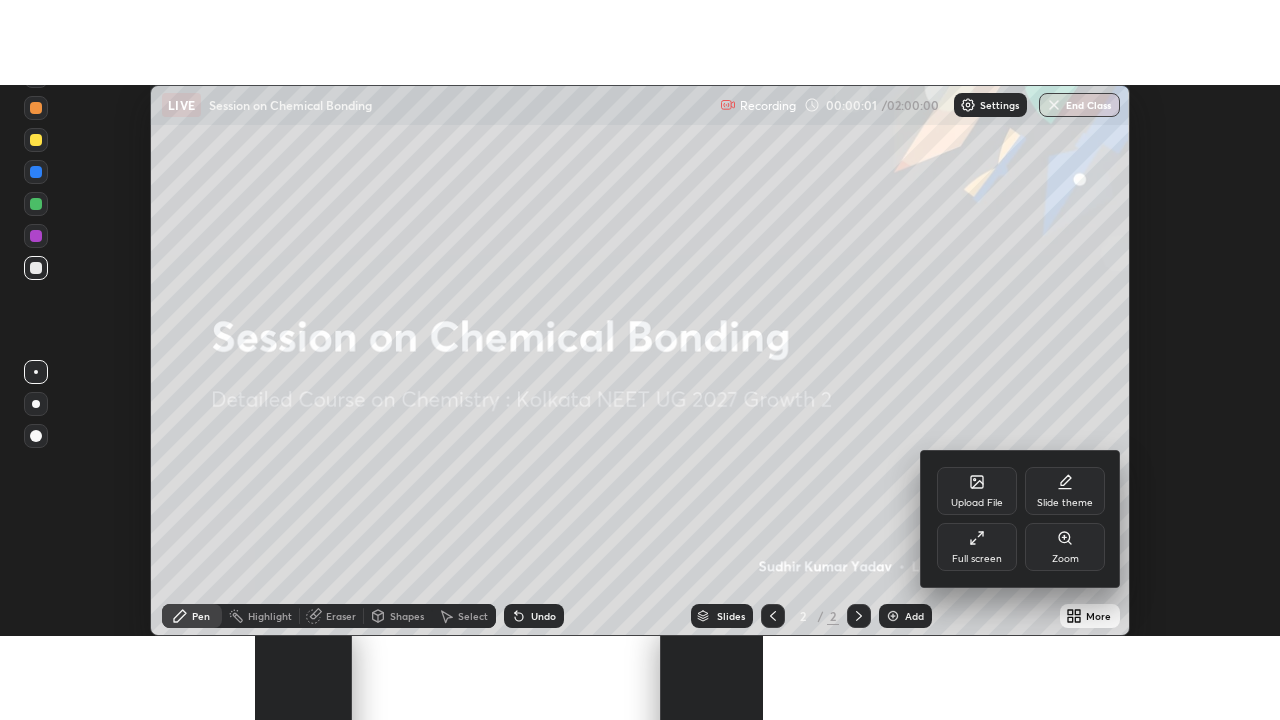scroll, scrollTop: 99280, scrollLeft: 98720, axis: both 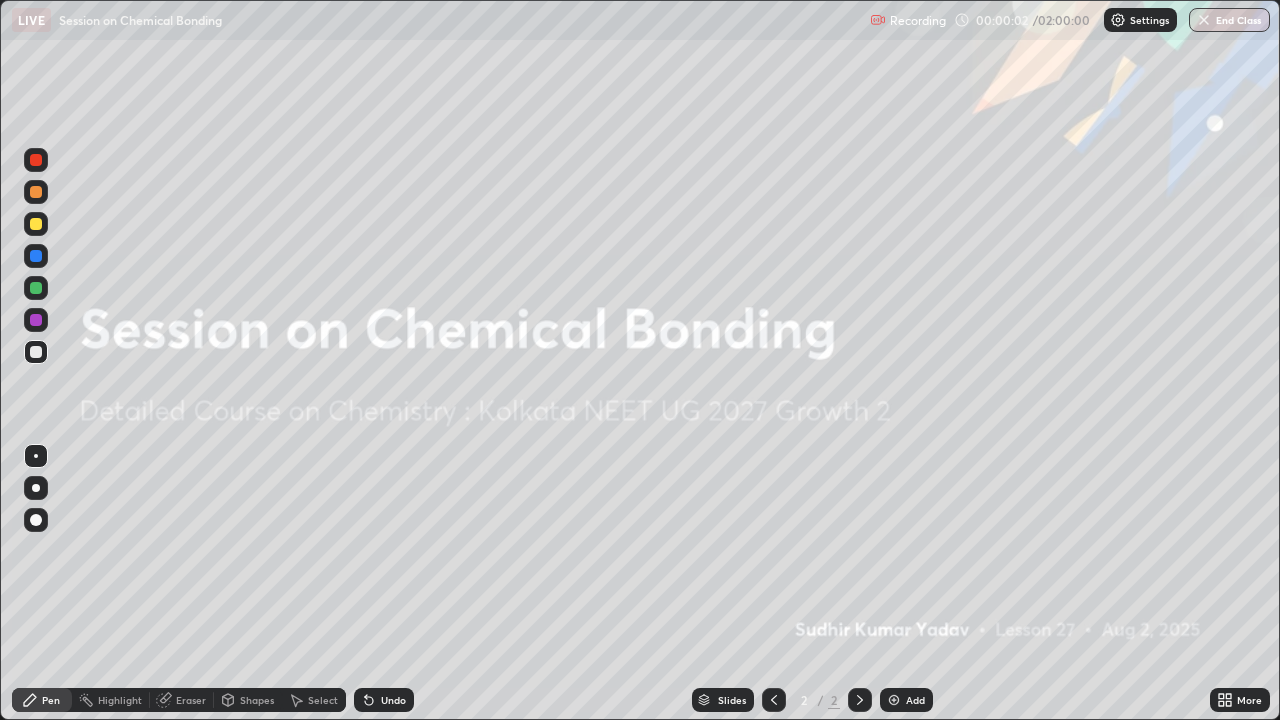 click on "Add" at bounding box center (906, 700) 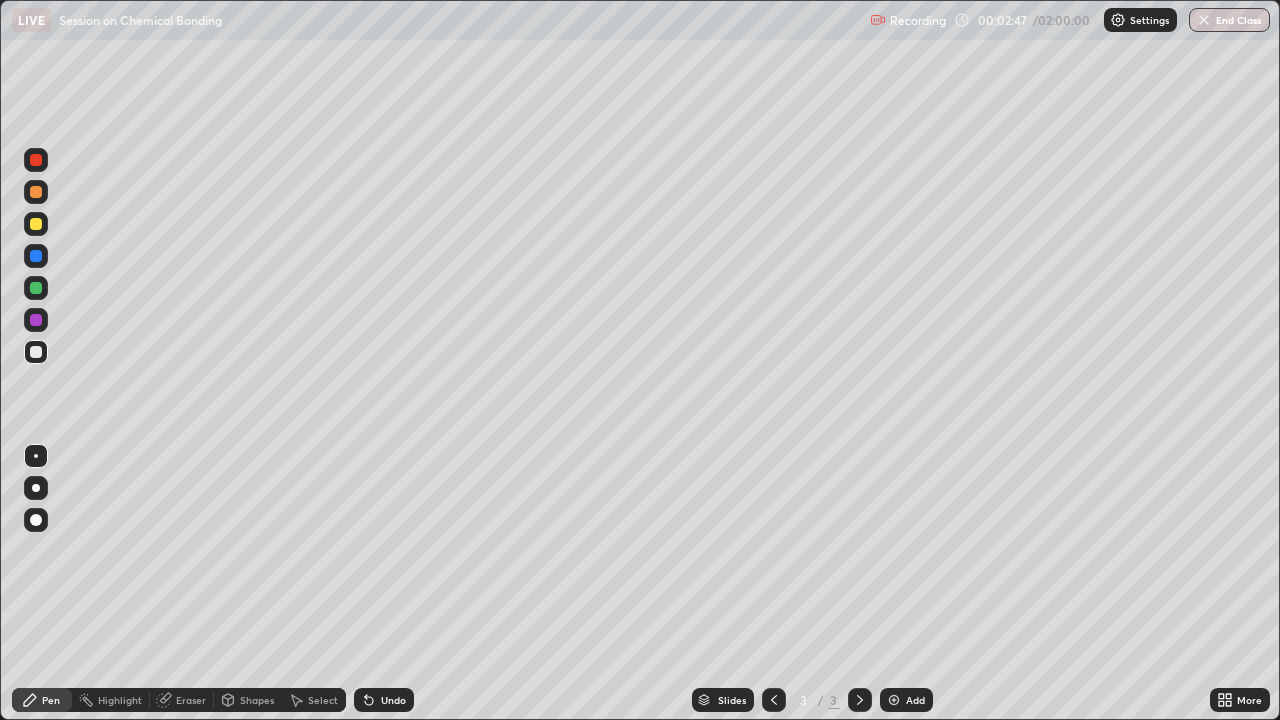 click on "Eraser" at bounding box center (191, 700) 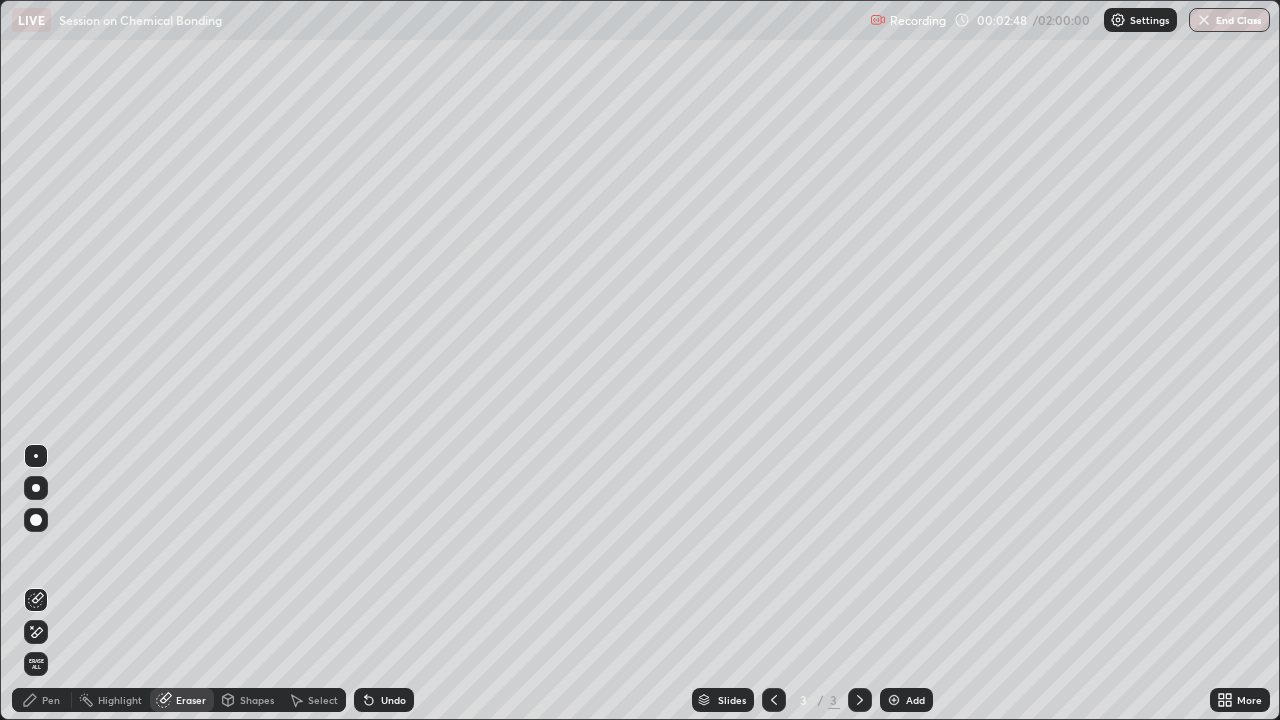 click 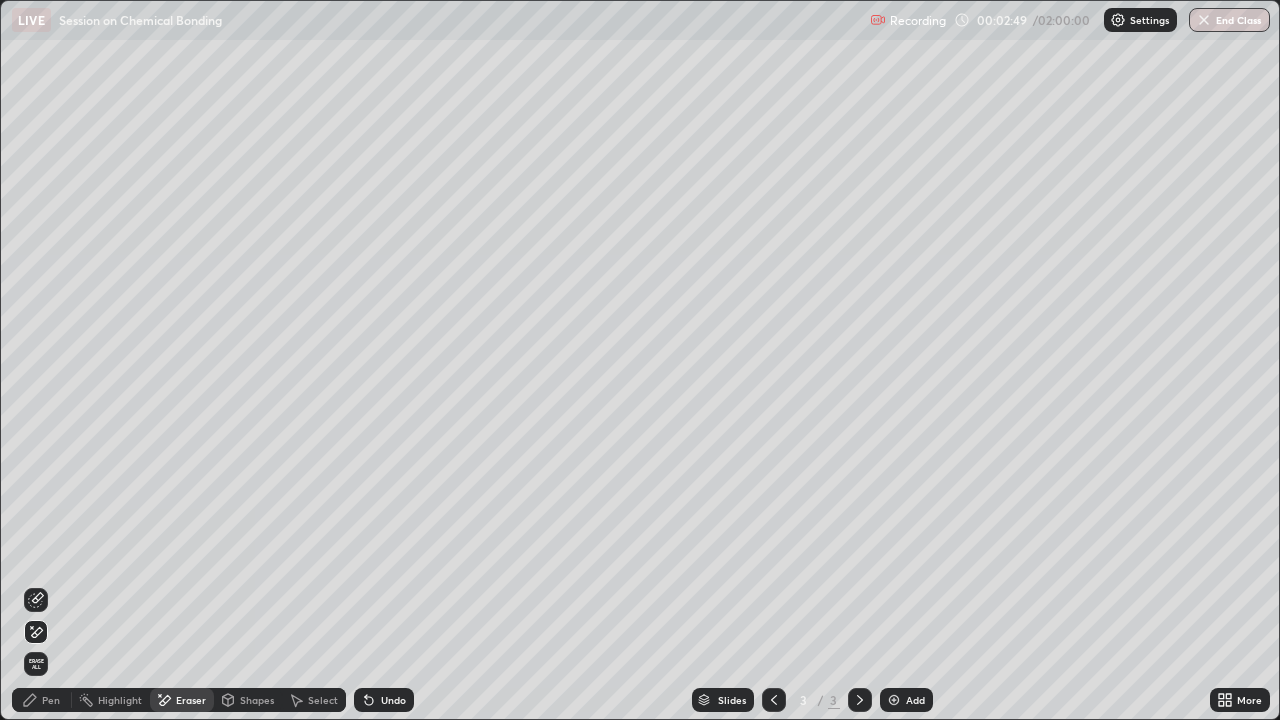 click on "Pen" at bounding box center (51, 700) 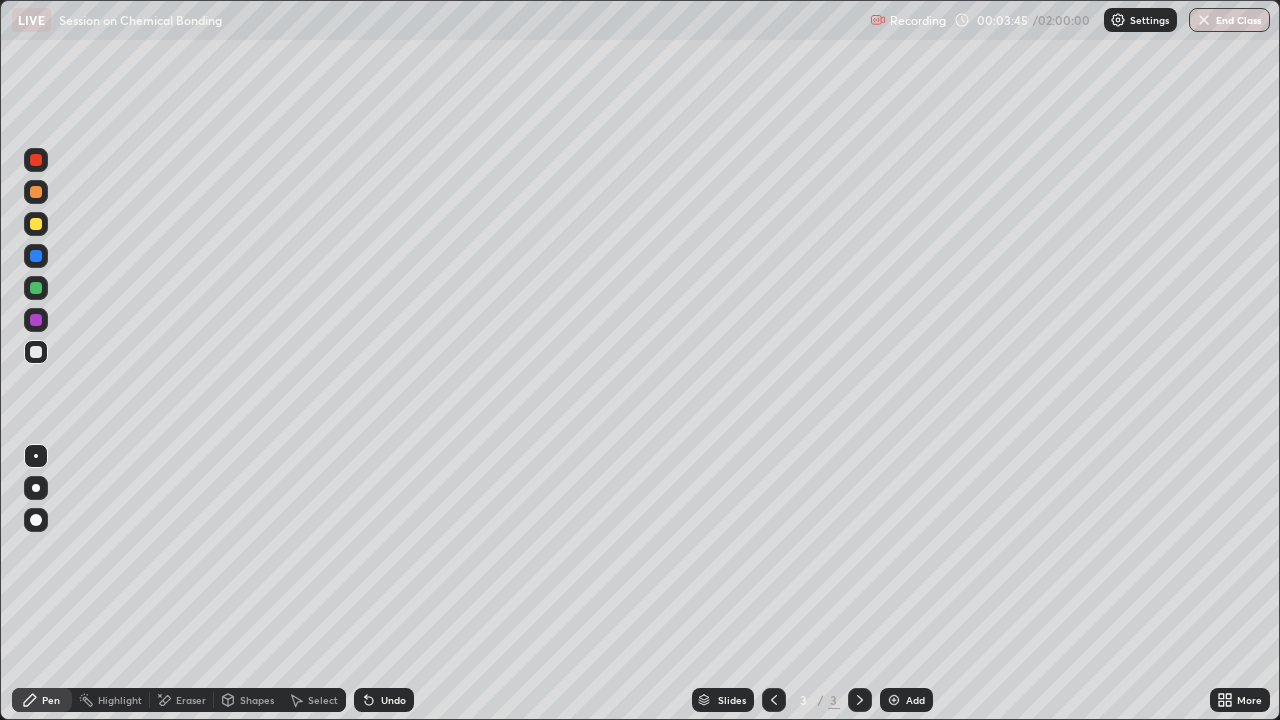 click on "Eraser" at bounding box center (191, 700) 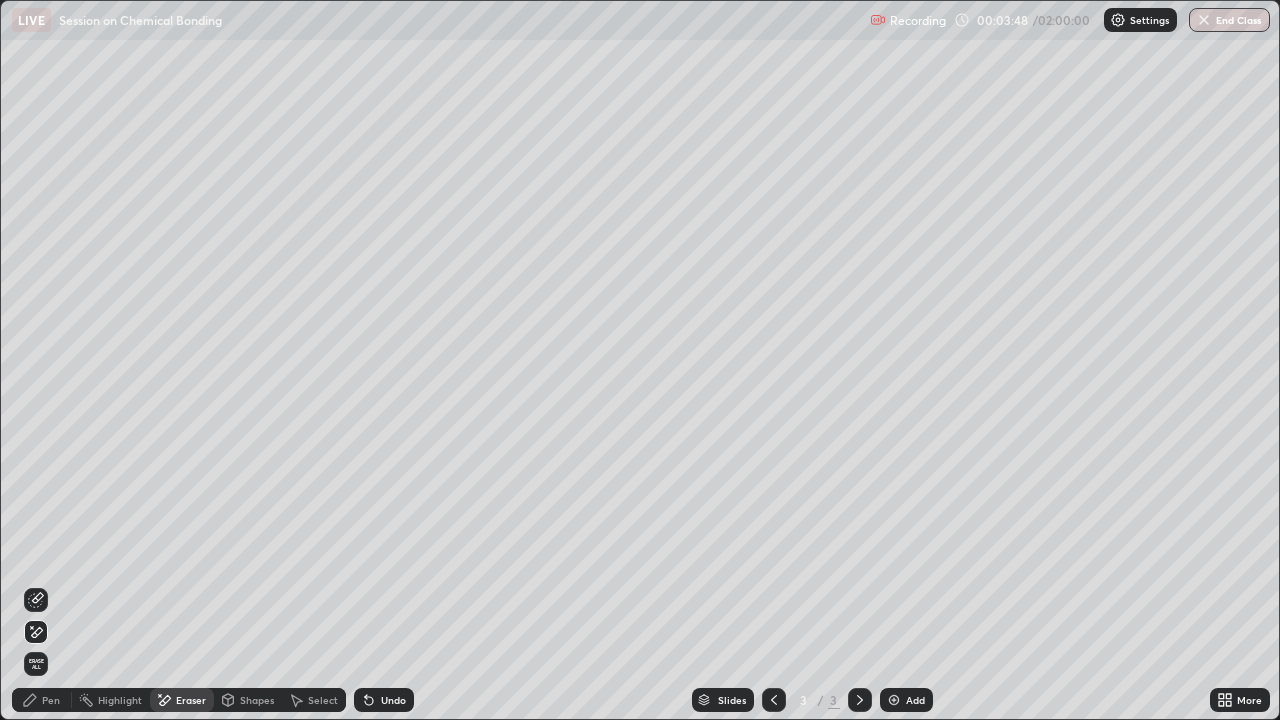 click on "Erase all" at bounding box center [36, 664] 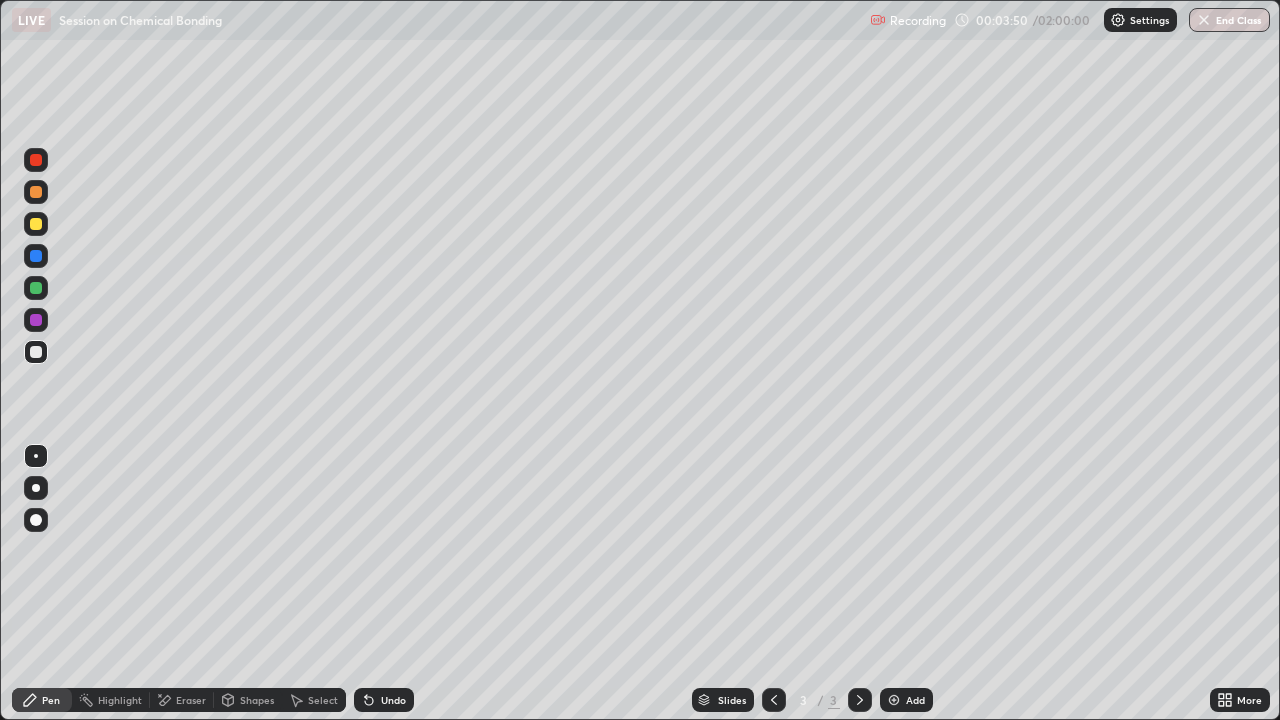 click 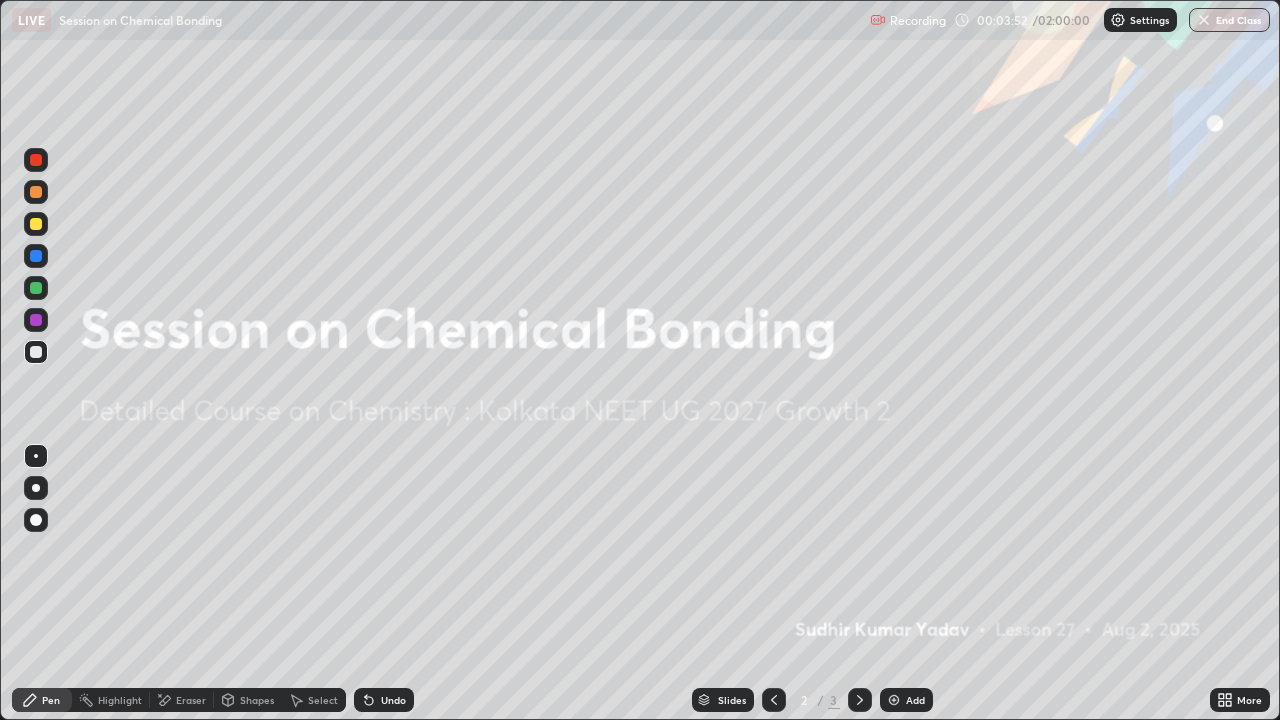 click 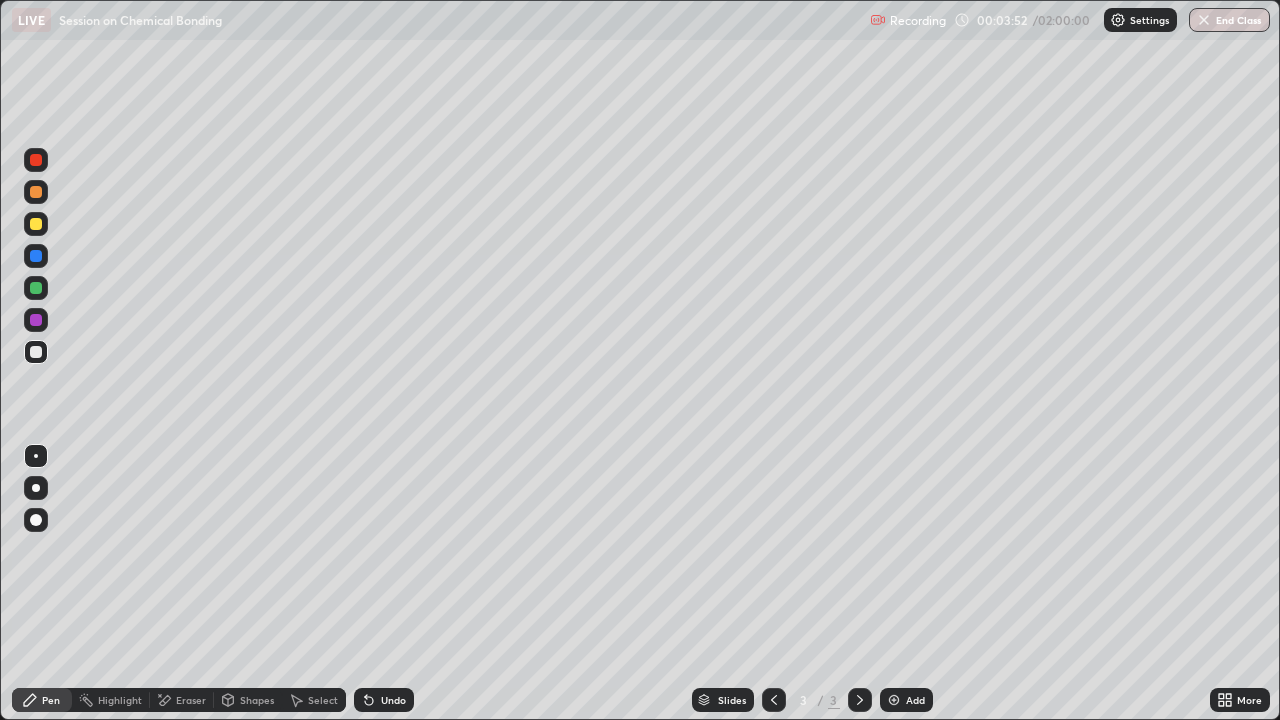 click 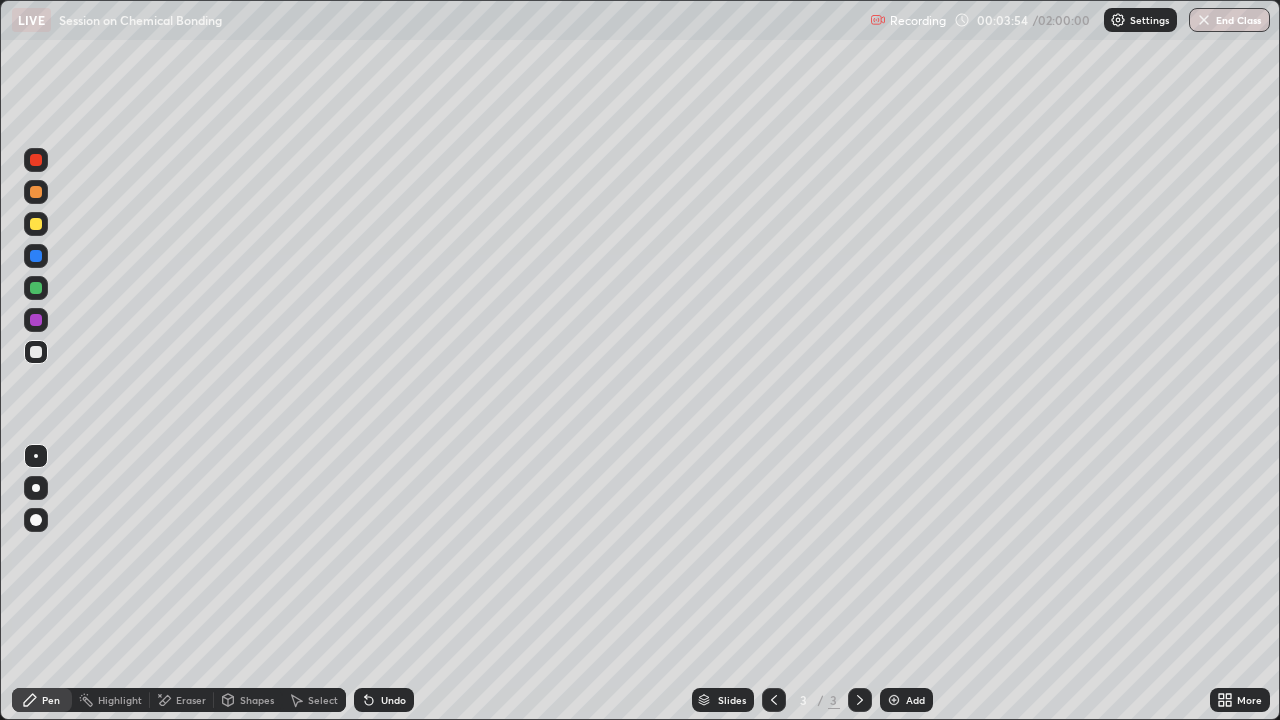 click on "Undo" at bounding box center [384, 700] 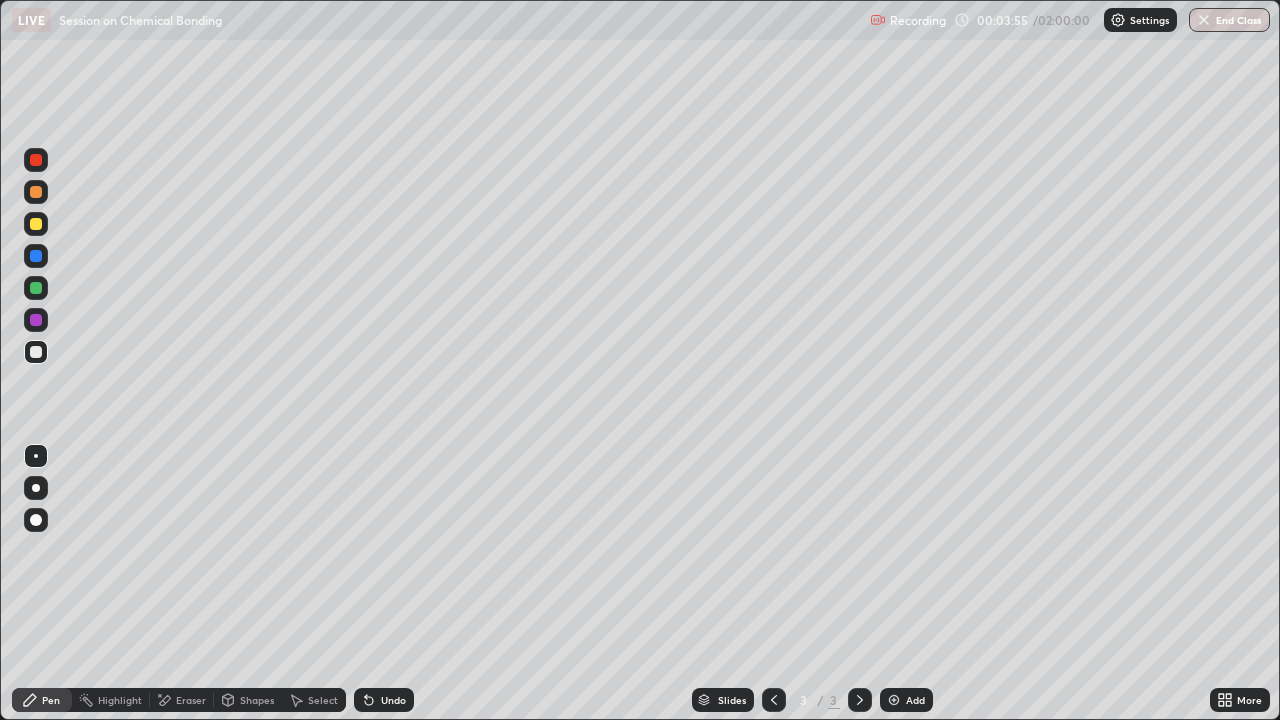 click on "Pen" at bounding box center (51, 700) 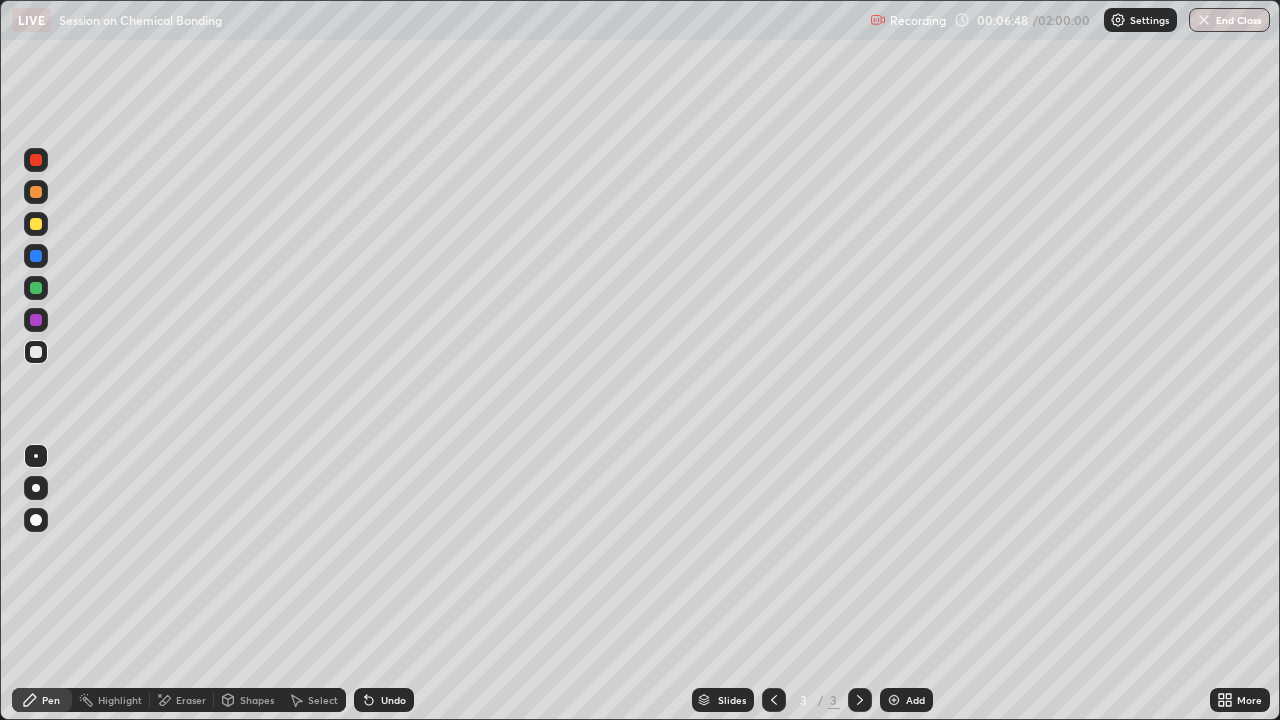 click at bounding box center [894, 700] 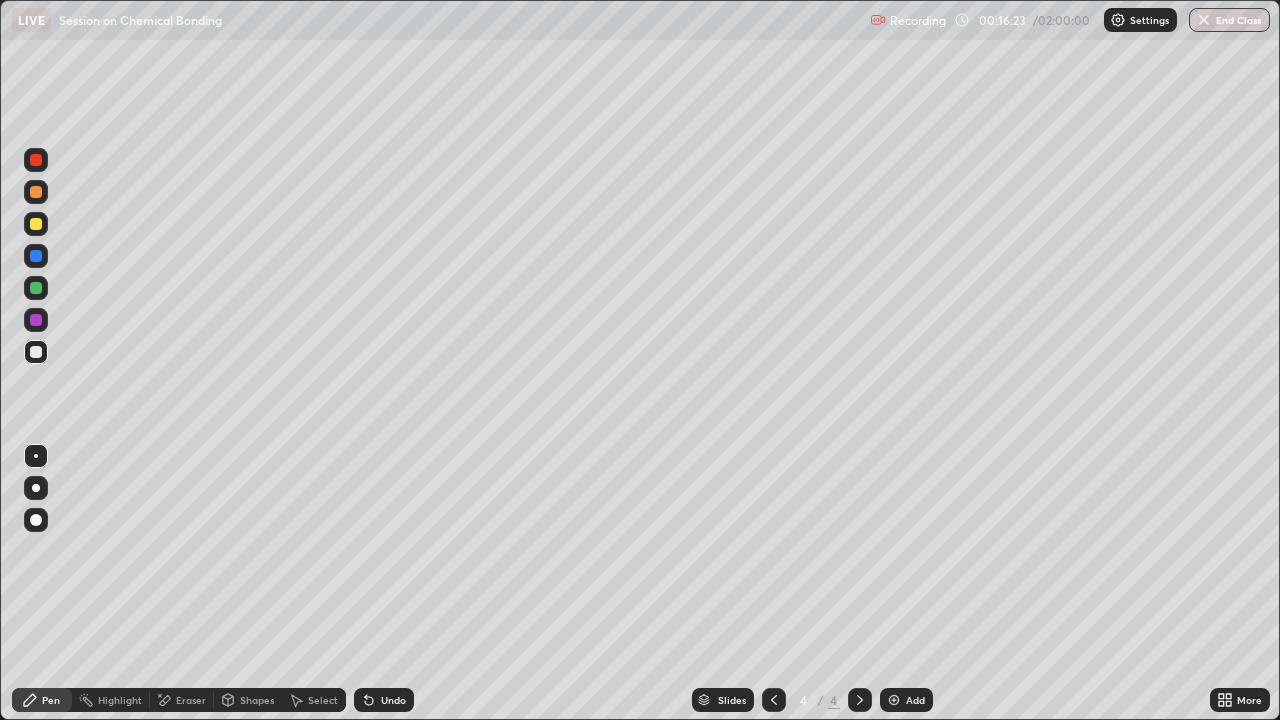 click at bounding box center (894, 700) 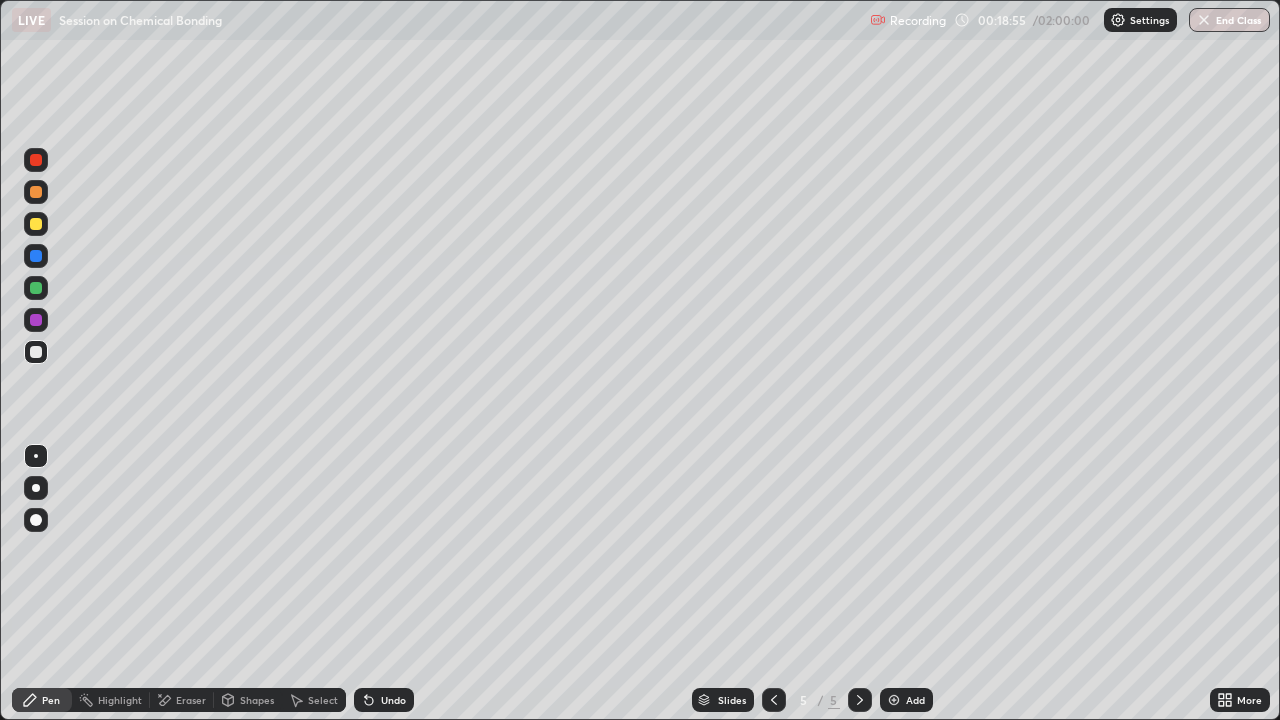 click on "Undo" at bounding box center [384, 700] 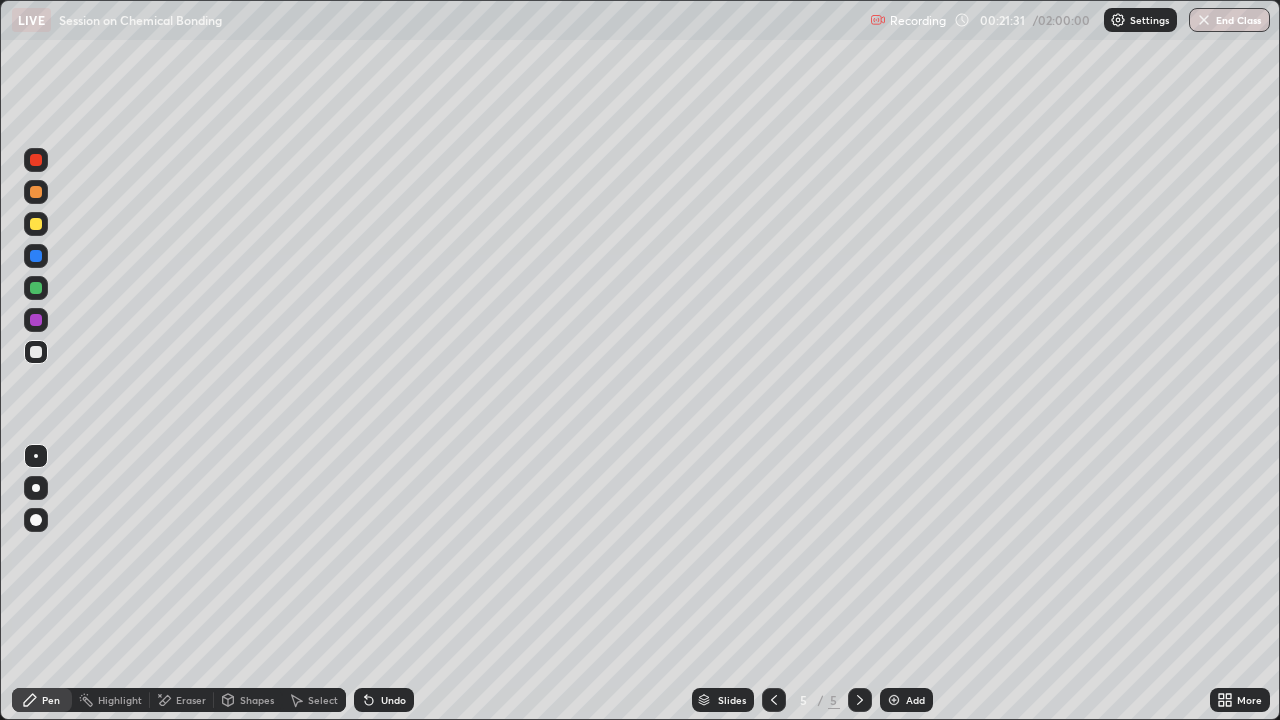 click at bounding box center (894, 700) 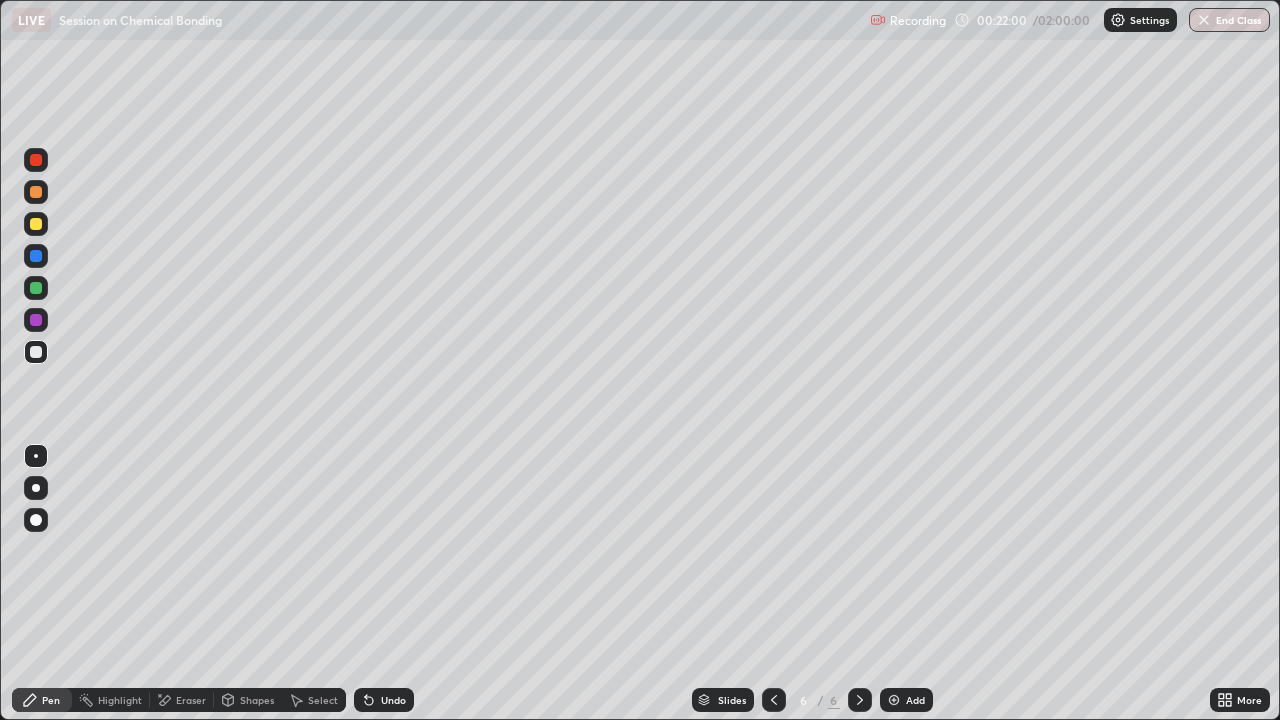 click 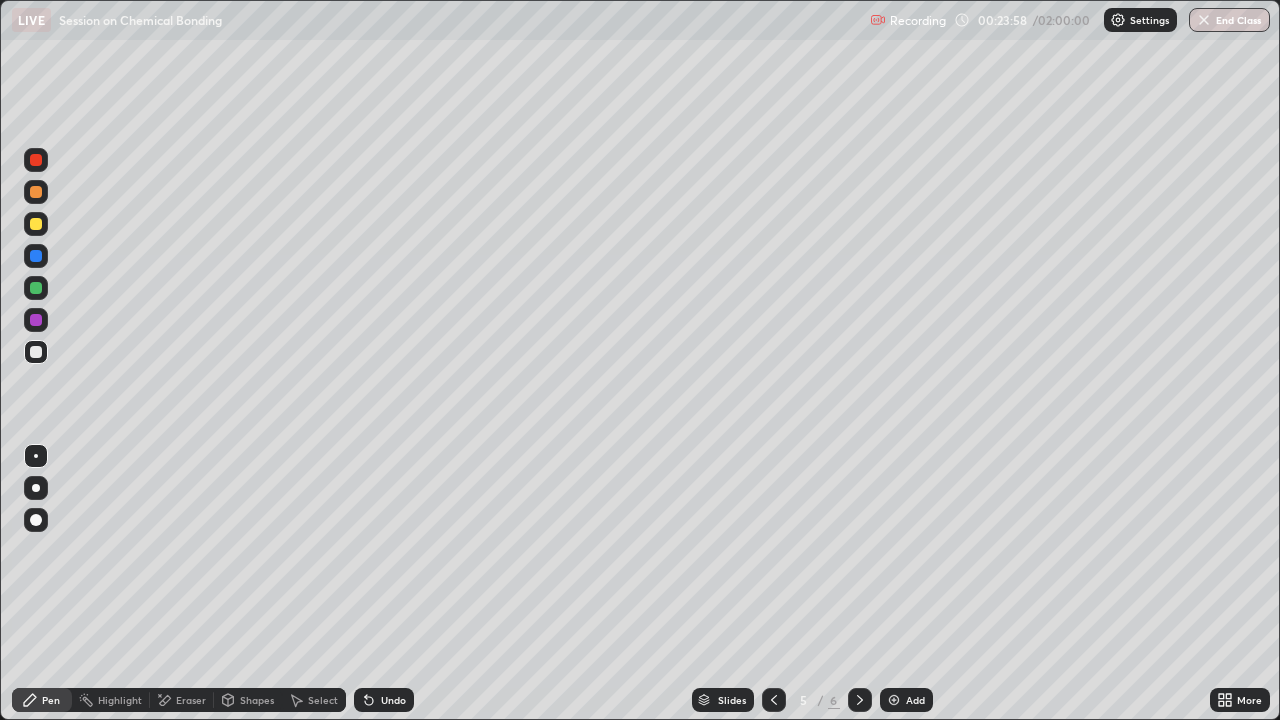 click 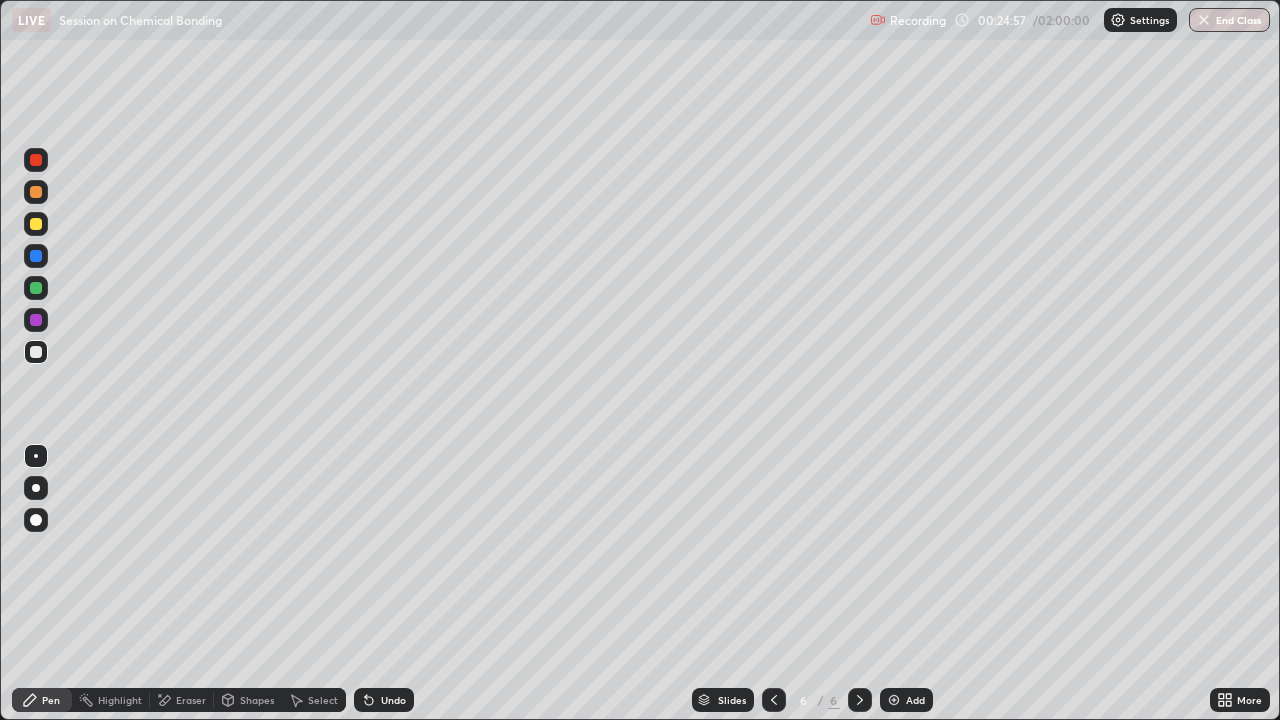 click on "Select" at bounding box center (314, 700) 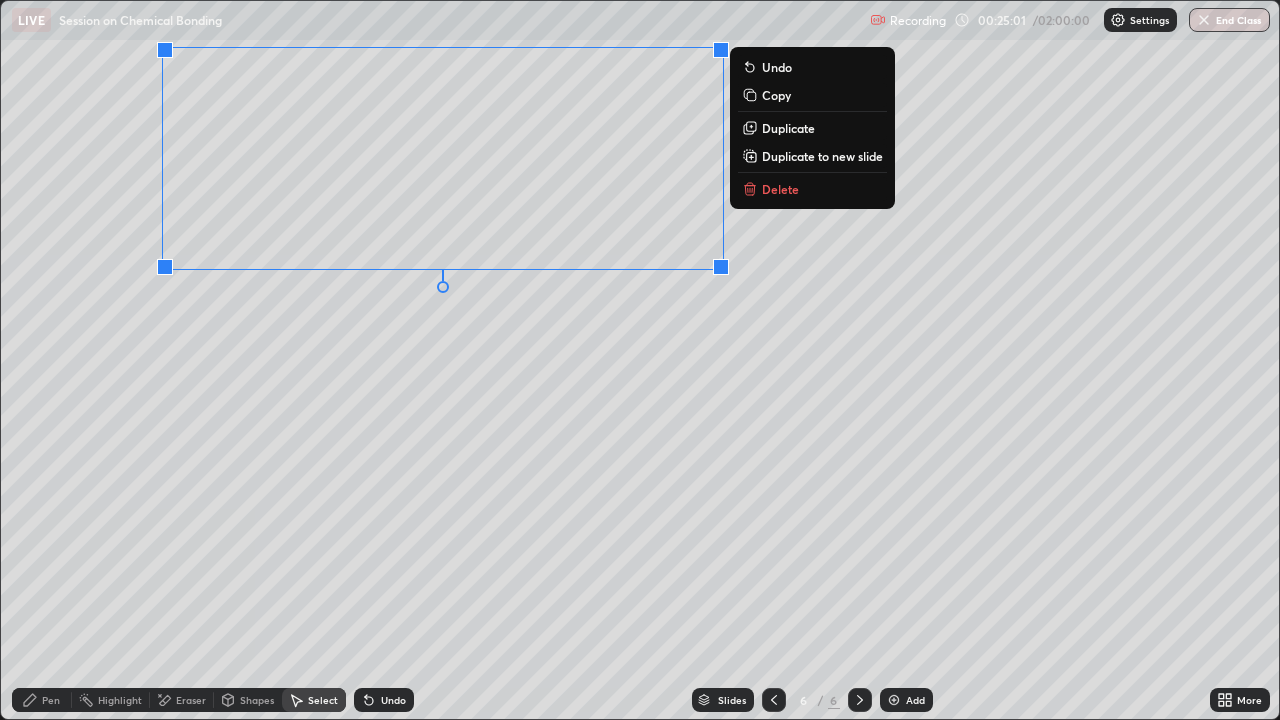 click on "Pen" at bounding box center (42, 700) 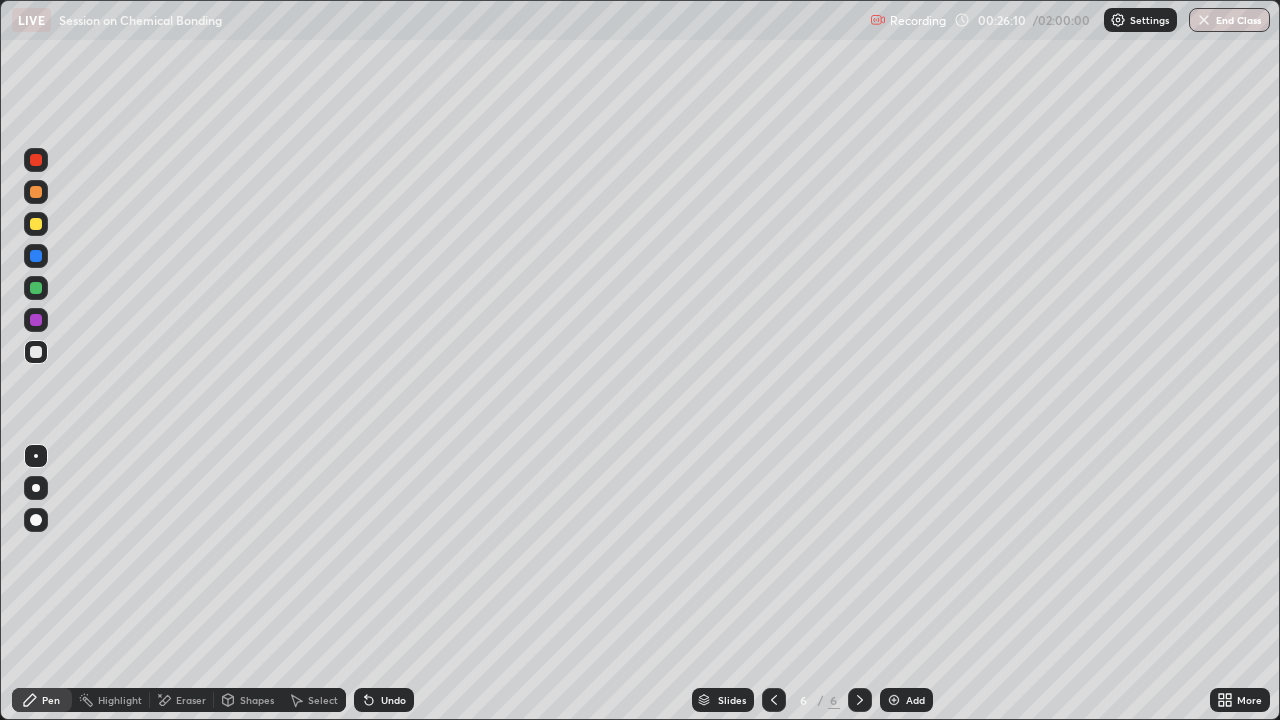 click on "Undo" at bounding box center [384, 700] 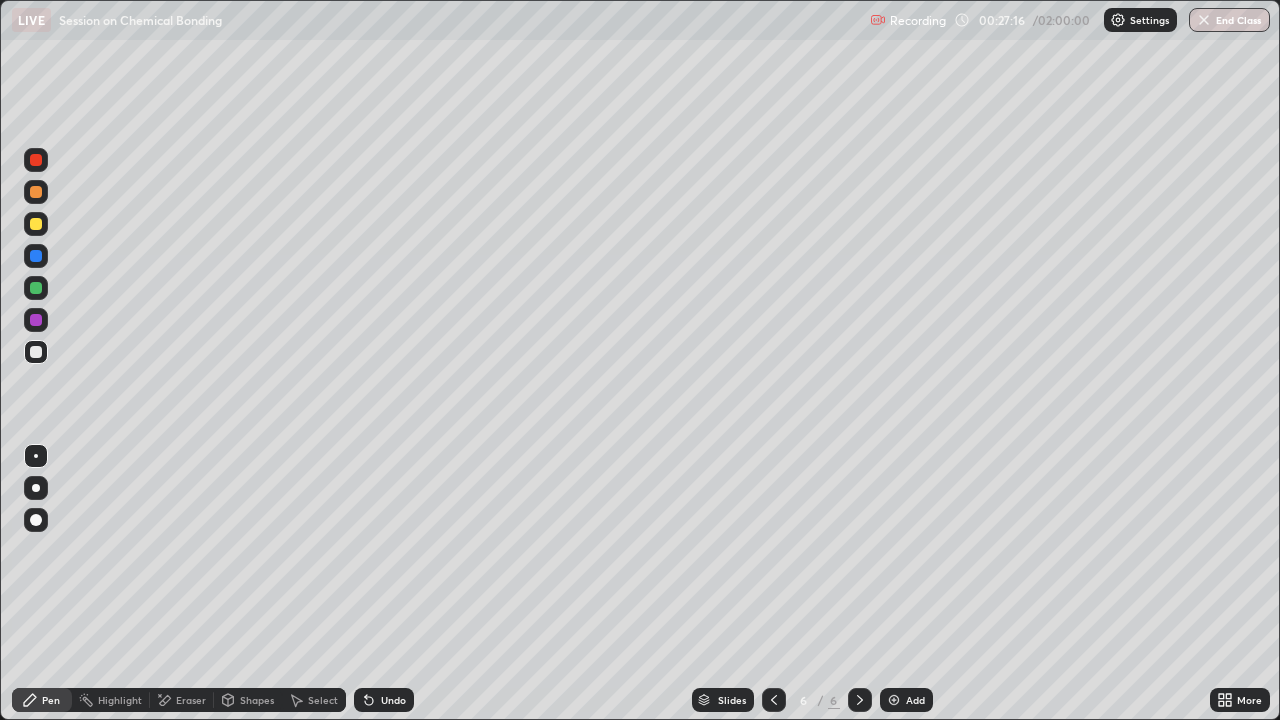 click at bounding box center [894, 700] 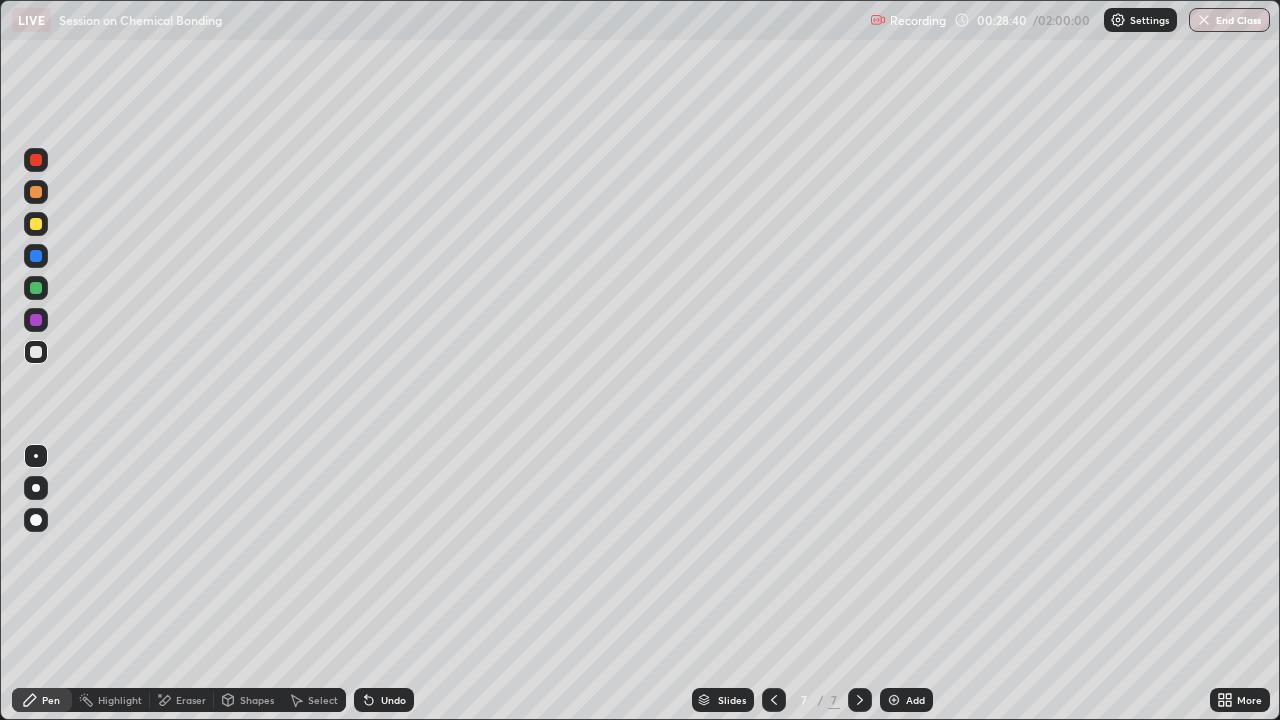 click 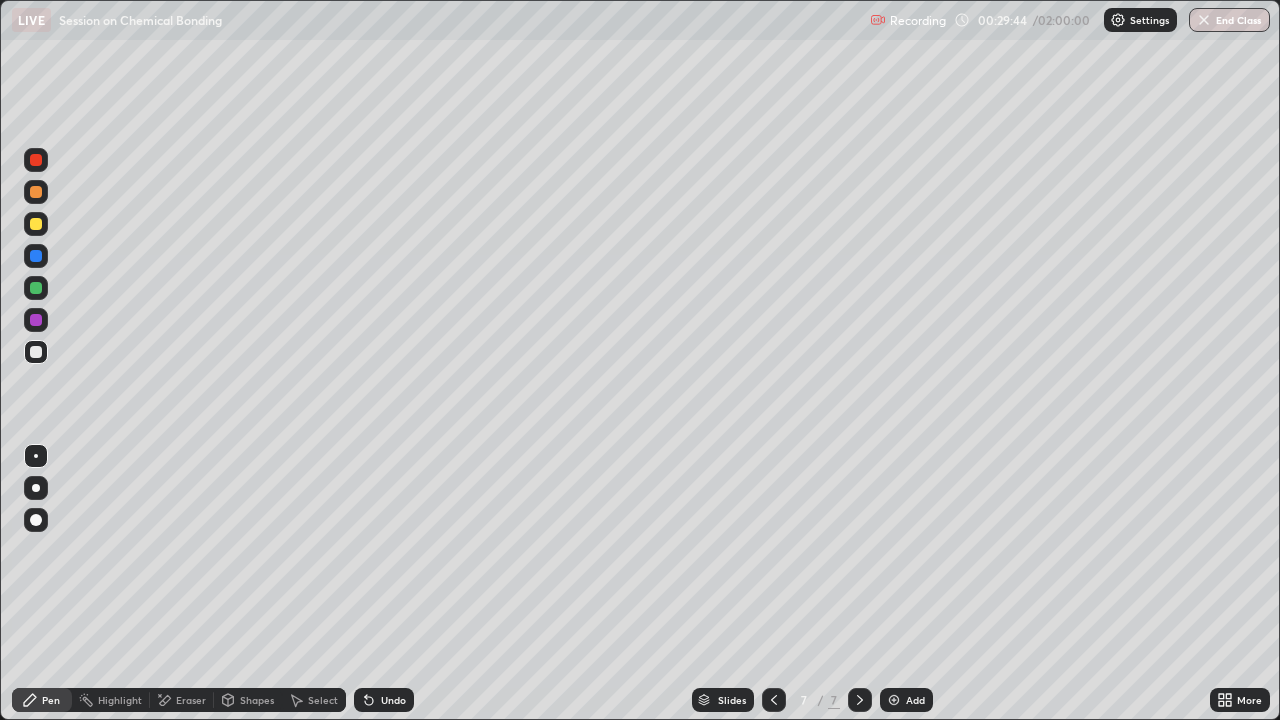 click on "Select" at bounding box center (323, 700) 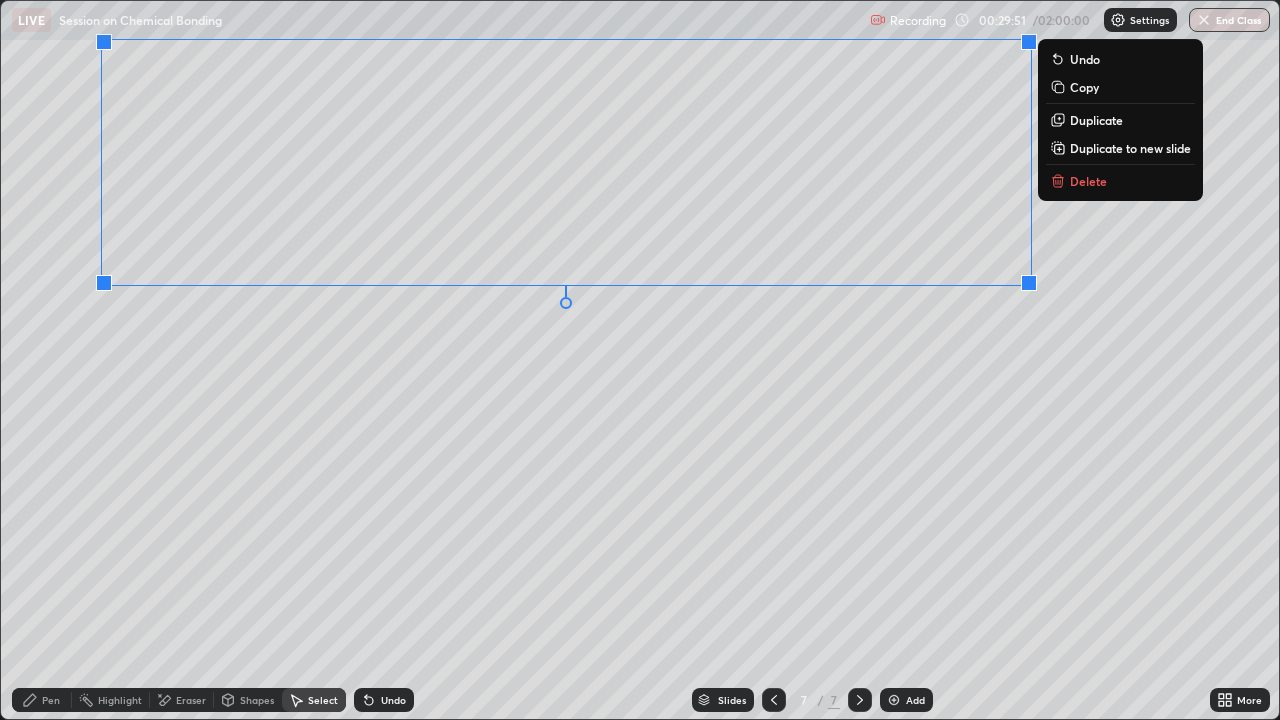 click on "Pen" at bounding box center [51, 700] 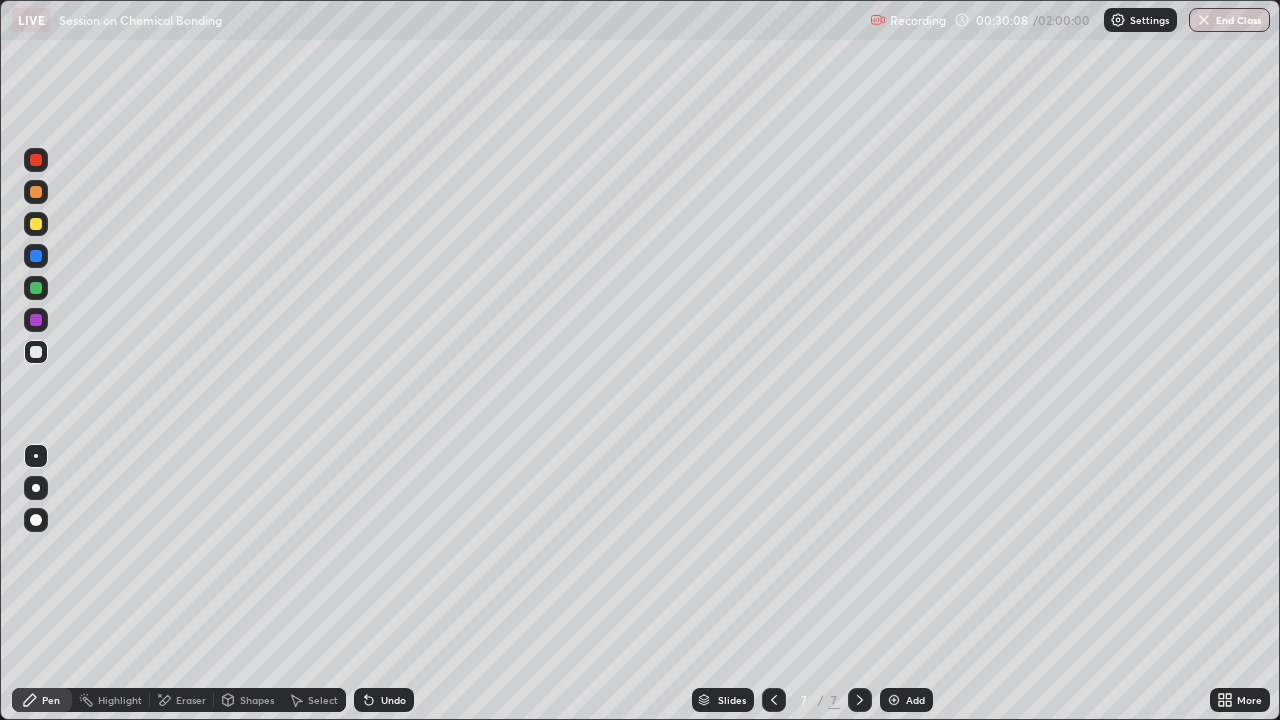 click 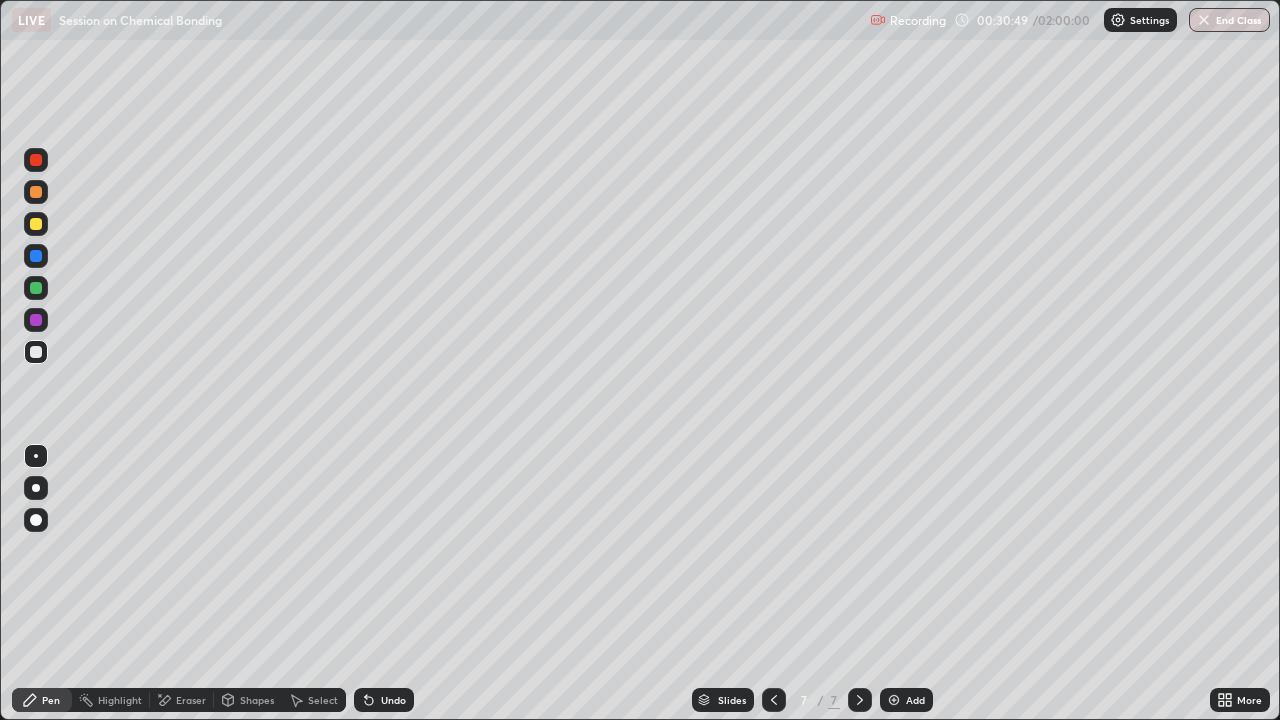 click on "Eraser" at bounding box center [191, 700] 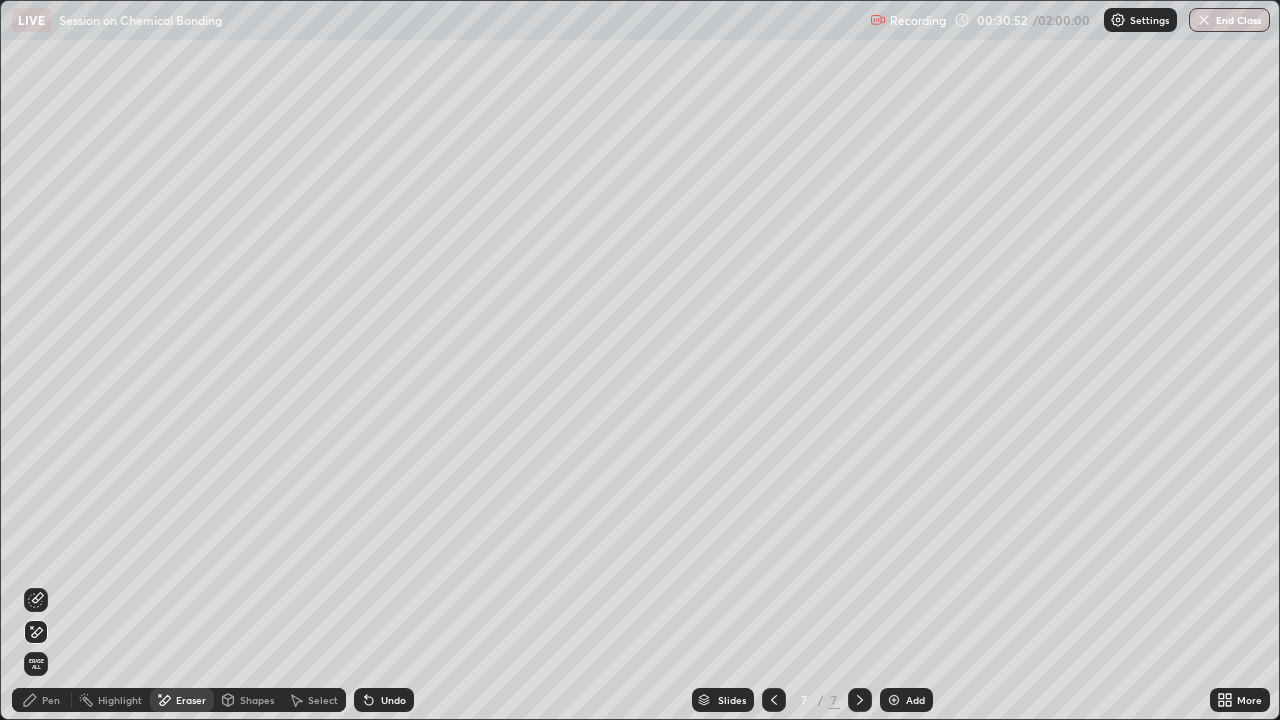click on "Pen" at bounding box center (51, 700) 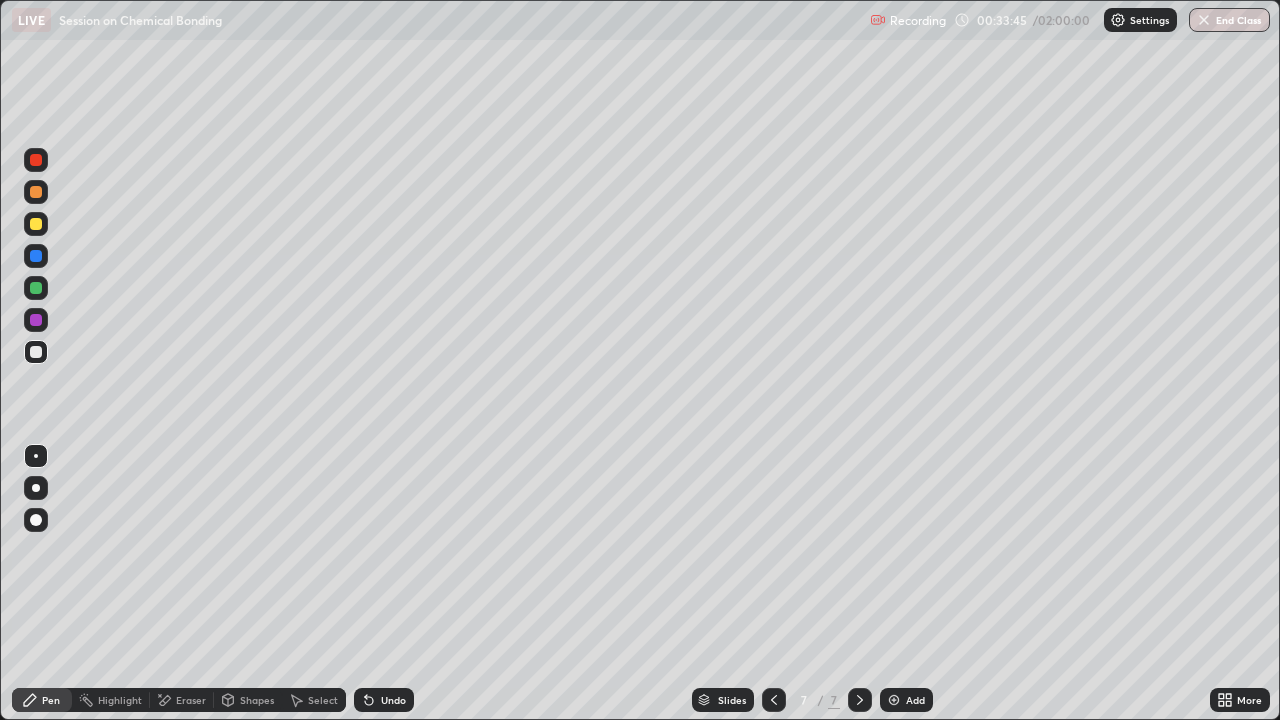 click at bounding box center [894, 700] 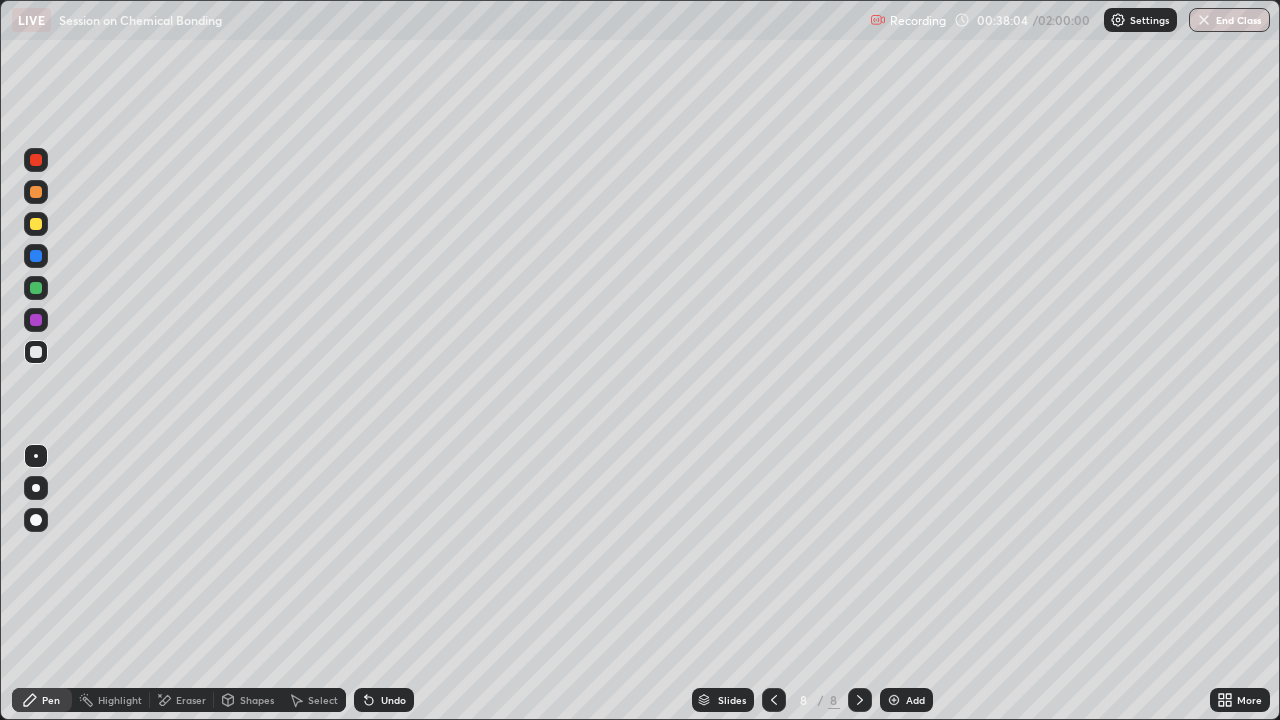 click 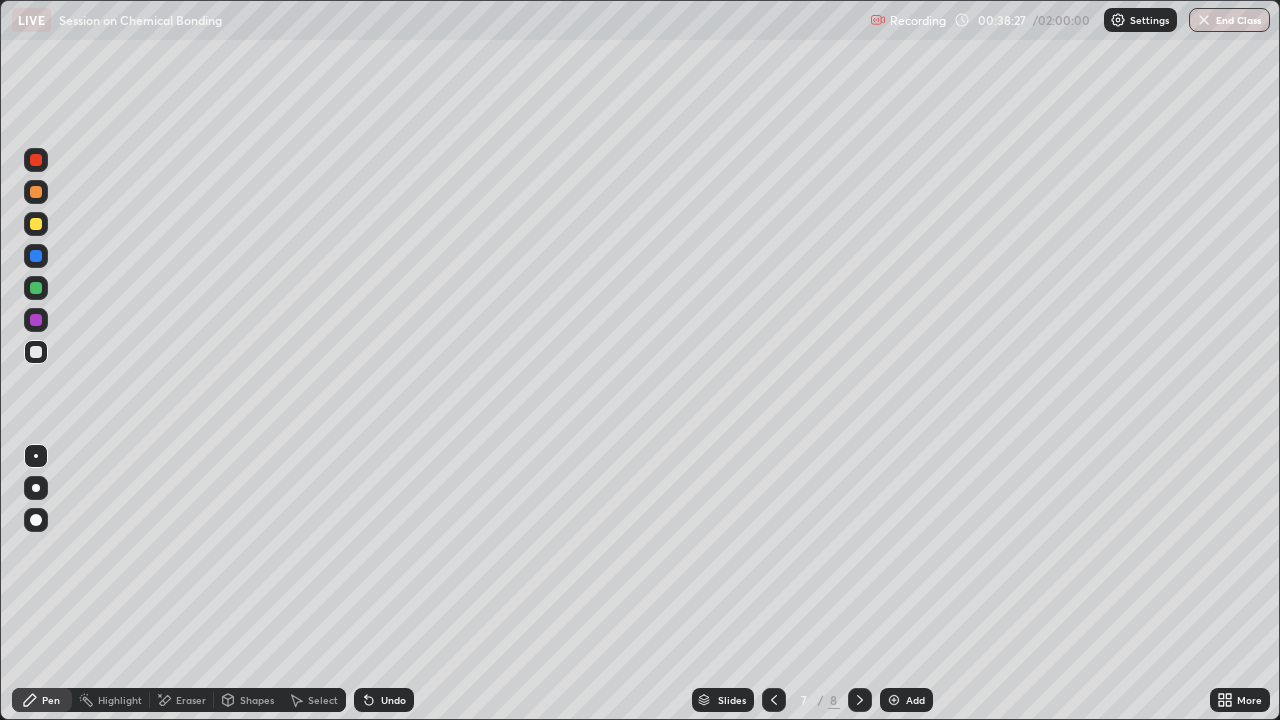 click 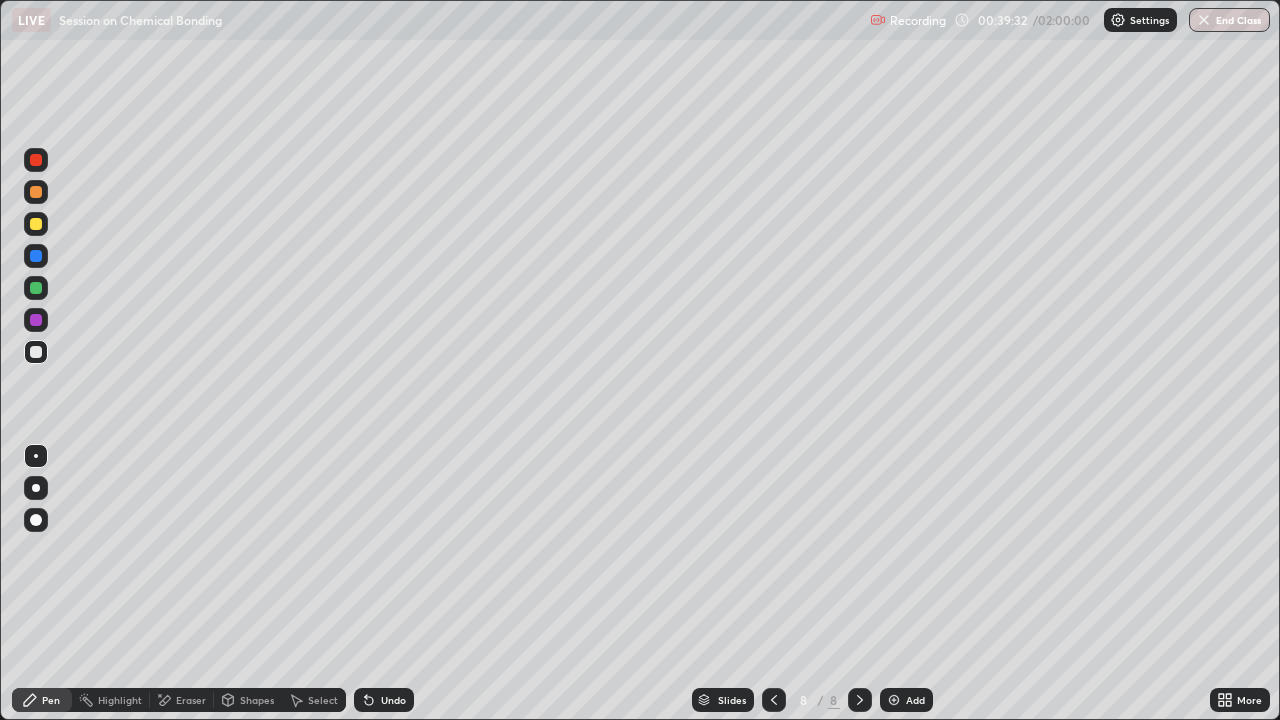click at bounding box center [894, 700] 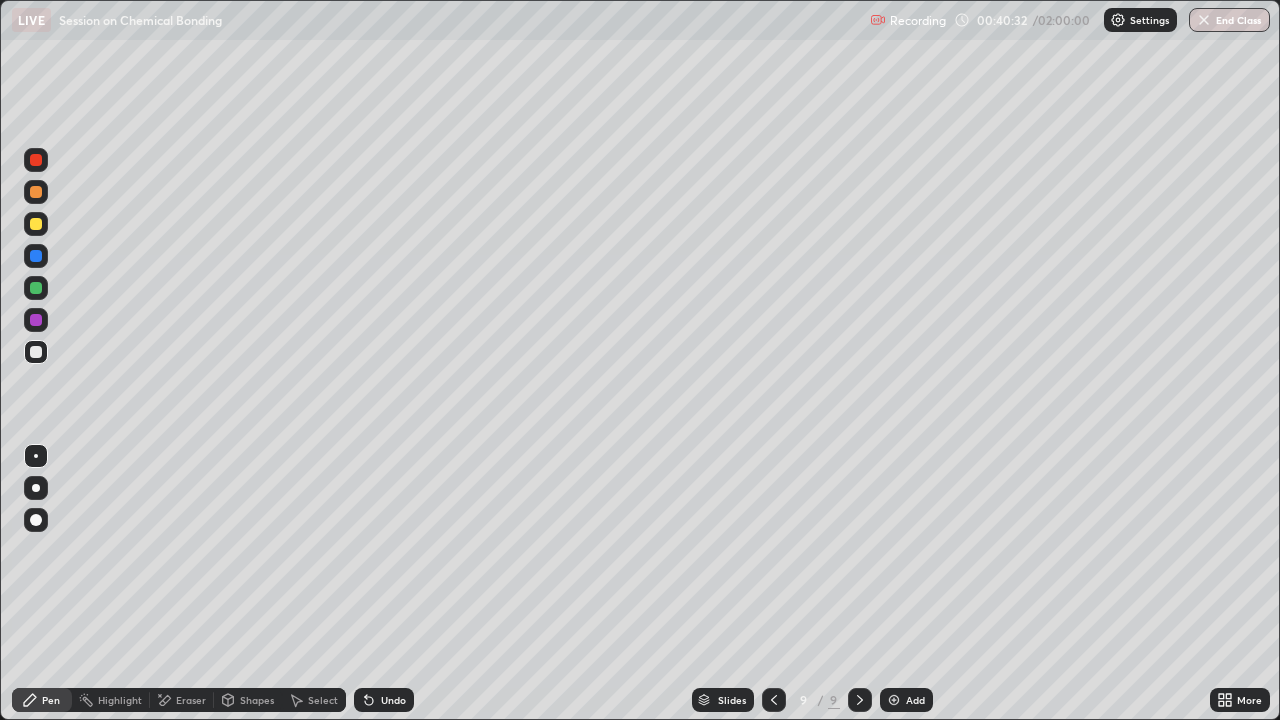 click 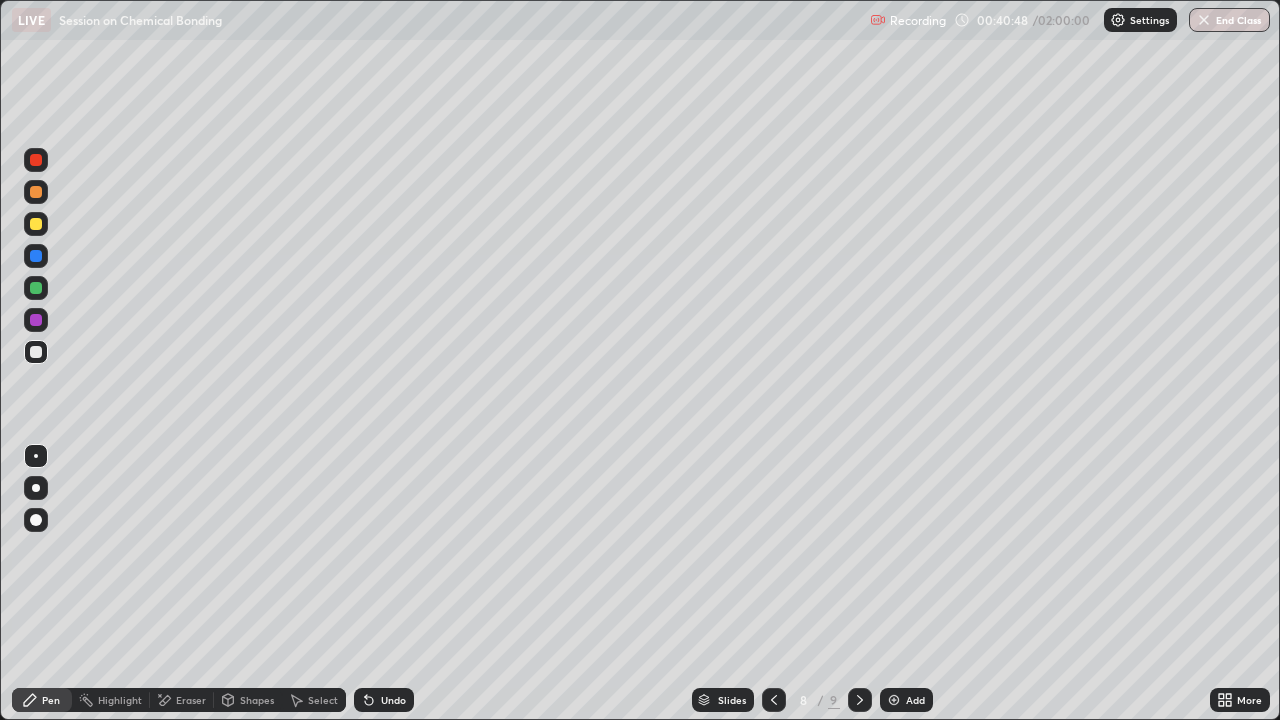 click 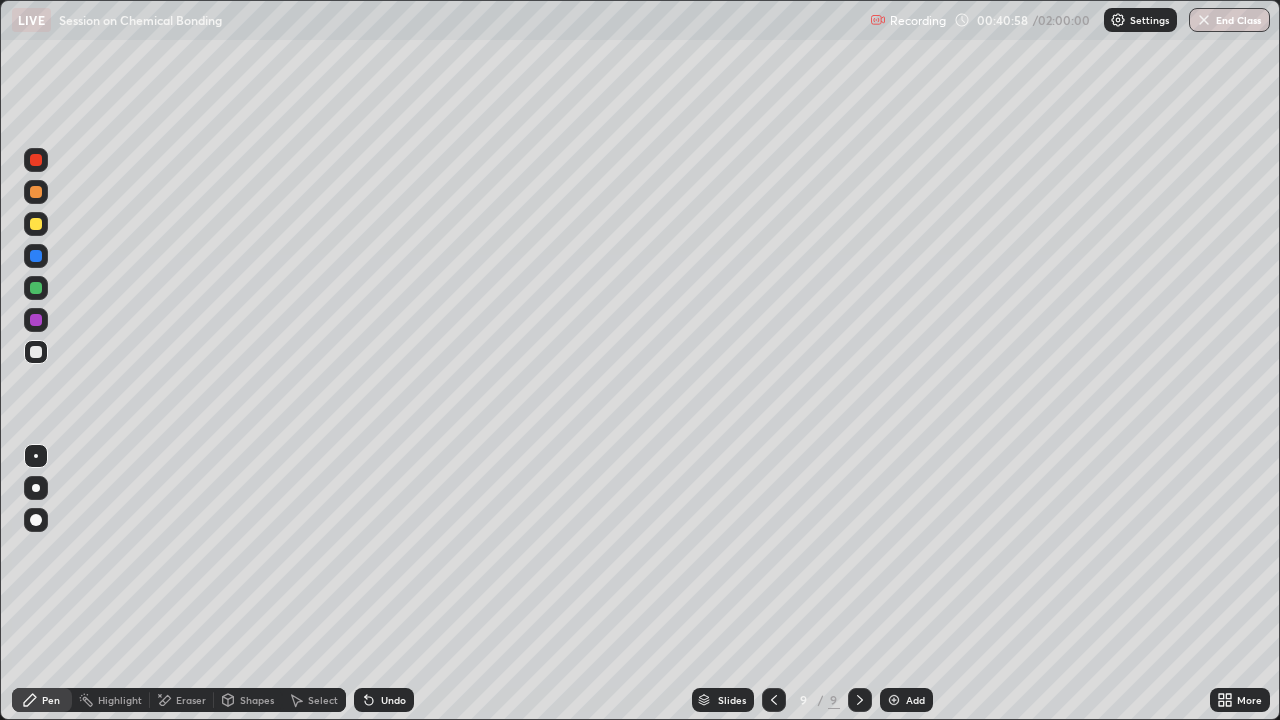 click on "Select" at bounding box center (323, 700) 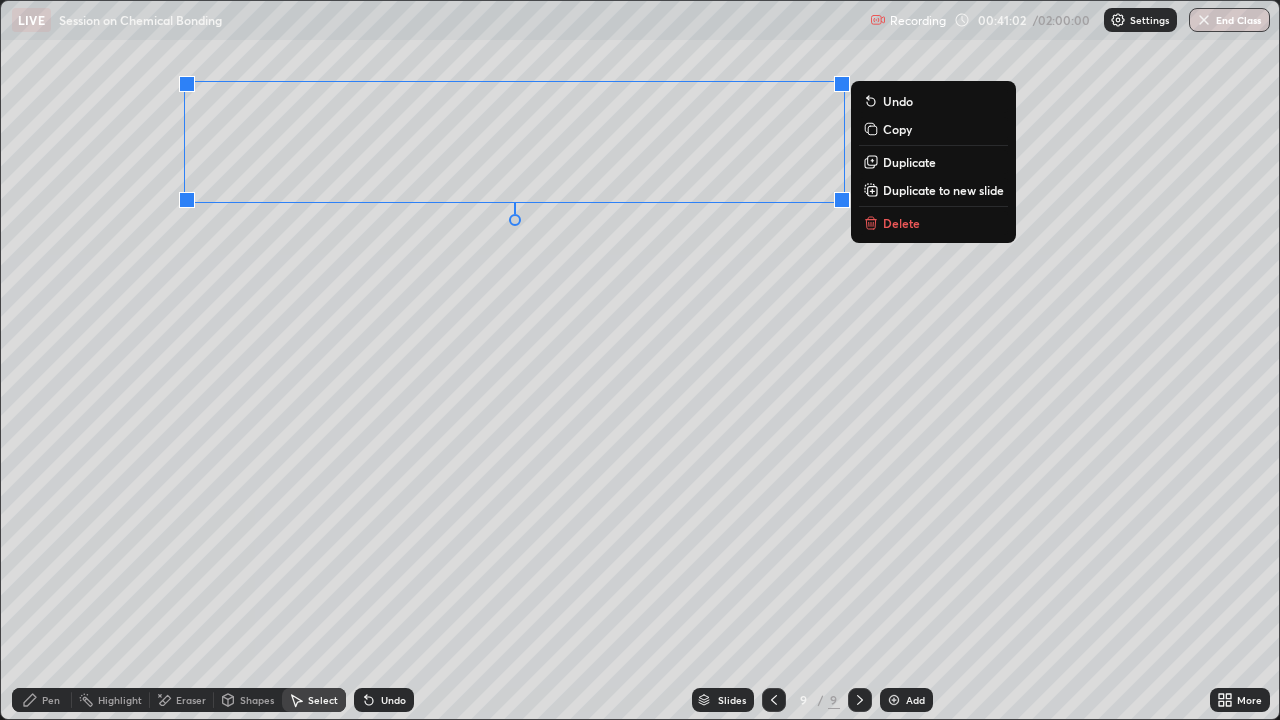 click on "Pen" at bounding box center [42, 700] 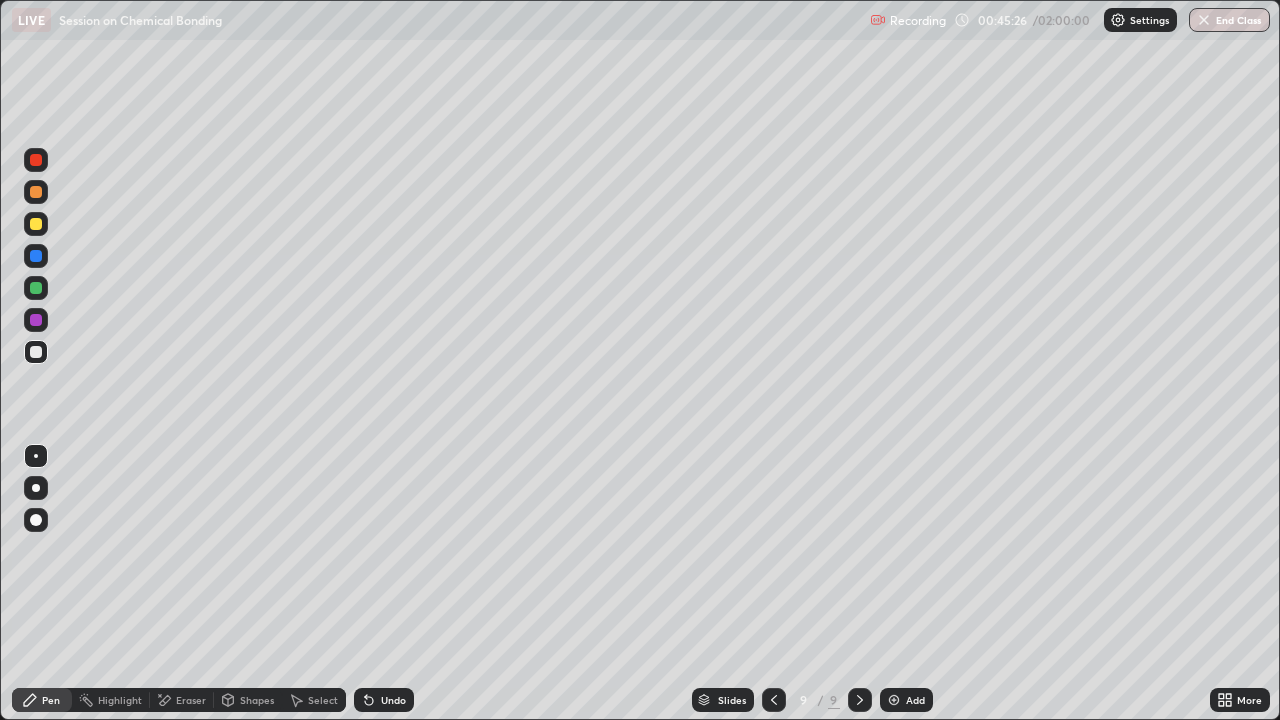 click at bounding box center (894, 700) 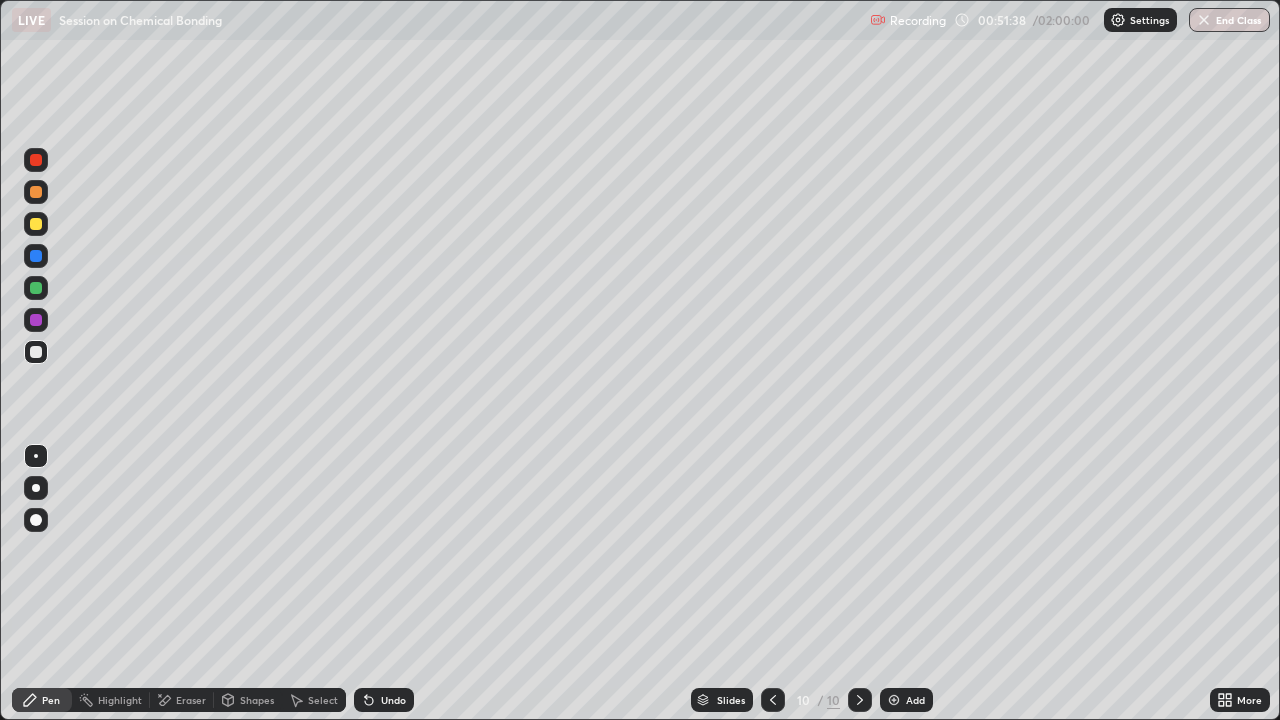 click on "Undo" at bounding box center [384, 700] 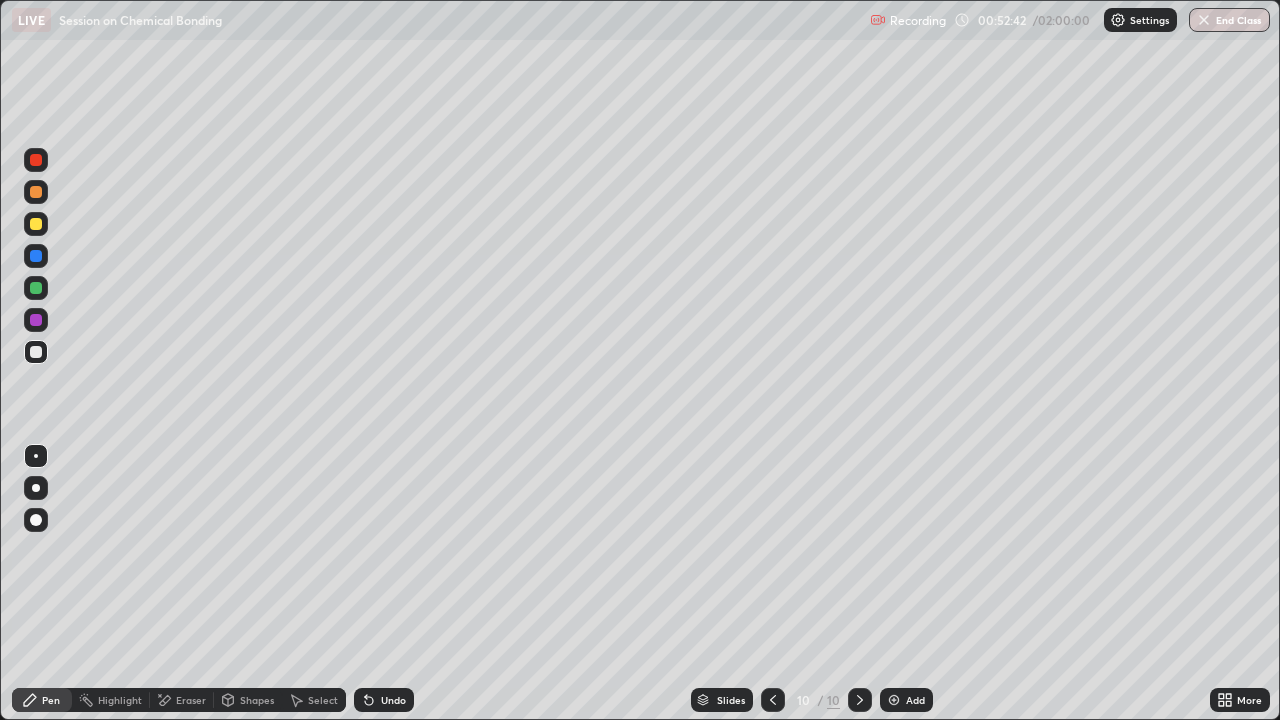 click on "Eraser" at bounding box center [191, 700] 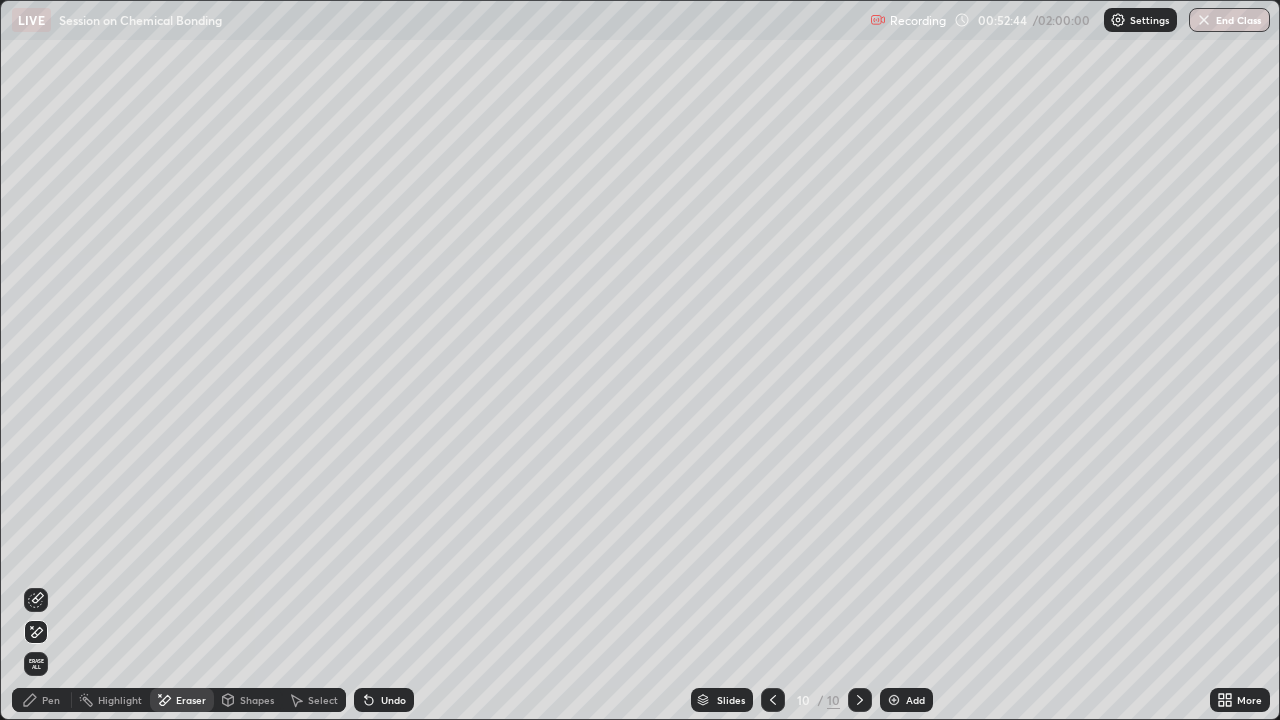click on "Pen" at bounding box center [42, 700] 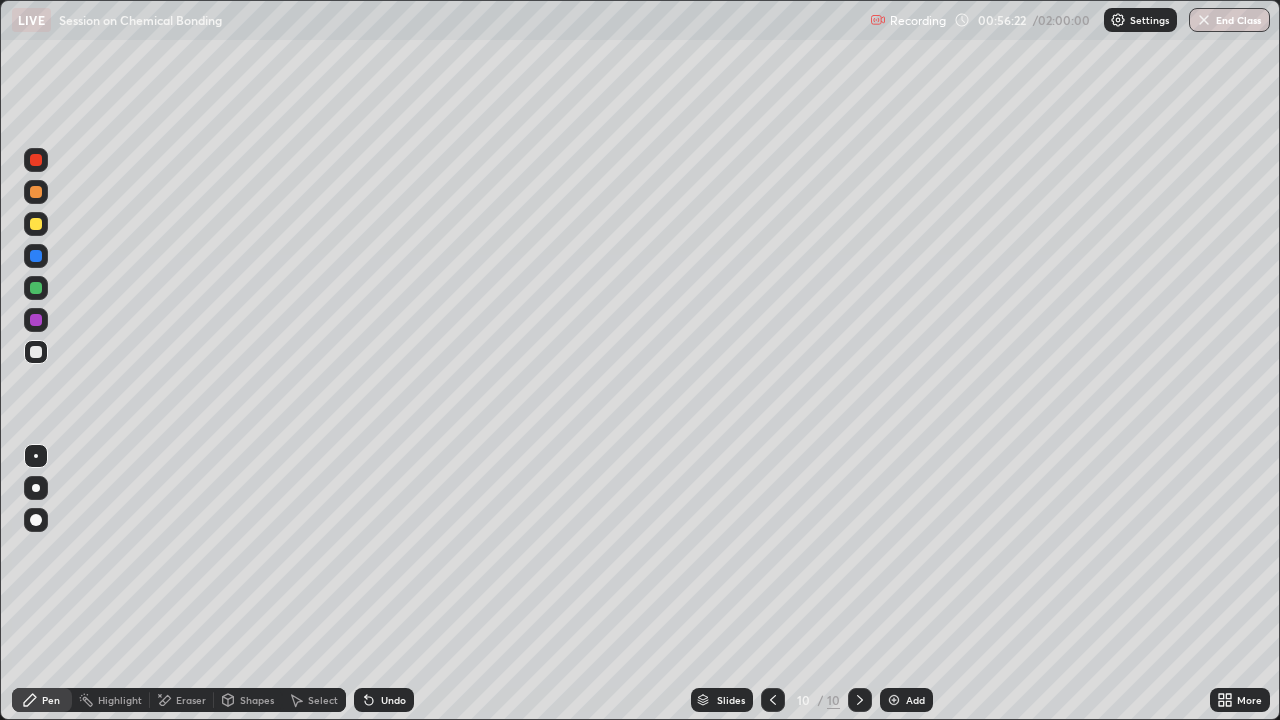 click at bounding box center [894, 700] 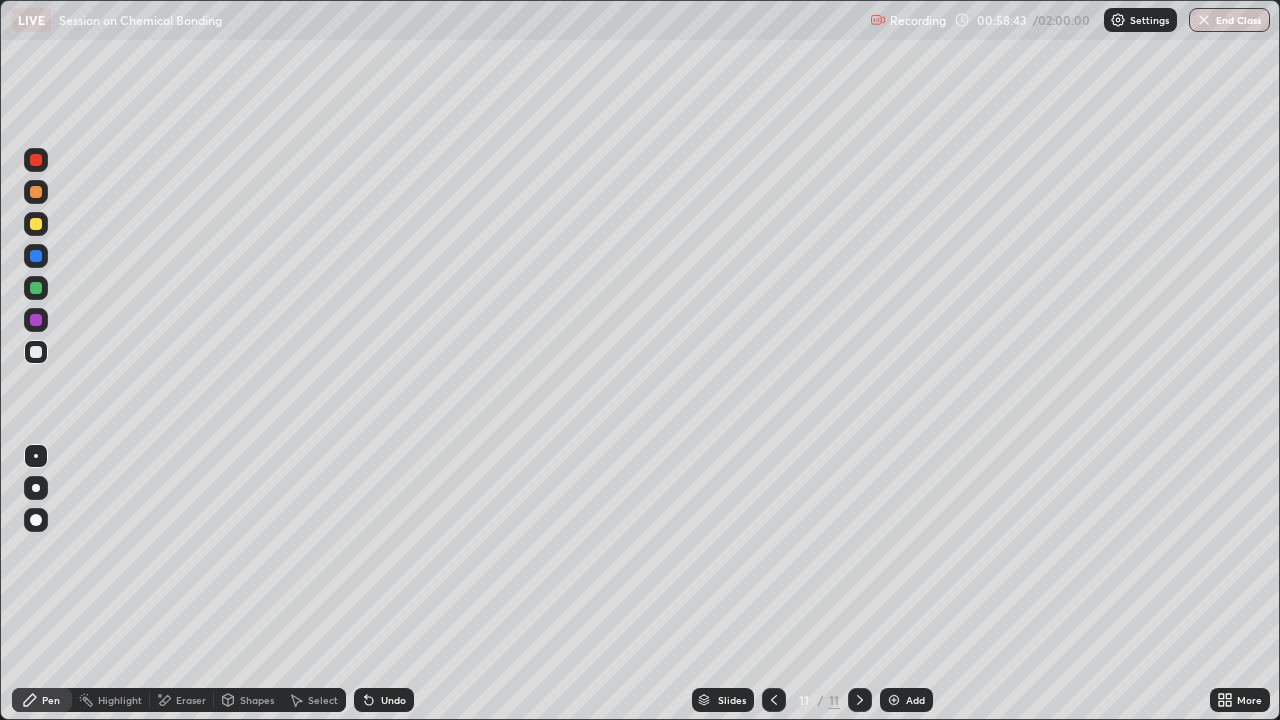 click on "Select" at bounding box center [314, 700] 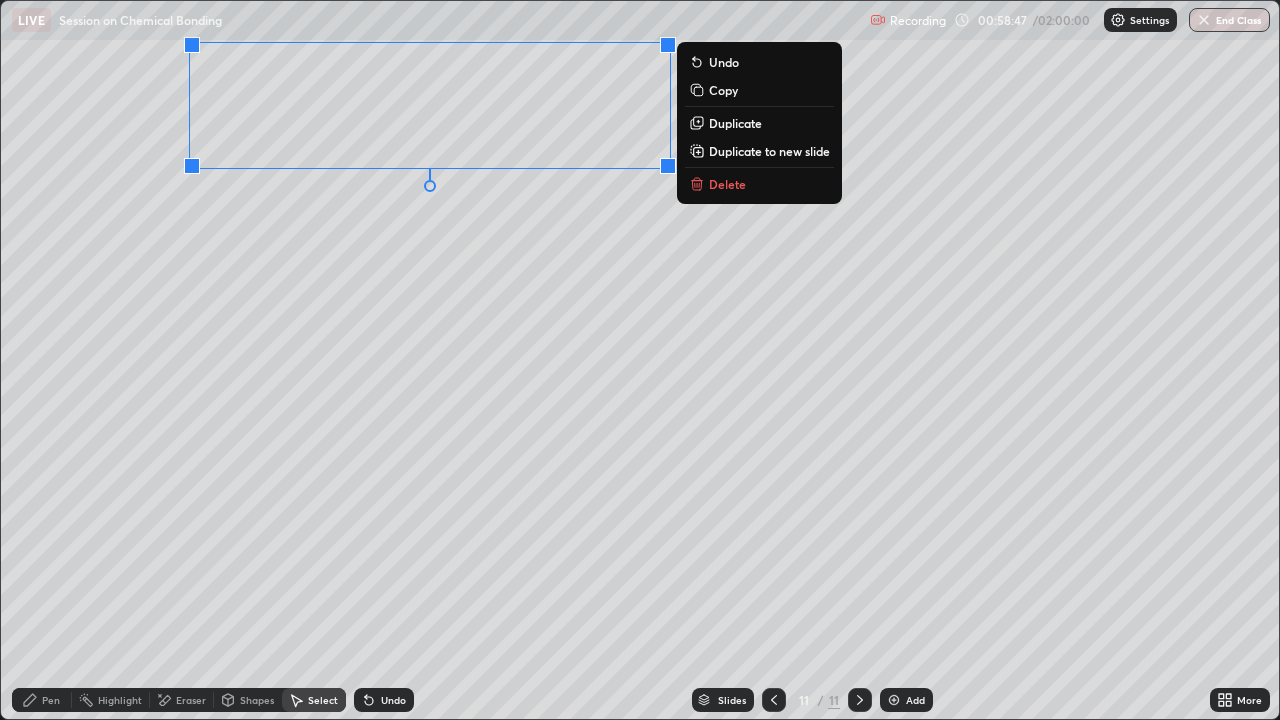 click on "Pen" at bounding box center (51, 700) 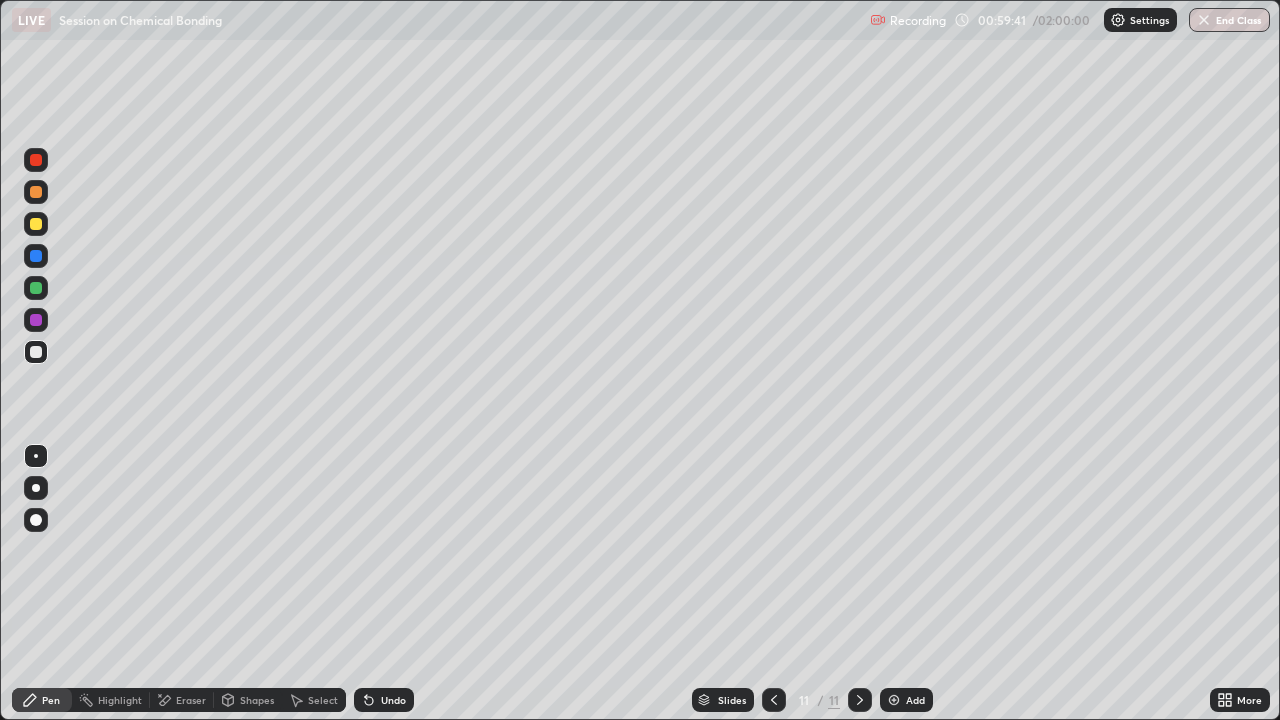 click on "Undo" at bounding box center (384, 700) 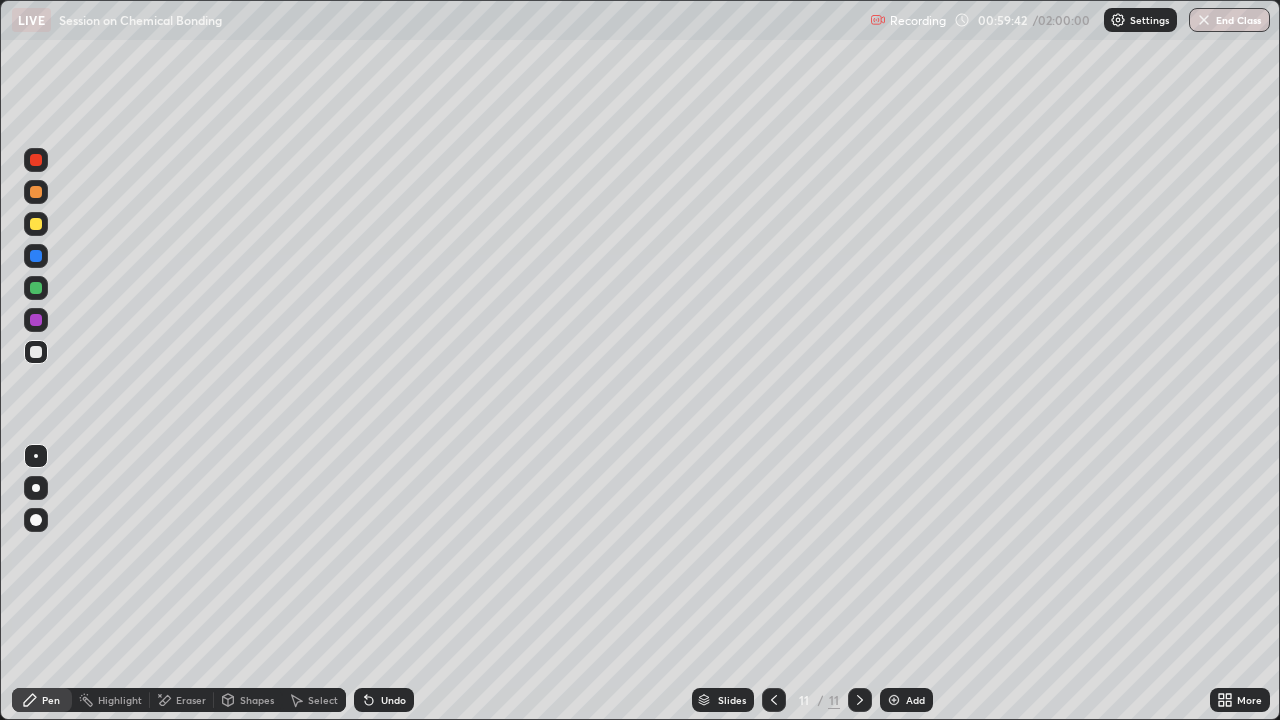 click on "Undo" at bounding box center (393, 700) 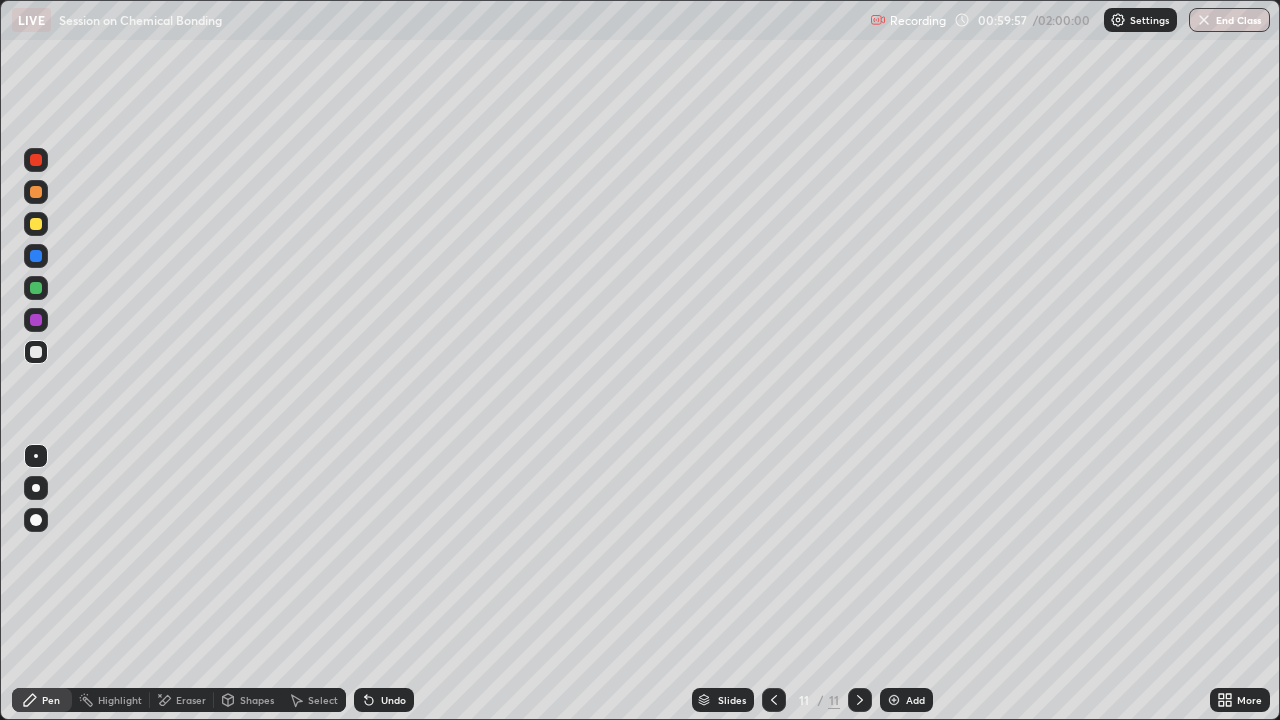 click on "Select" at bounding box center [323, 700] 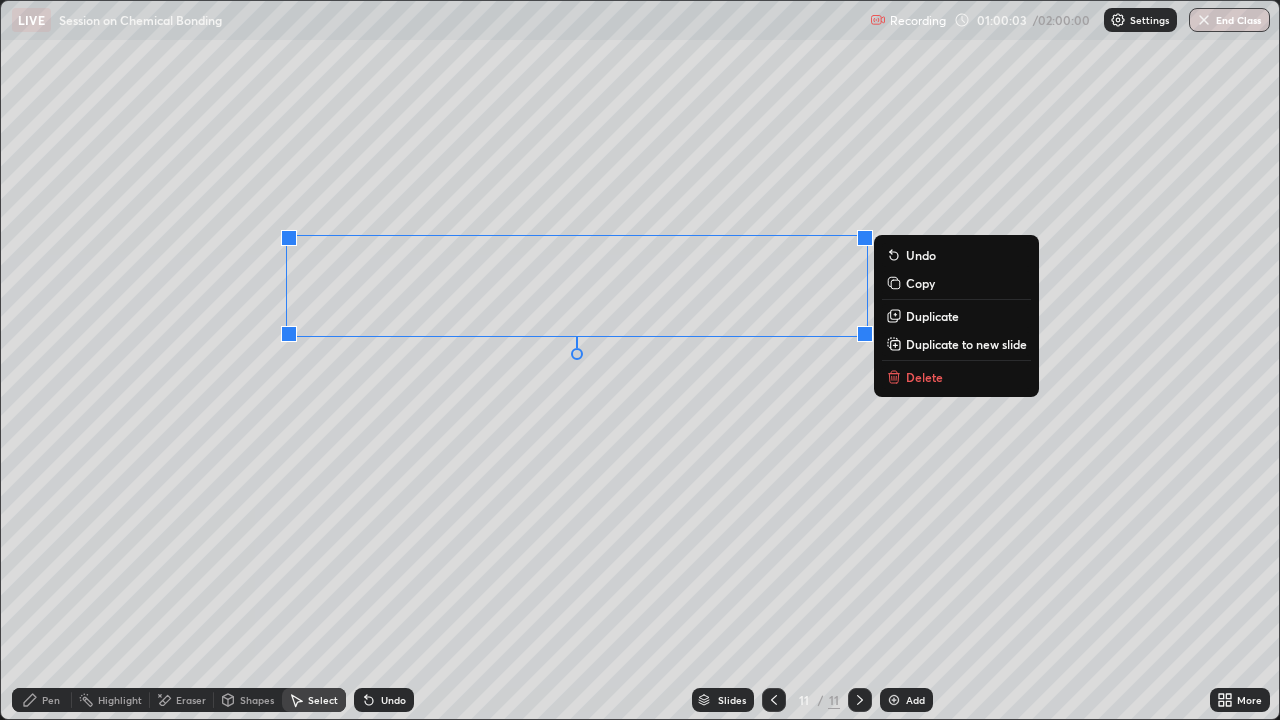 click on "Pen" at bounding box center [51, 700] 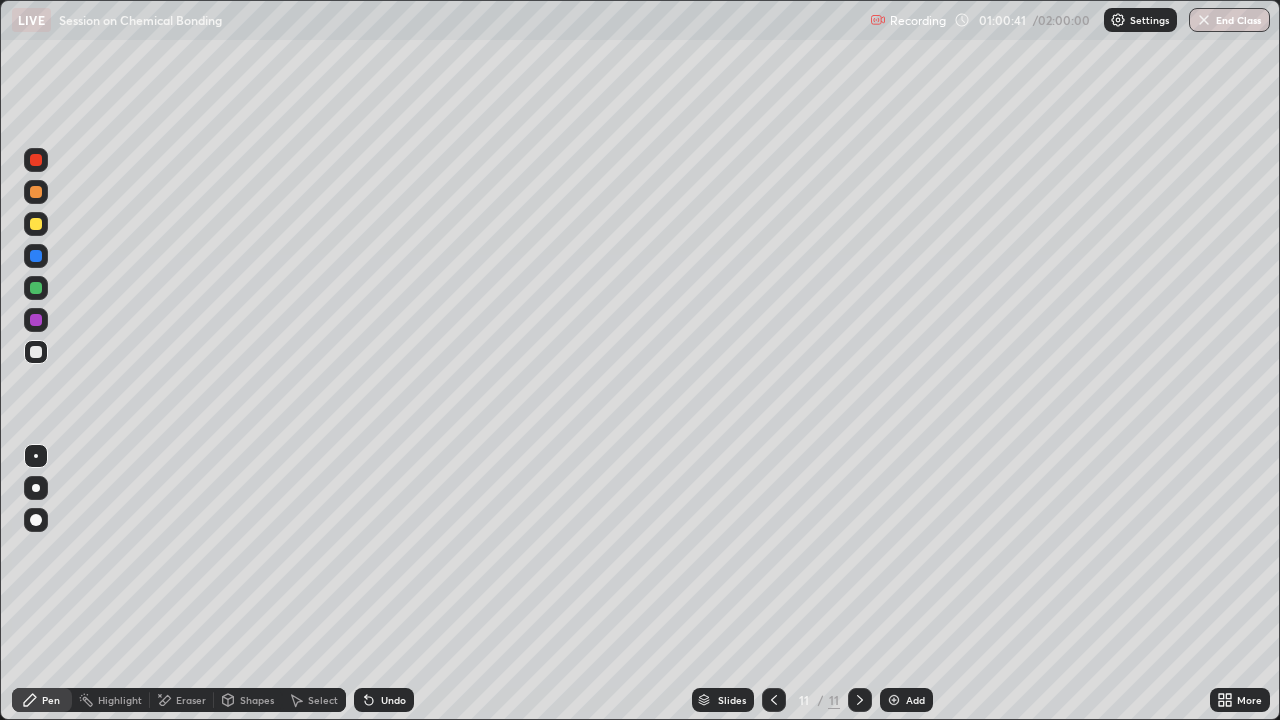 click 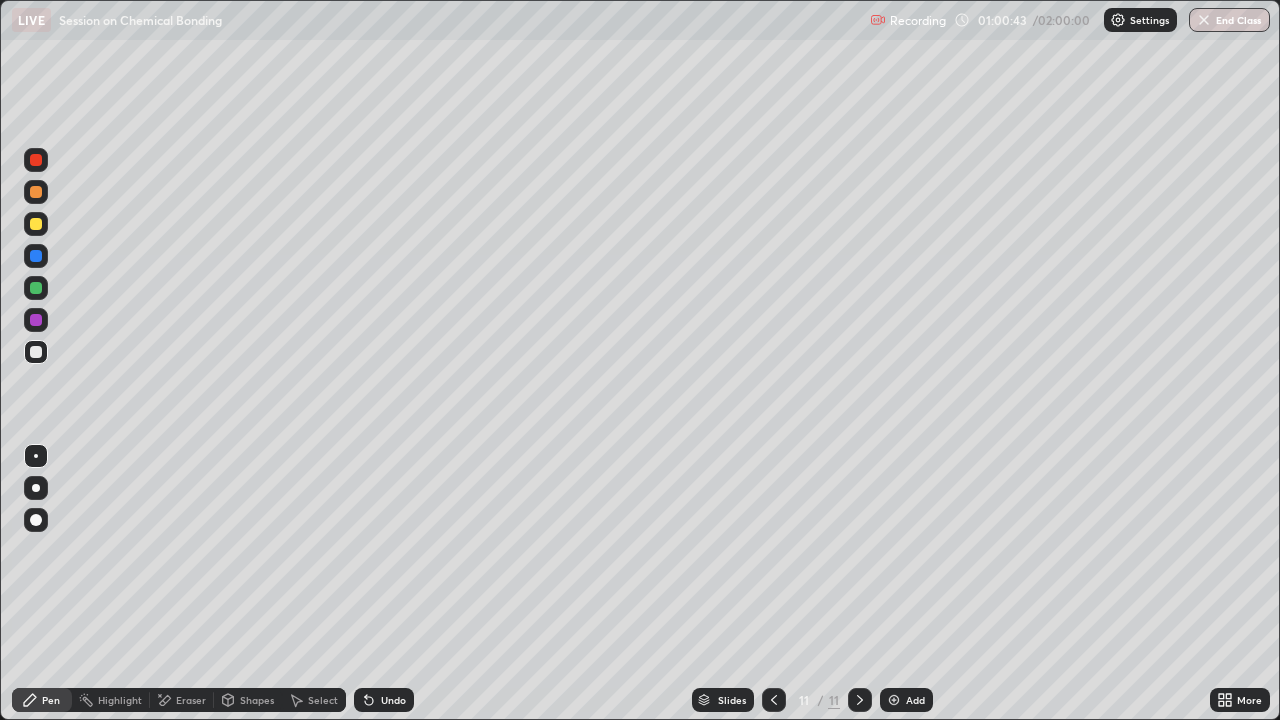 click at bounding box center (36, 288) 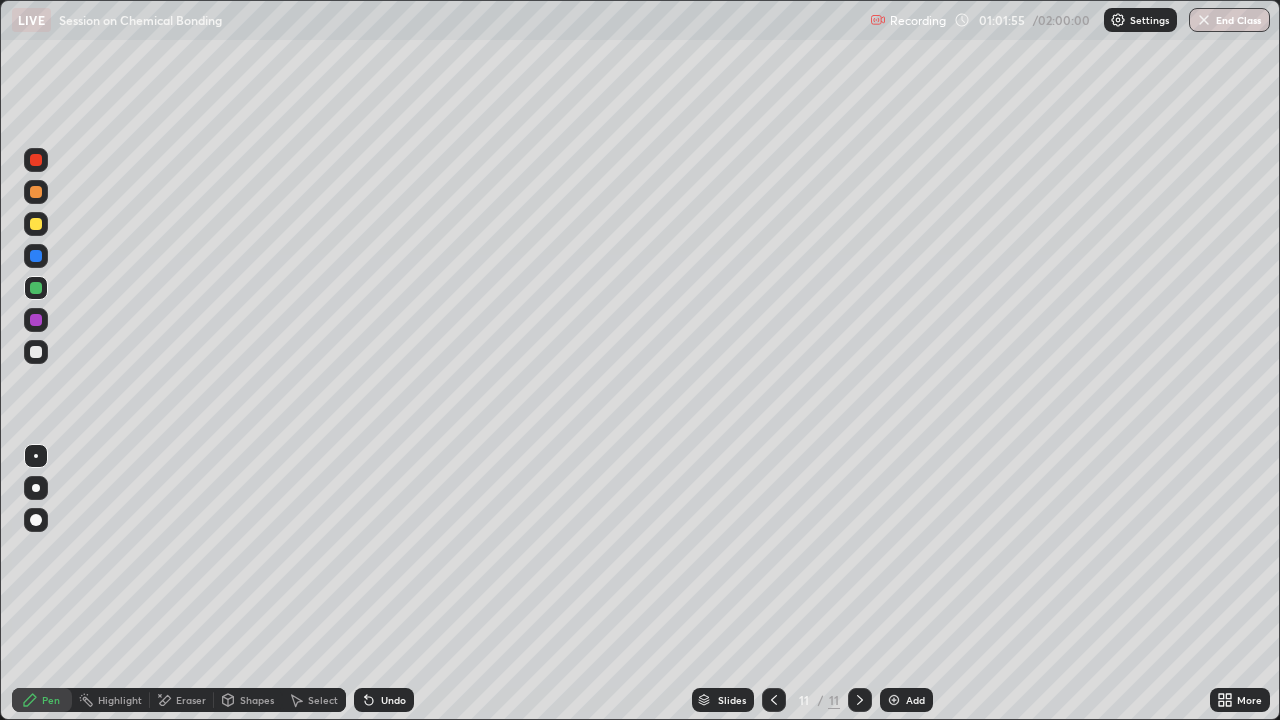 click at bounding box center (36, 352) 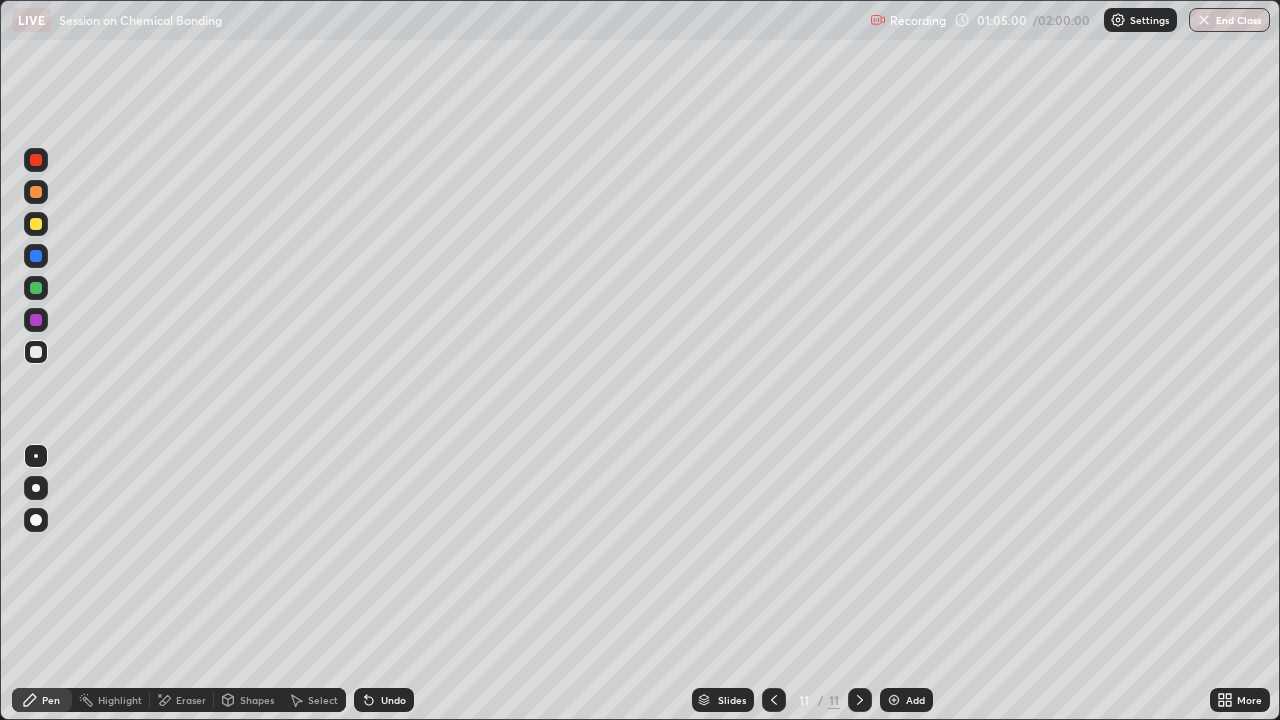 click at bounding box center (894, 700) 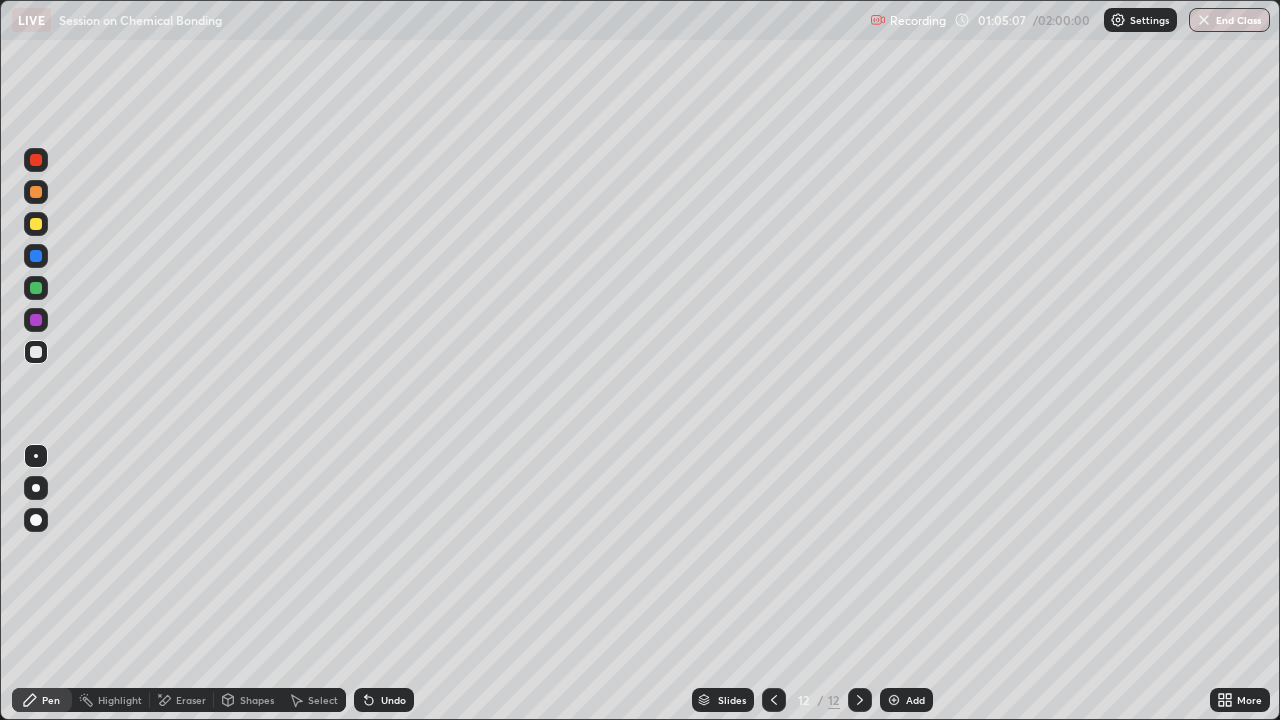click 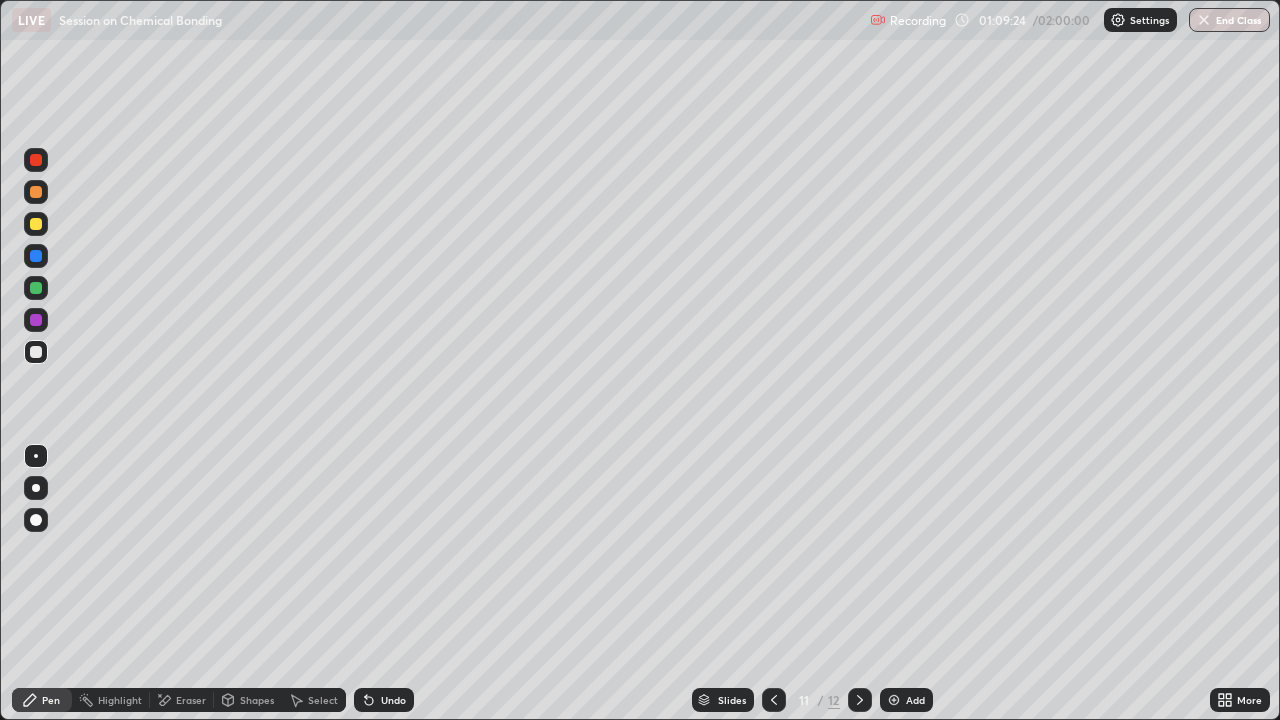click 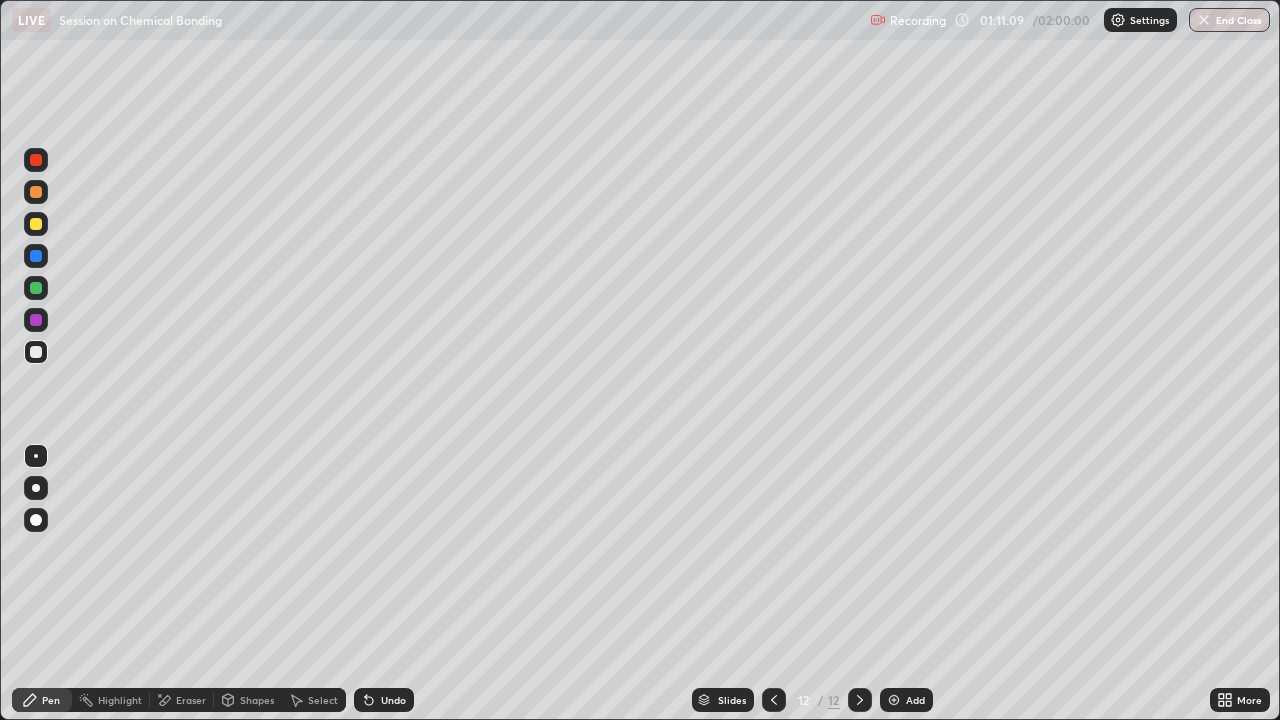 click 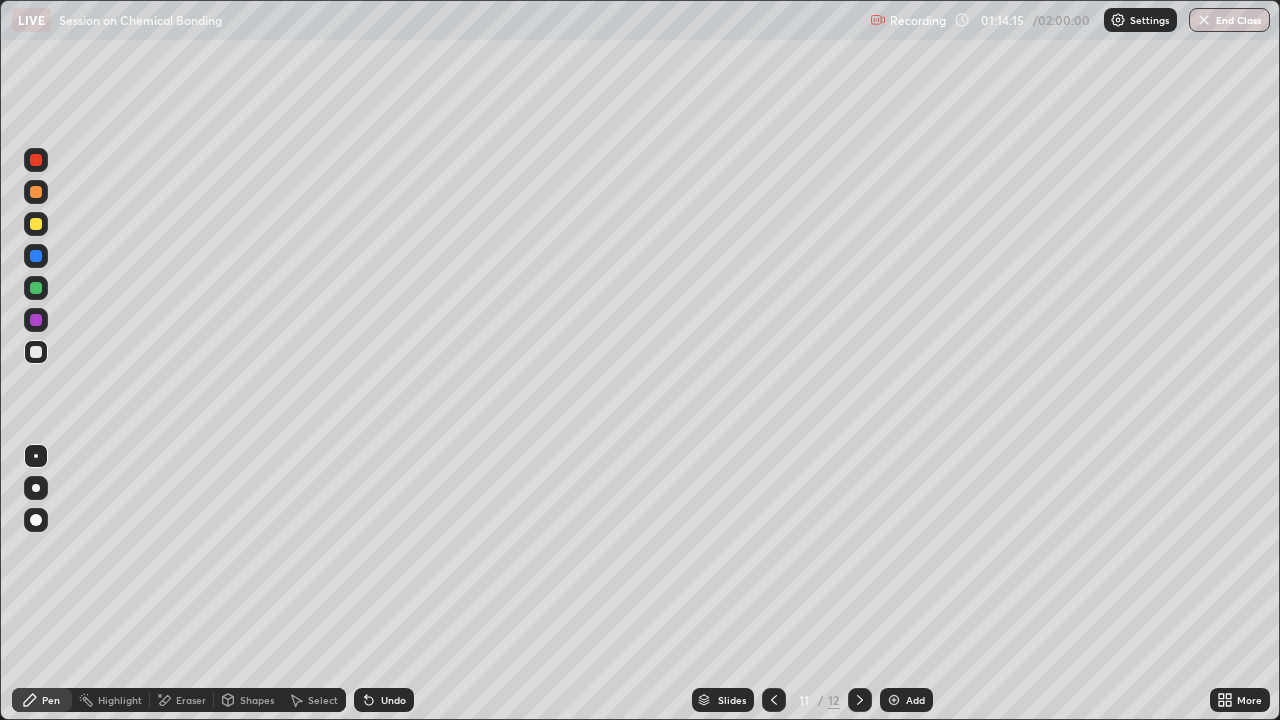 click 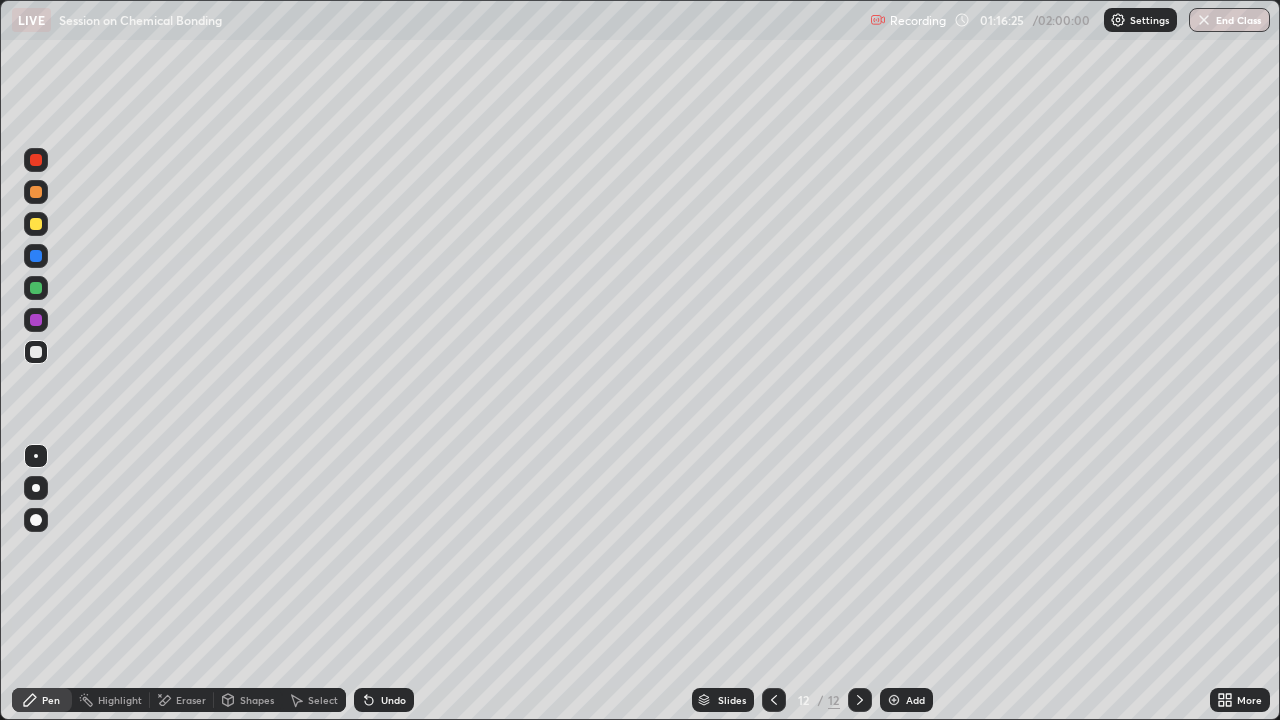 click on "Select" at bounding box center [323, 700] 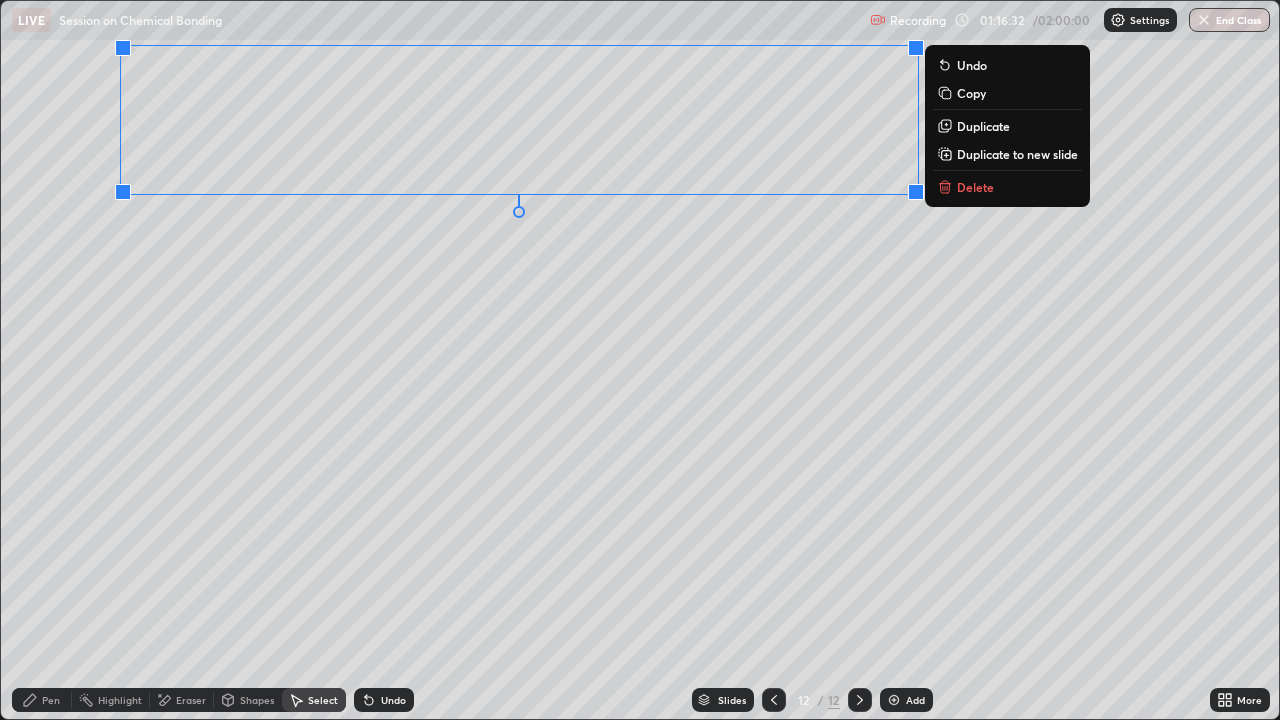 click on "Pen" at bounding box center (51, 700) 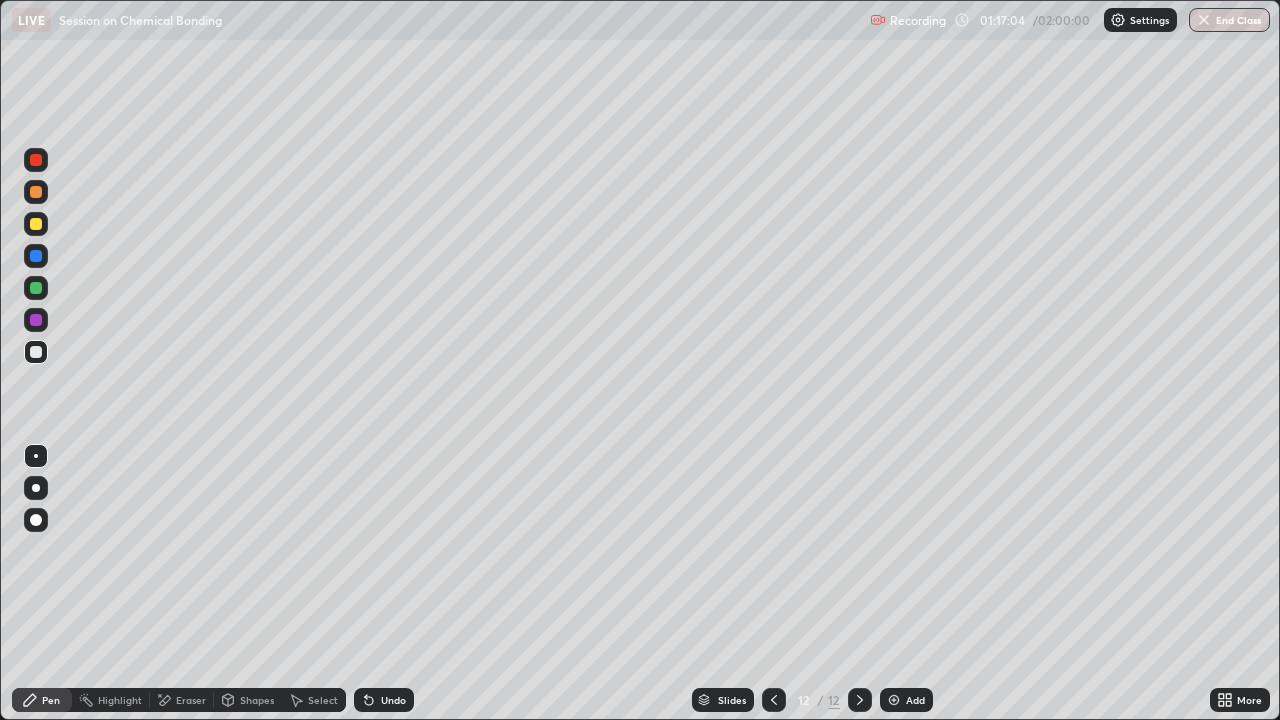click at bounding box center (36, 288) 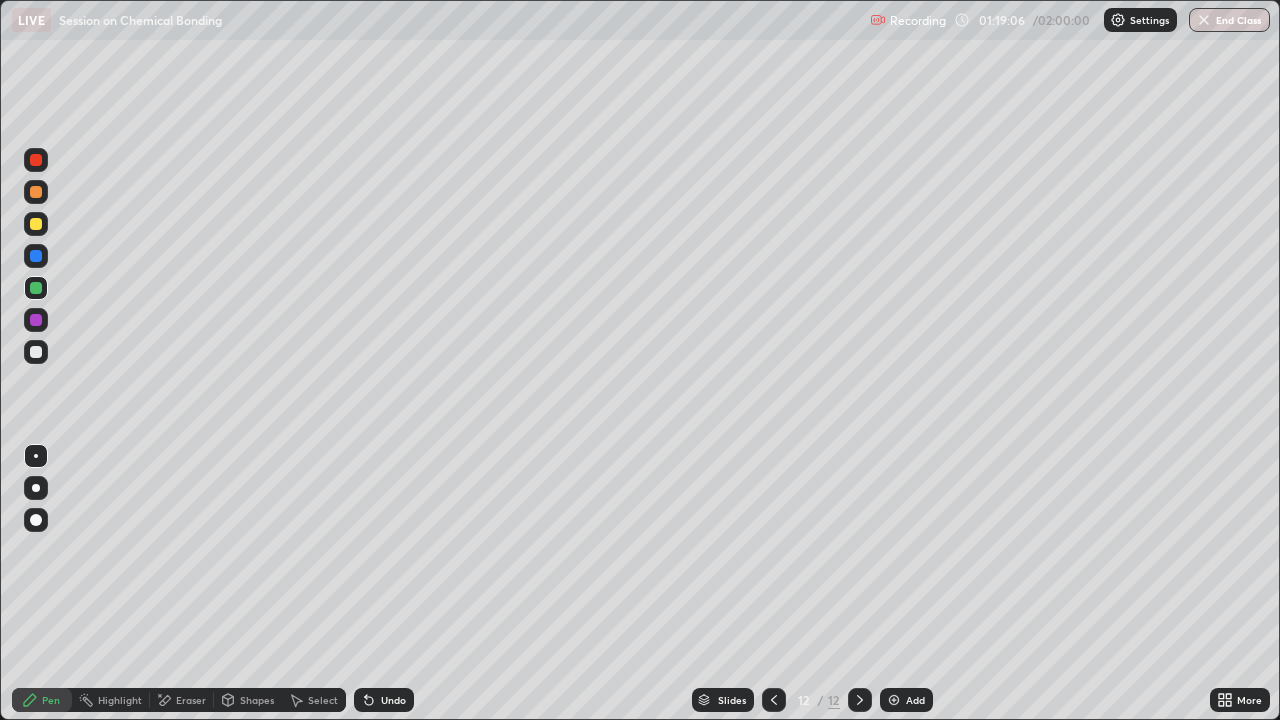 click on "Undo" at bounding box center (393, 700) 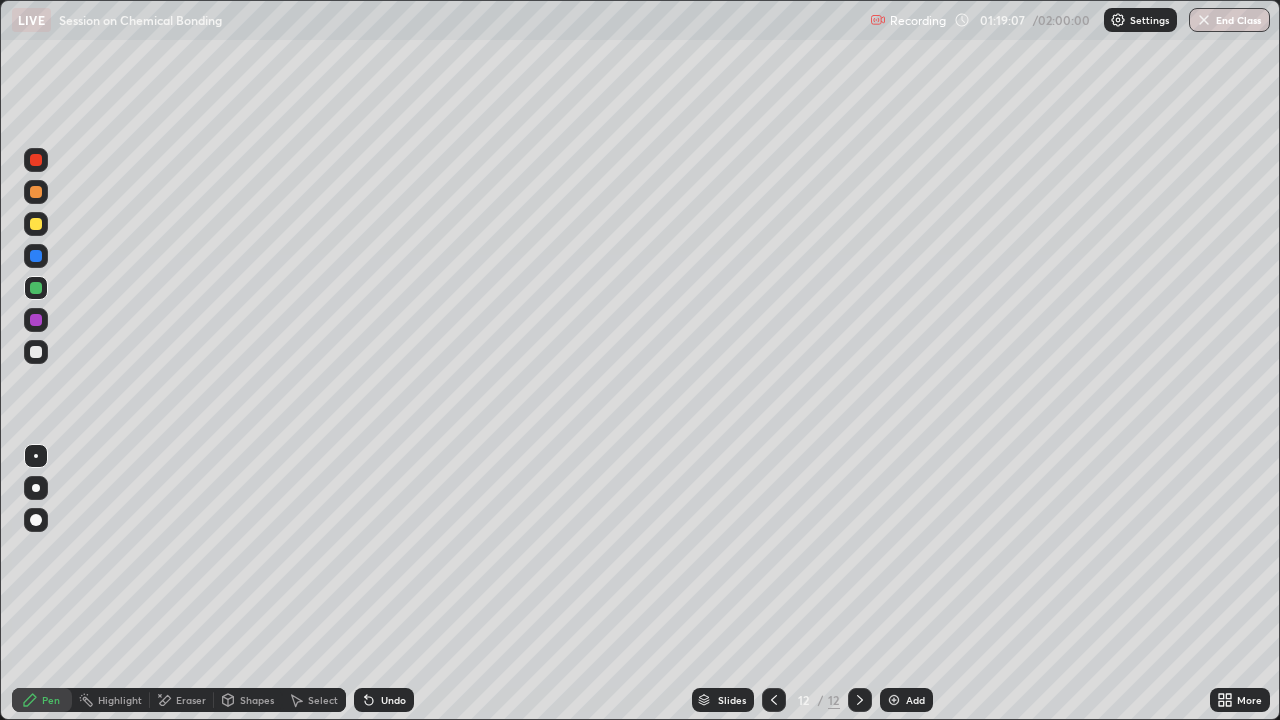 click on "Undo" at bounding box center (393, 700) 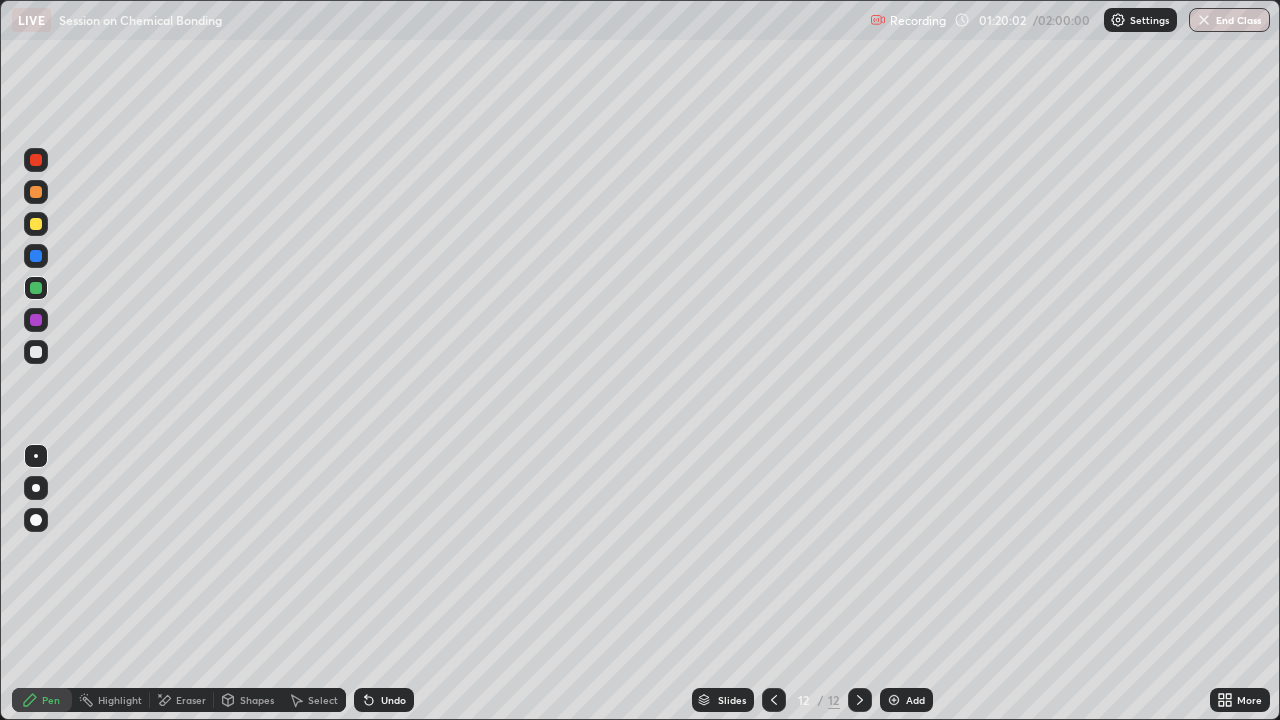 click on "Eraser" at bounding box center (182, 700) 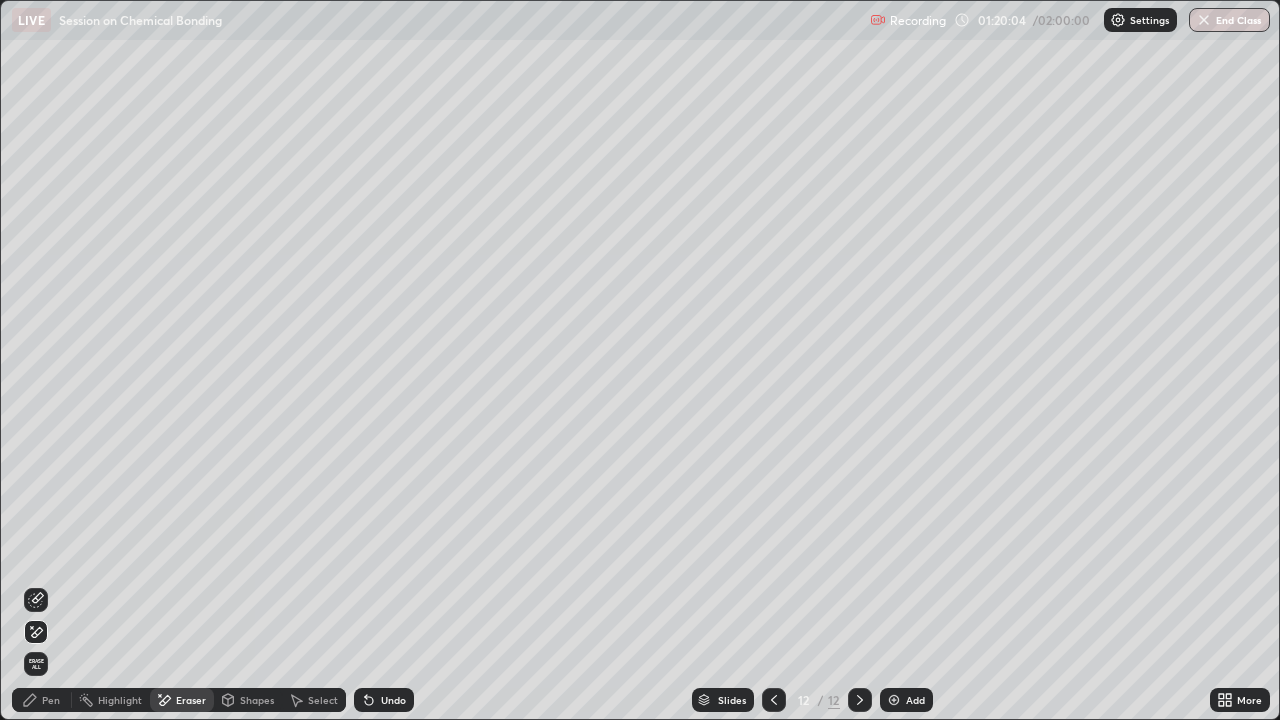click on "Pen" at bounding box center [42, 700] 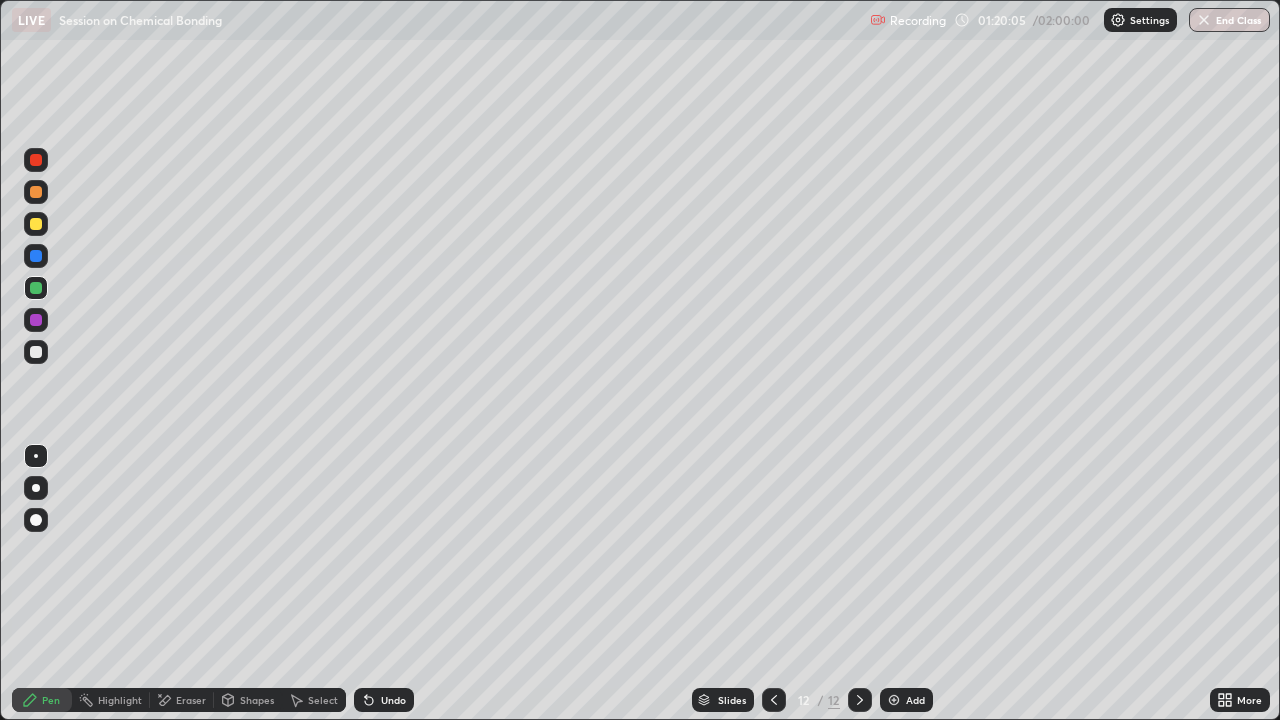click on "Pen" at bounding box center [42, 700] 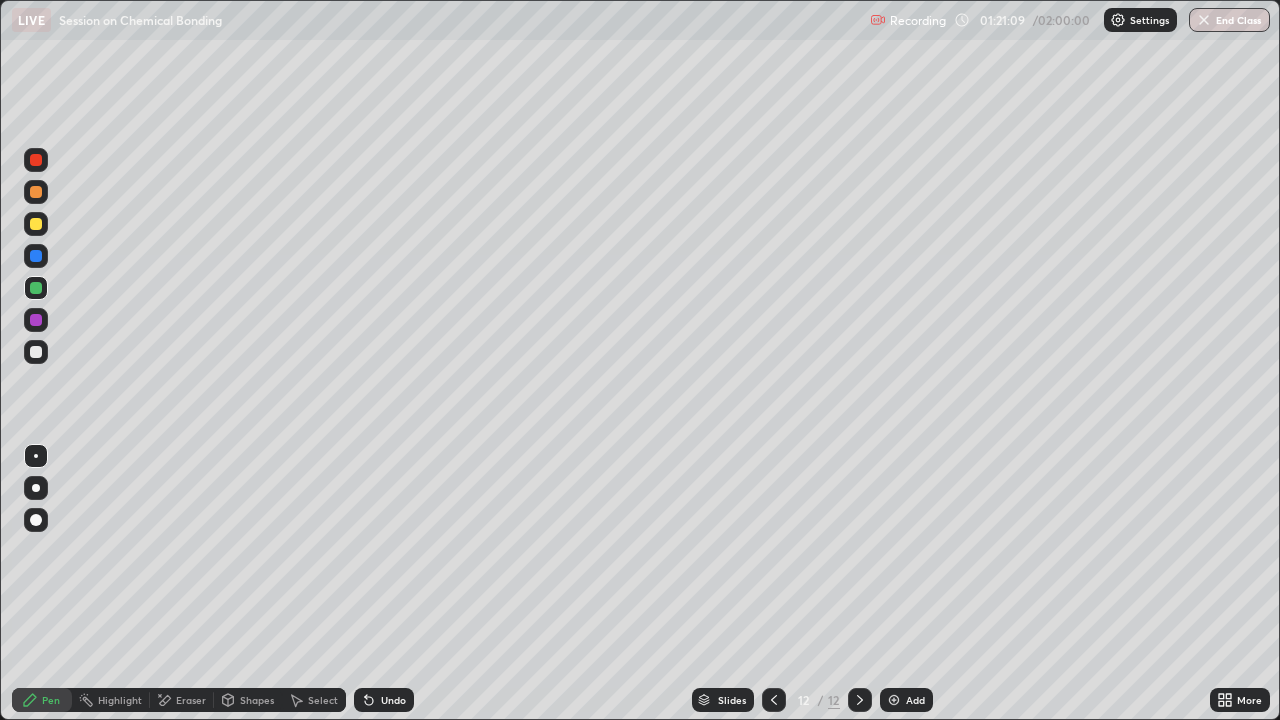 click at bounding box center (894, 700) 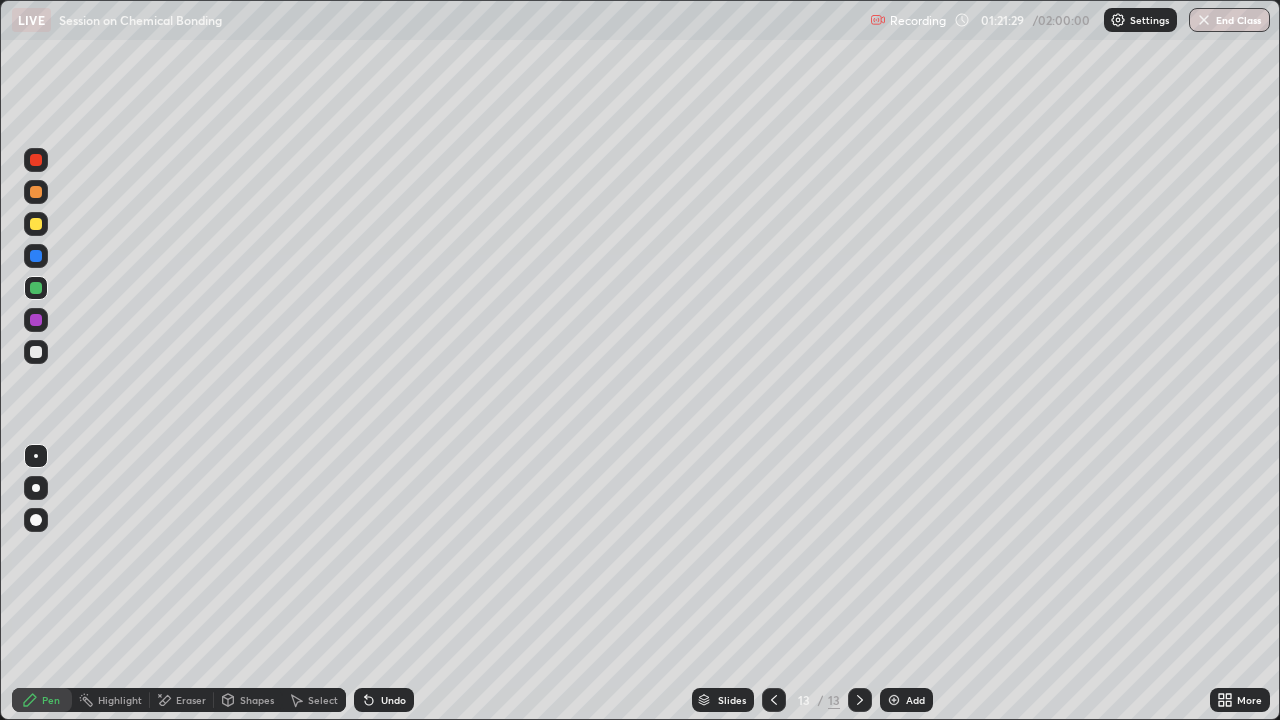 click on "Eraser" at bounding box center (191, 700) 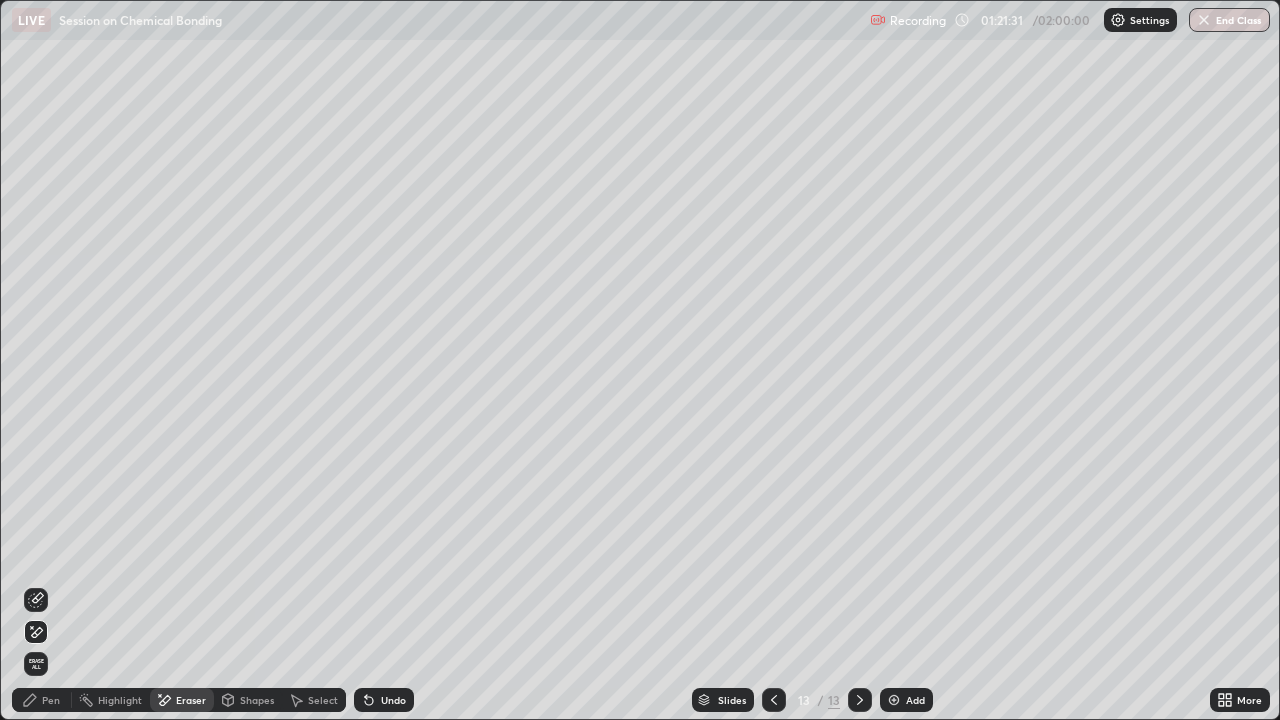 click on "Pen" at bounding box center [51, 700] 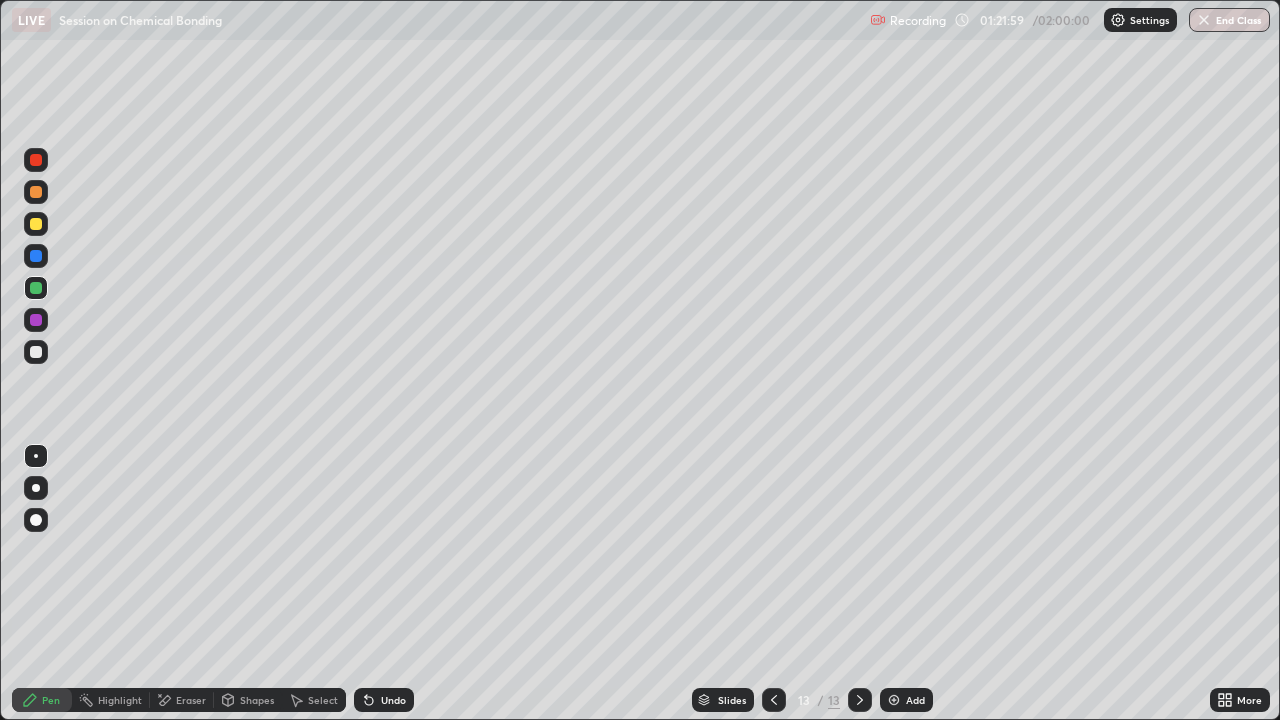 click on "Undo" at bounding box center (393, 700) 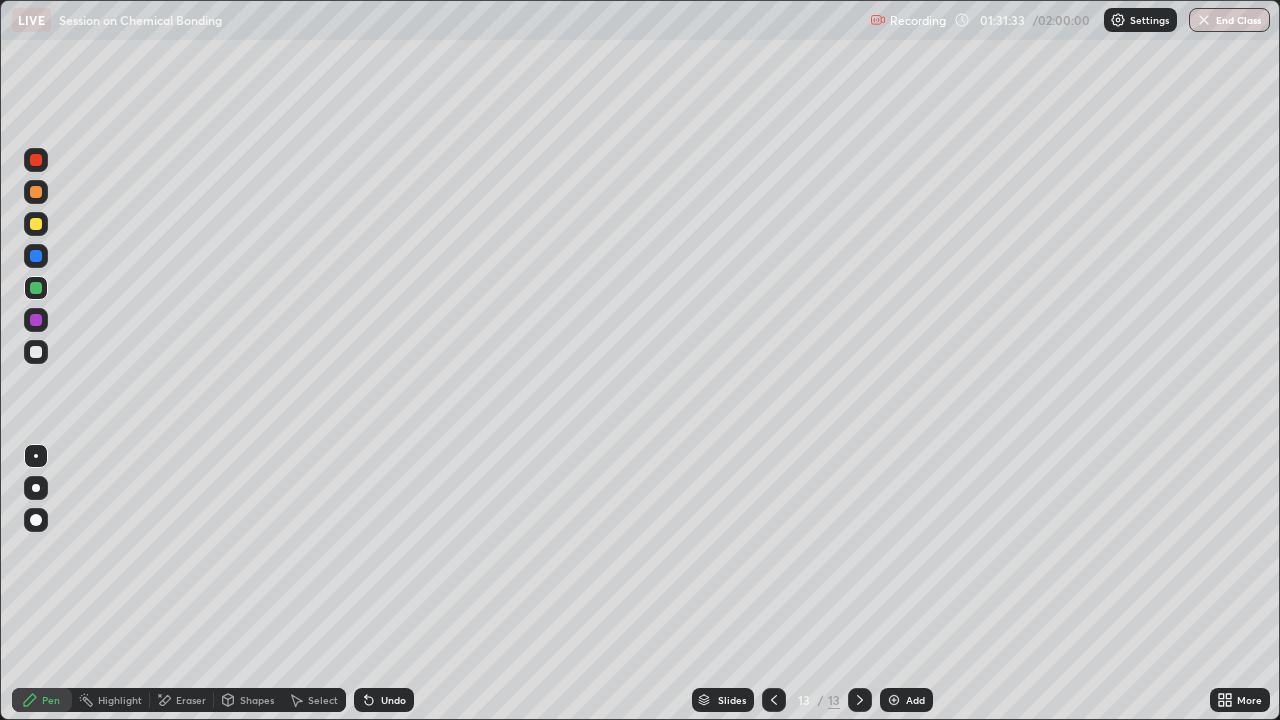 click at bounding box center [894, 700] 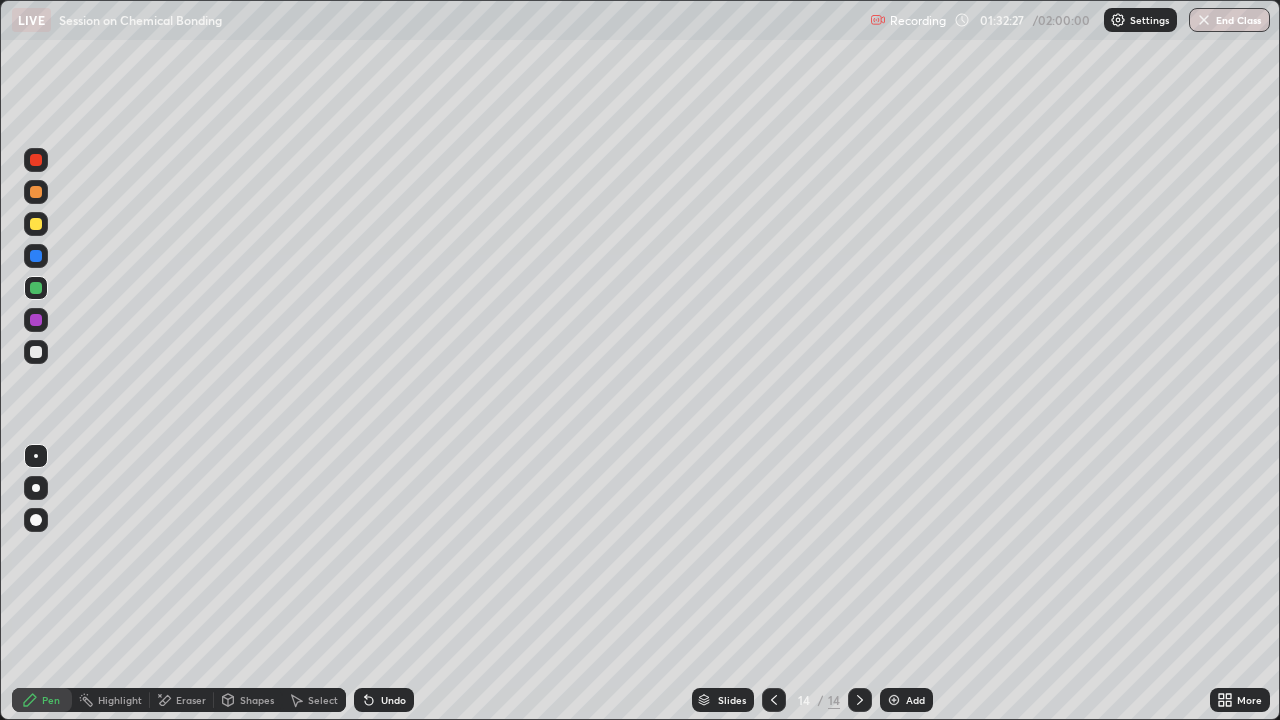 click 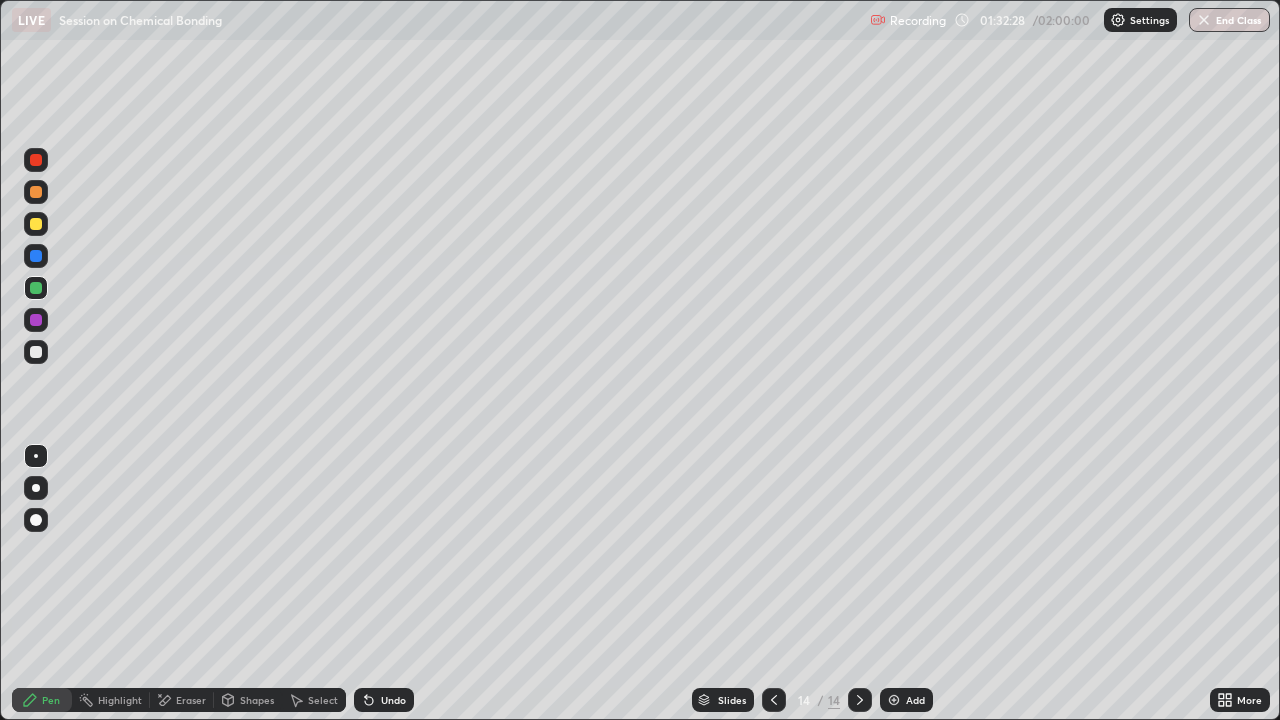 click on "Undo" at bounding box center [384, 700] 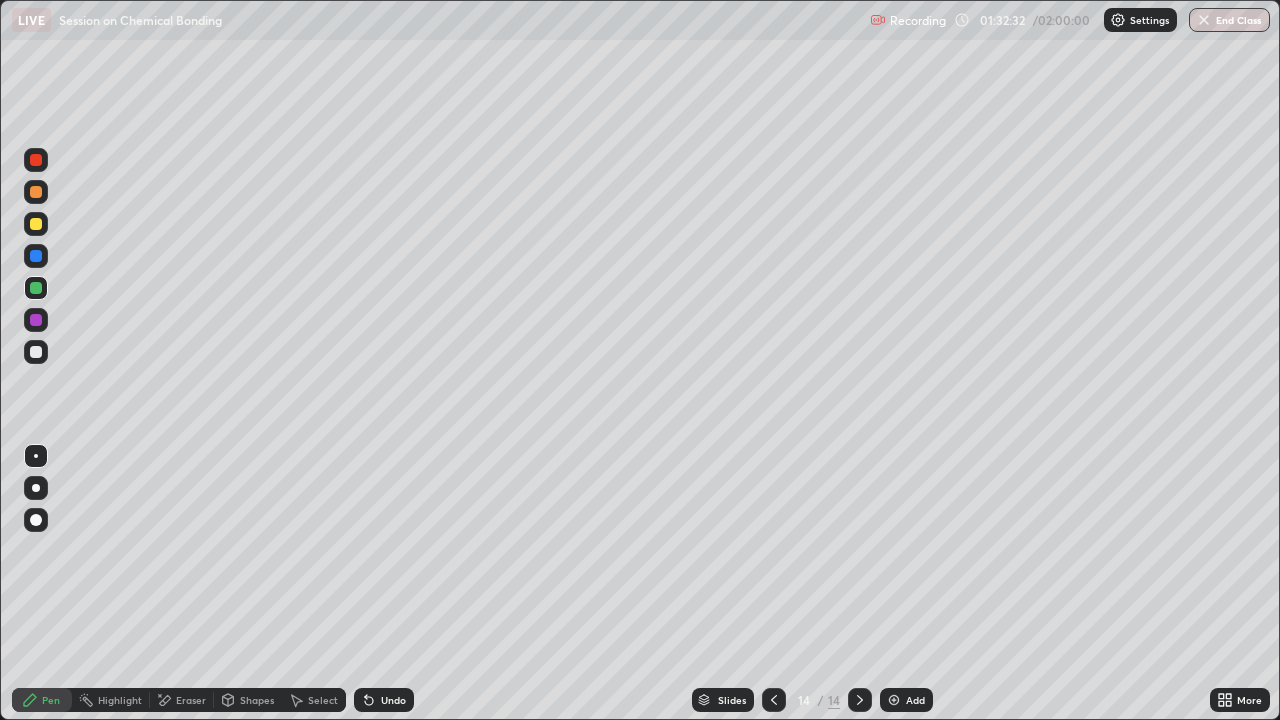 click 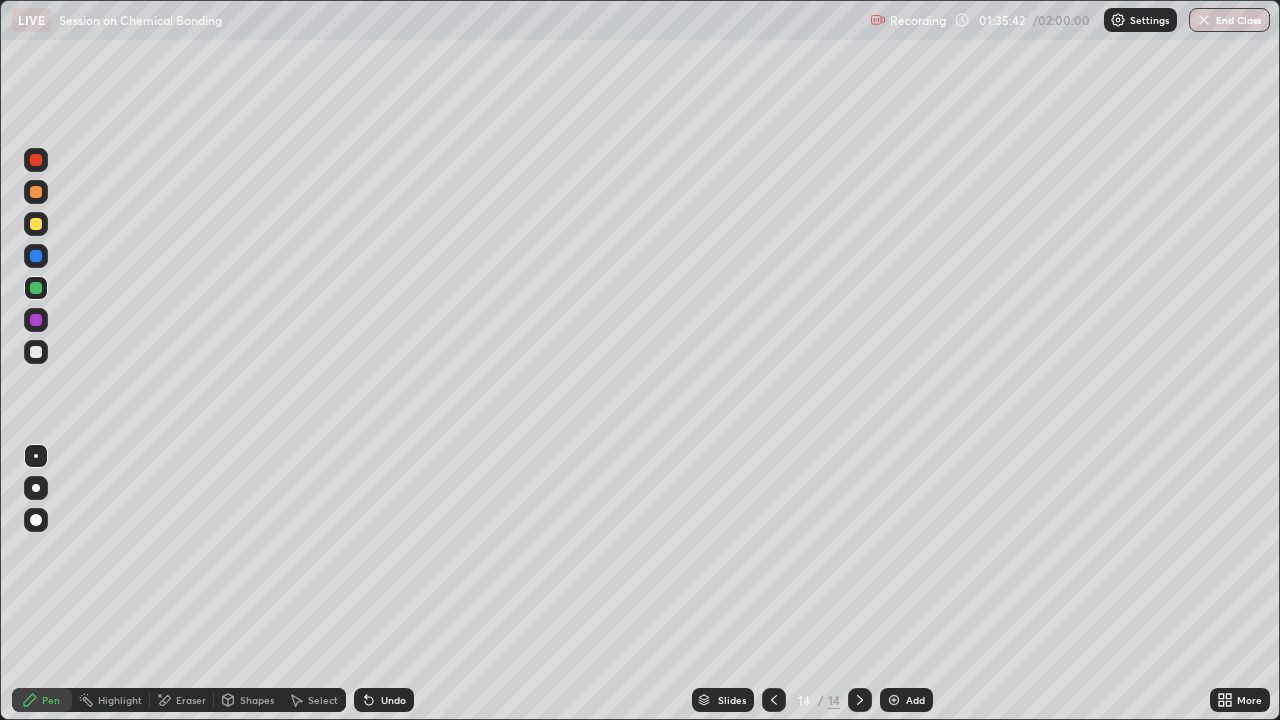click at bounding box center [36, 352] 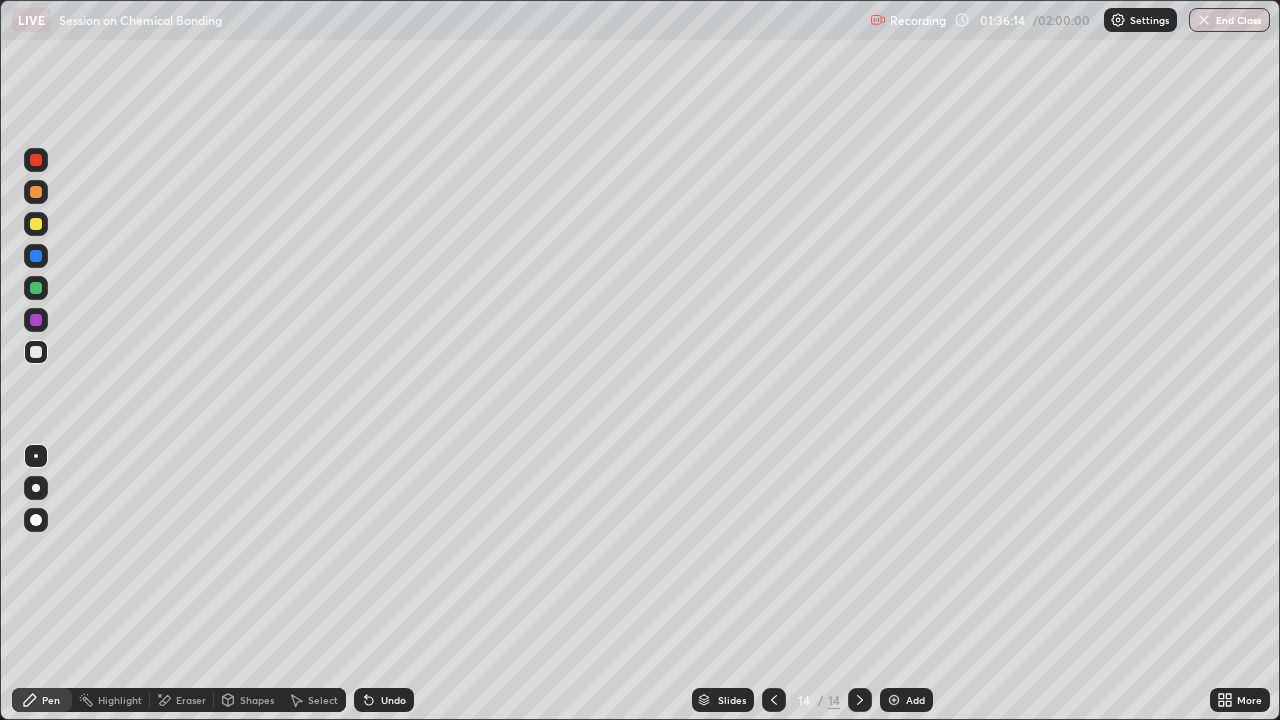 click on "Select" at bounding box center [323, 700] 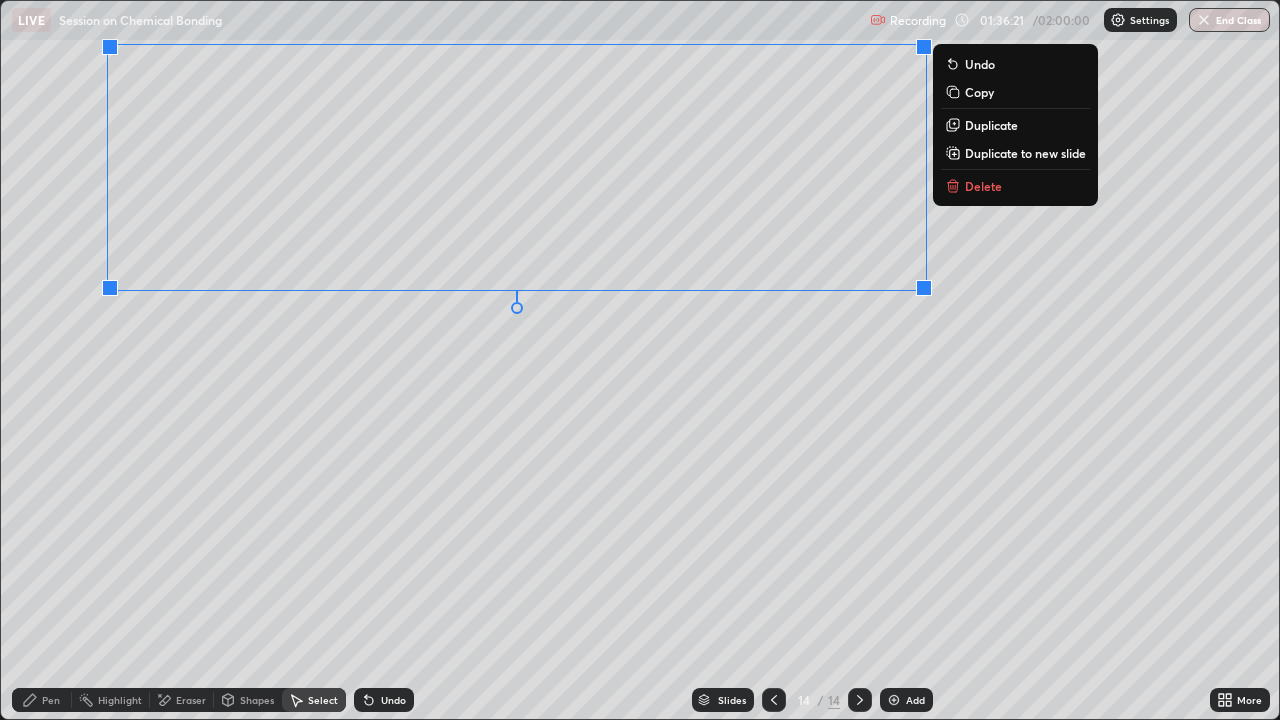 click on "Pen" at bounding box center (51, 700) 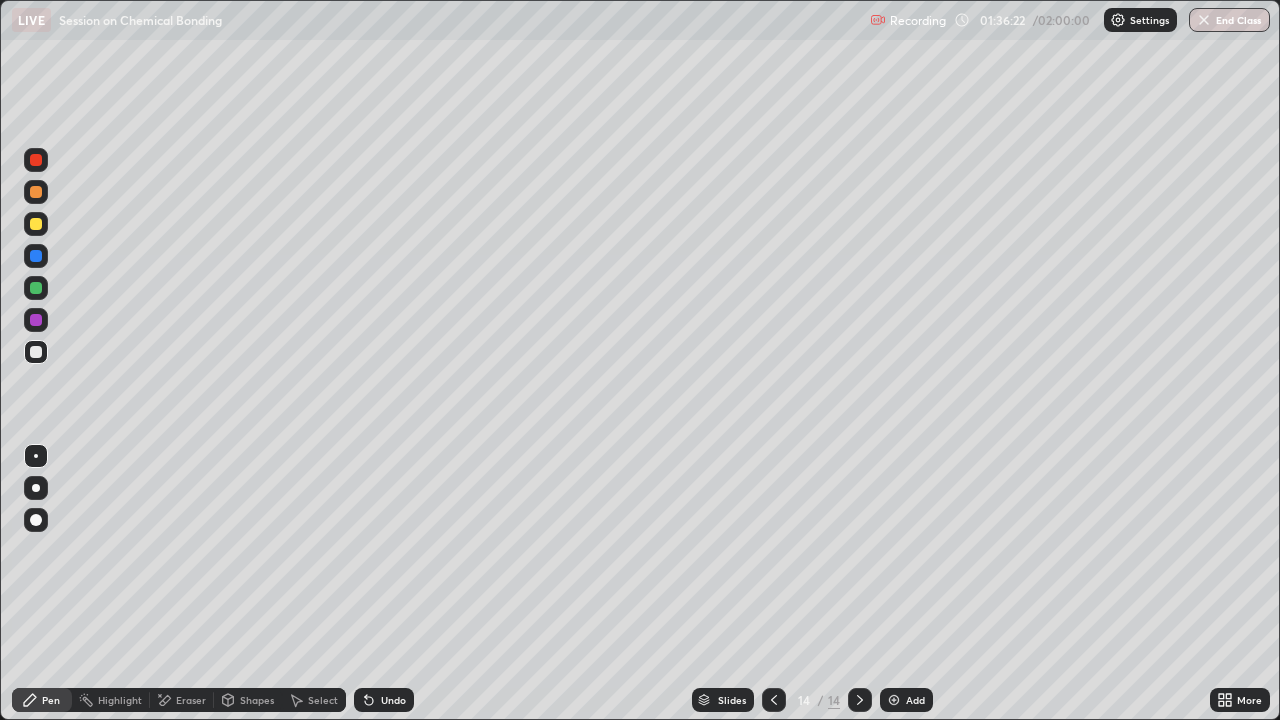 click at bounding box center [36, 288] 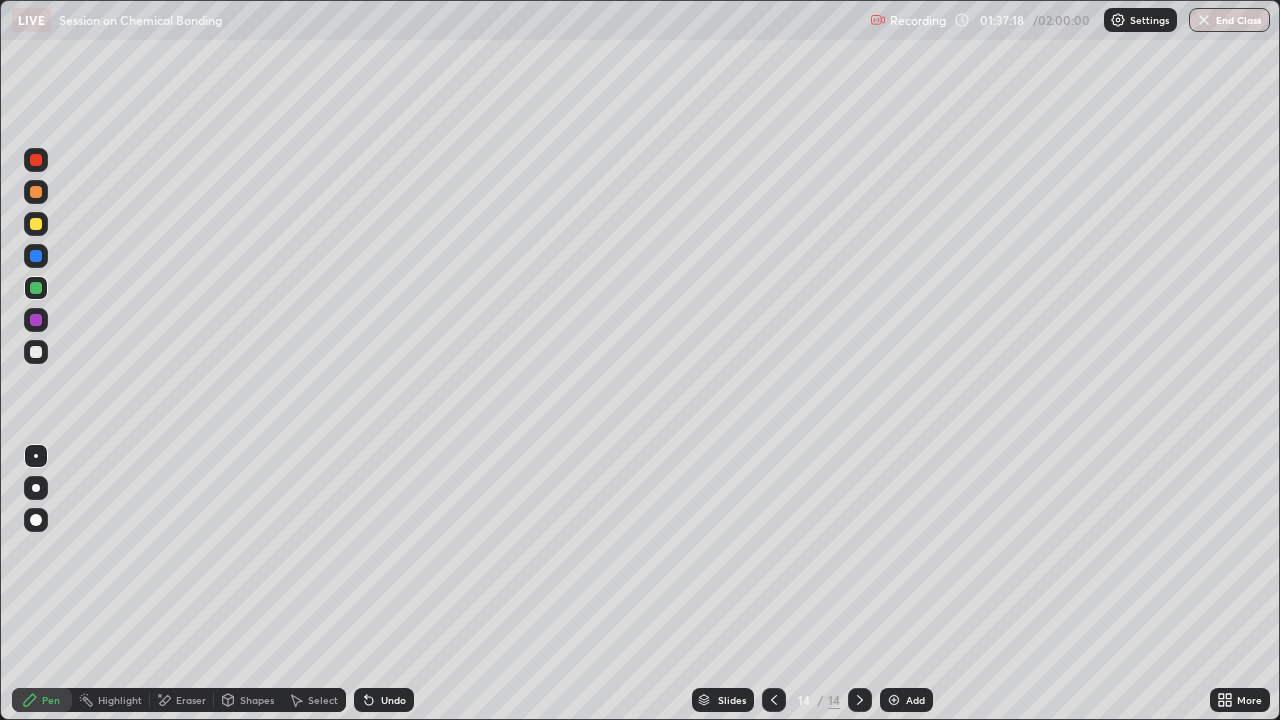 click on "Undo" at bounding box center (384, 700) 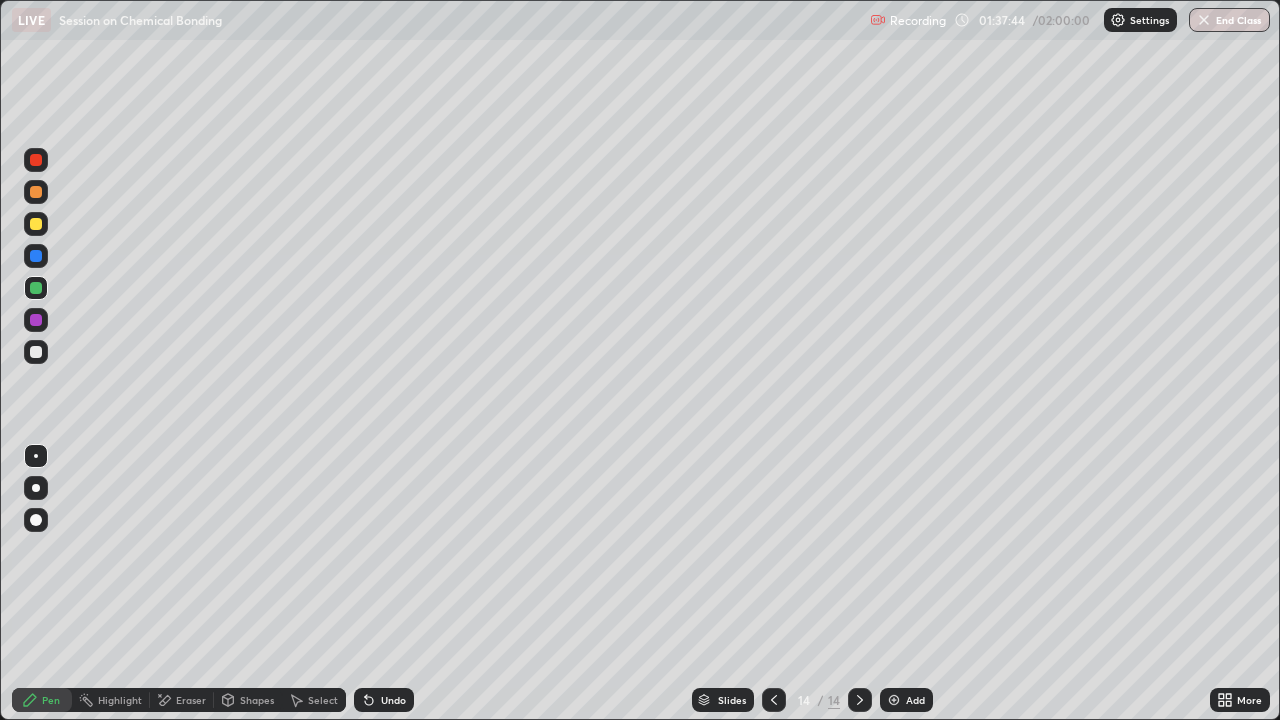 click at bounding box center (36, 352) 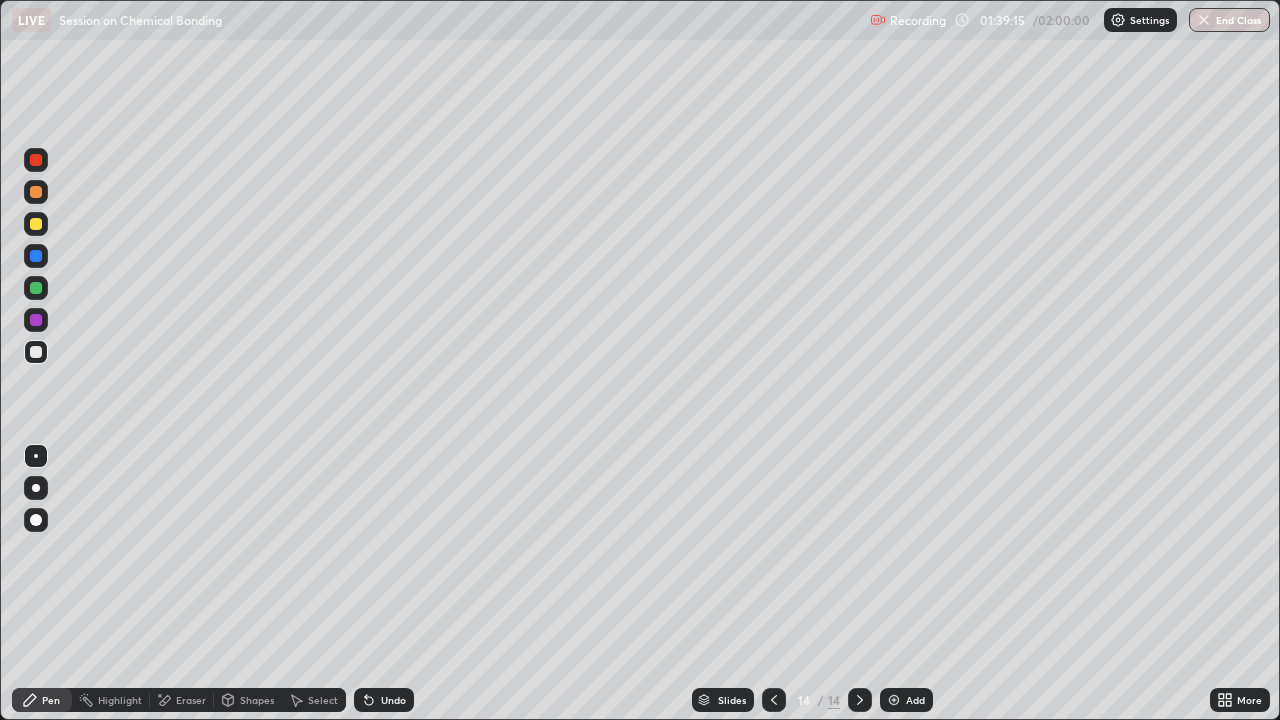 click at bounding box center (894, 700) 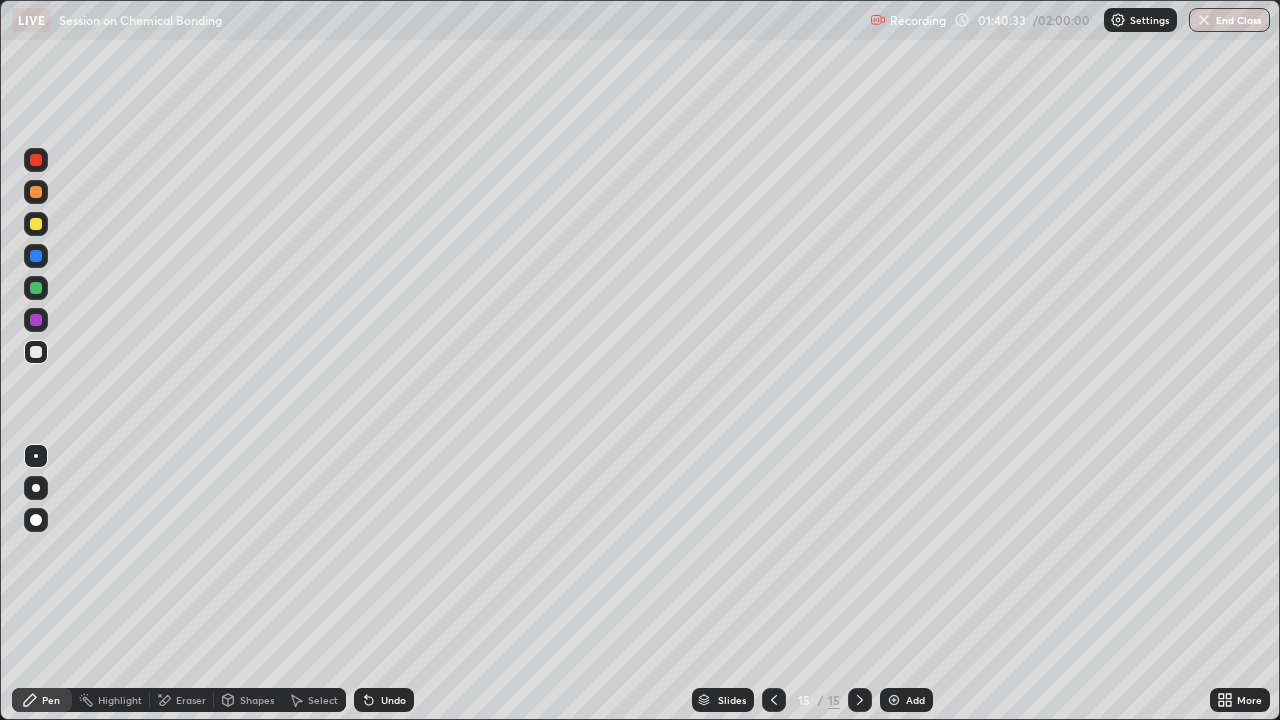 click 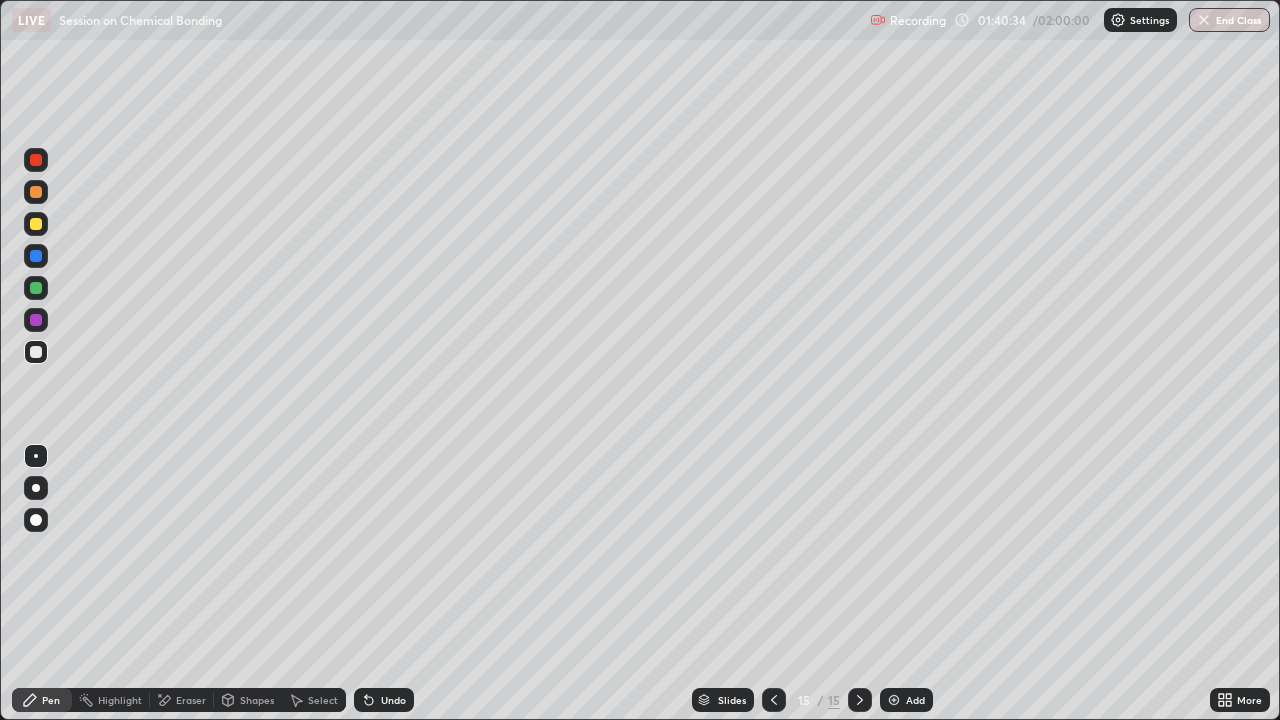 click on "Shapes" at bounding box center [257, 700] 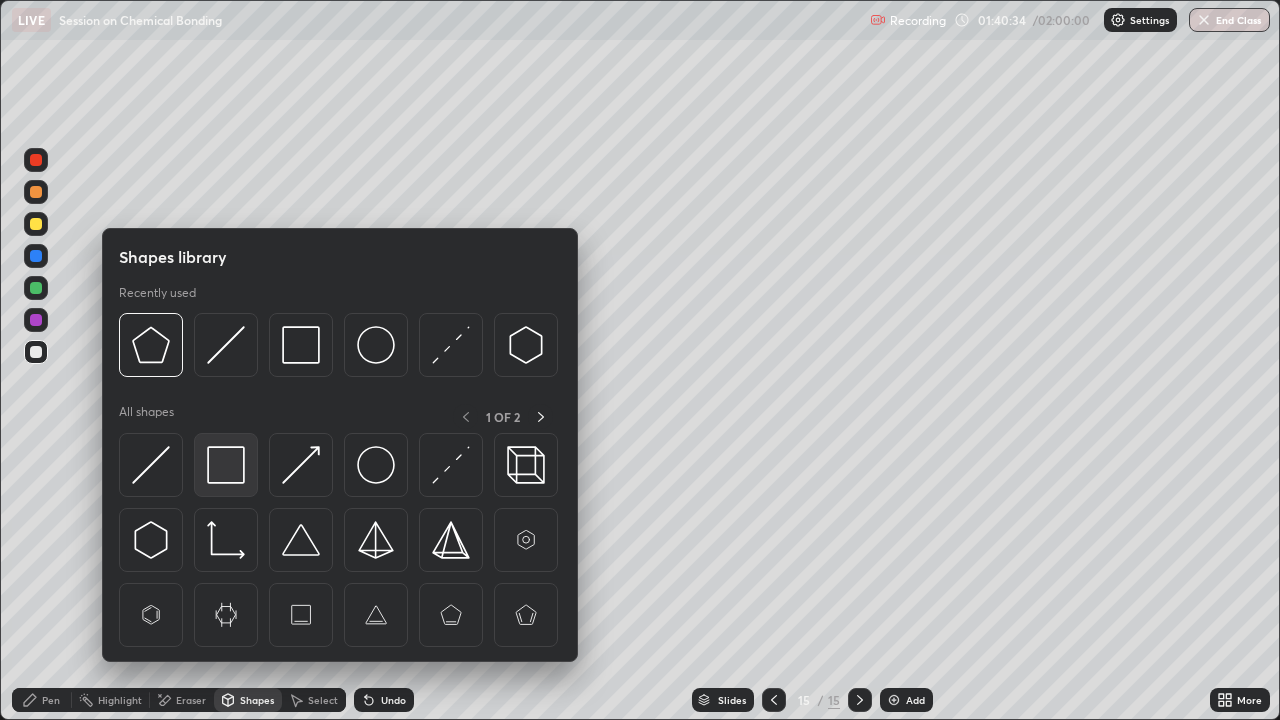 click at bounding box center (226, 465) 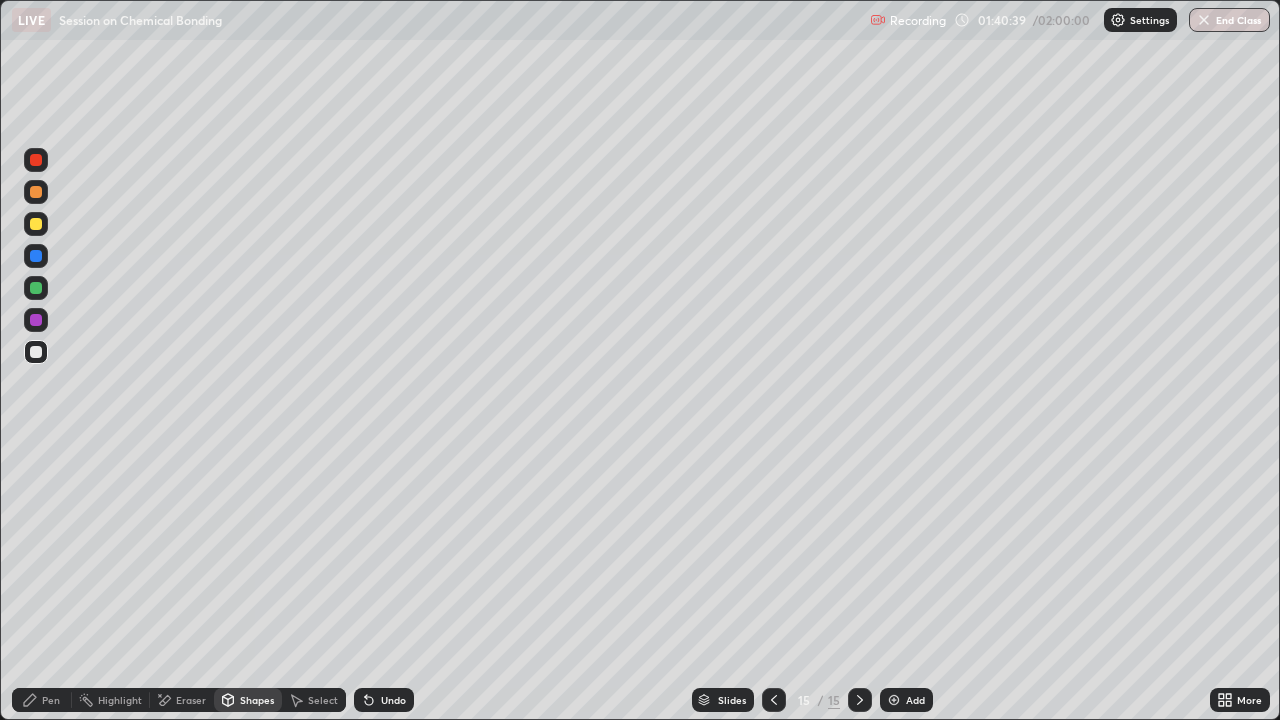 click on "Select" at bounding box center (314, 700) 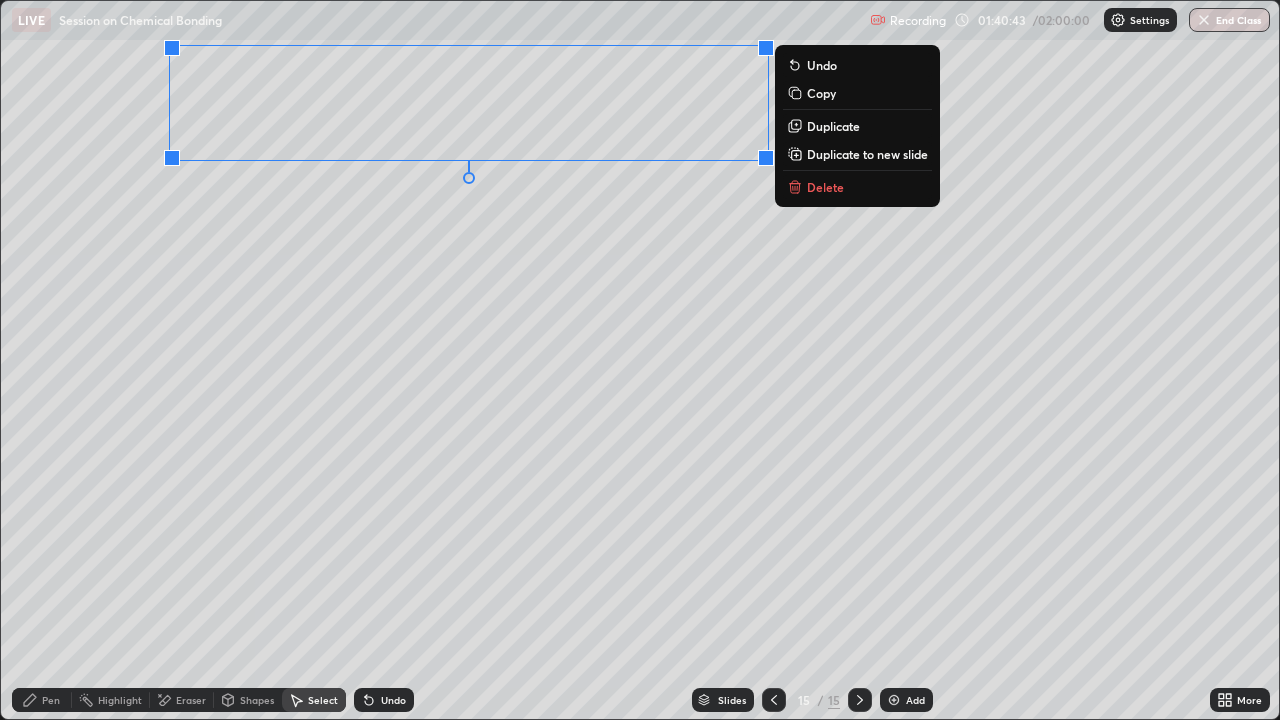 click 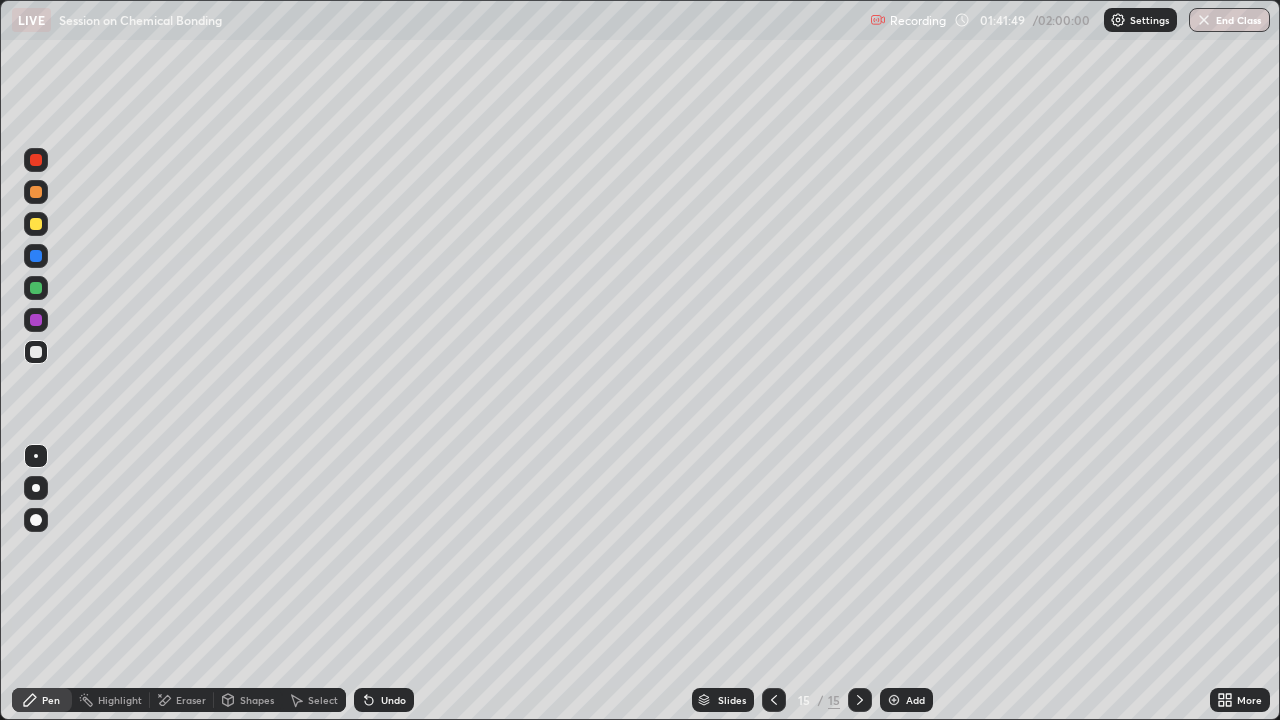 click at bounding box center (36, 288) 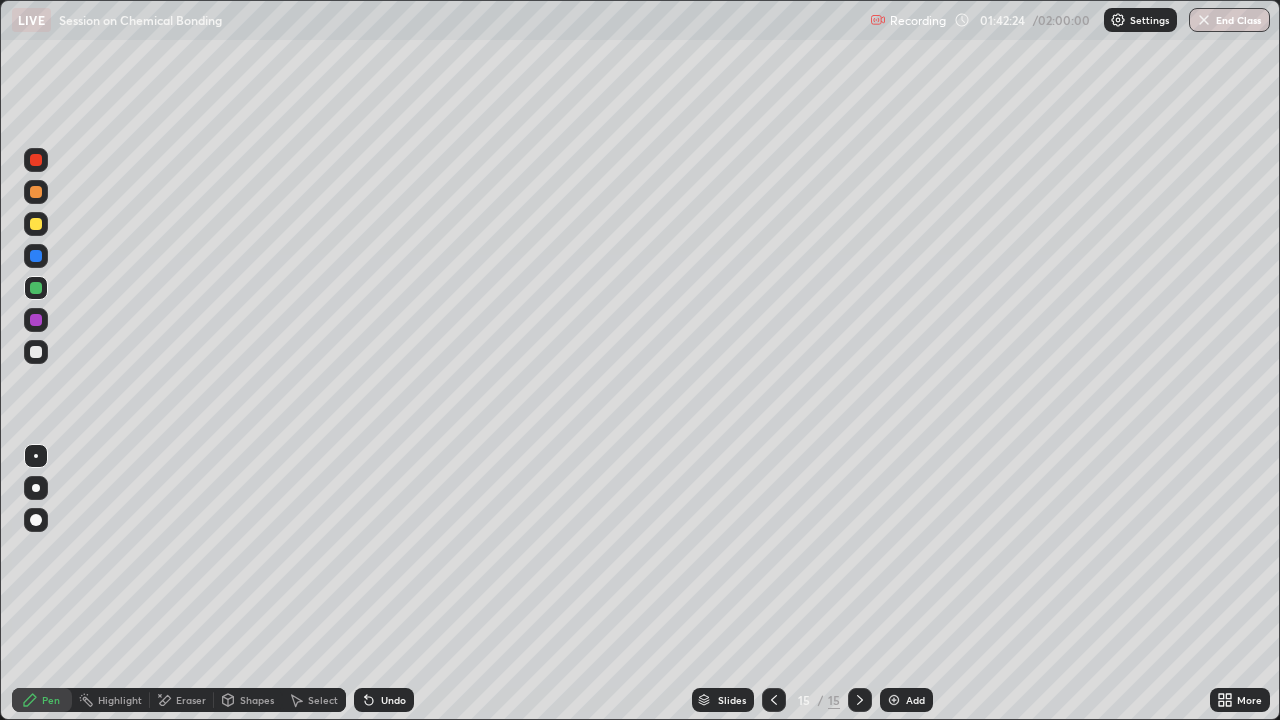 click 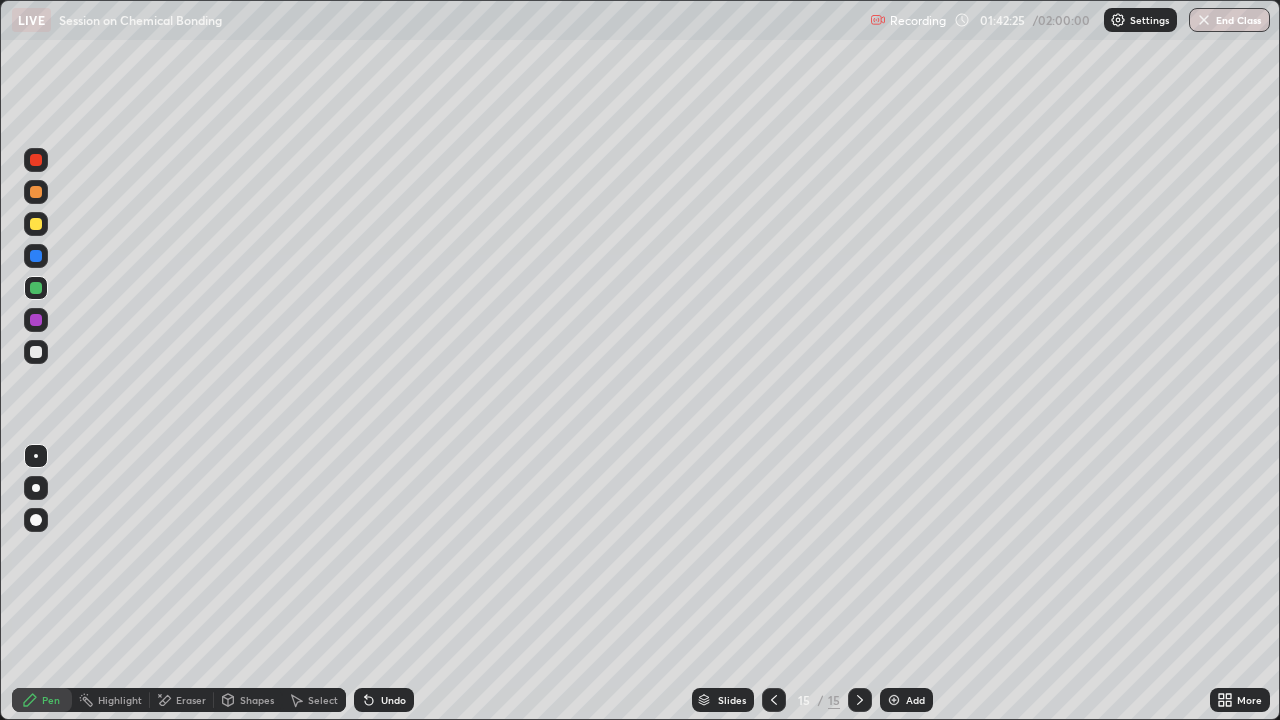 click 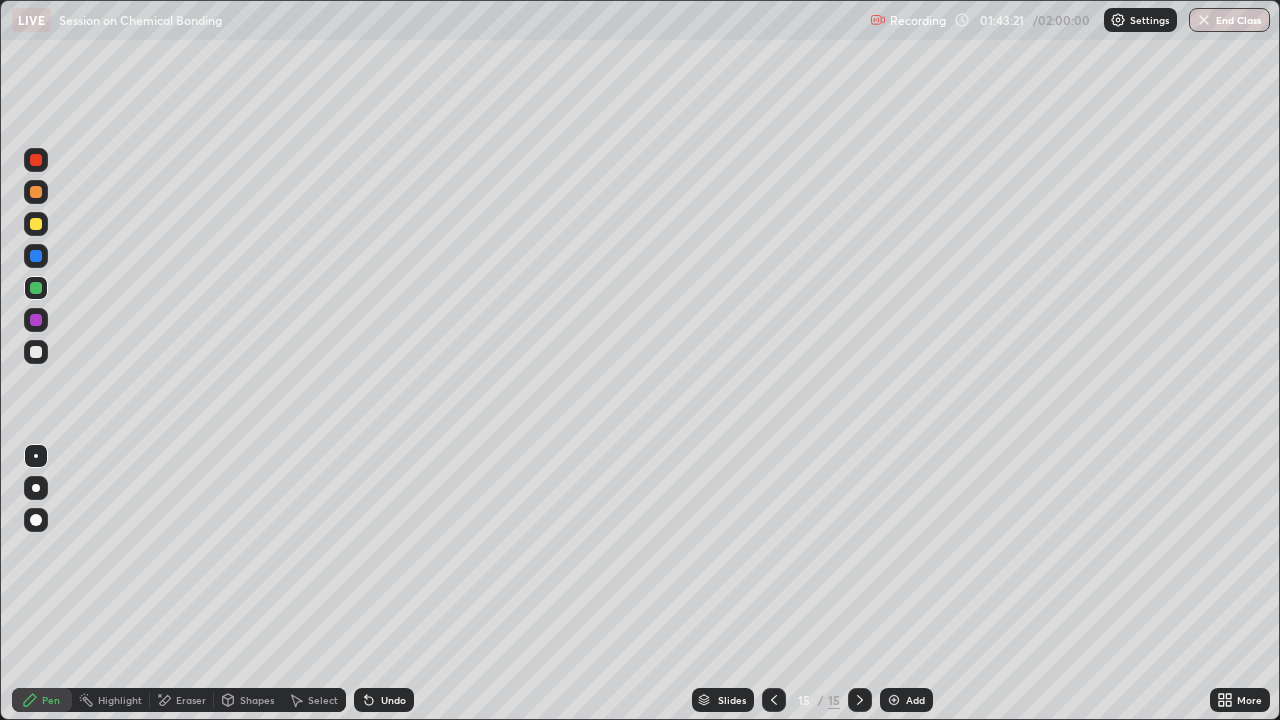 click on "Select" at bounding box center [323, 700] 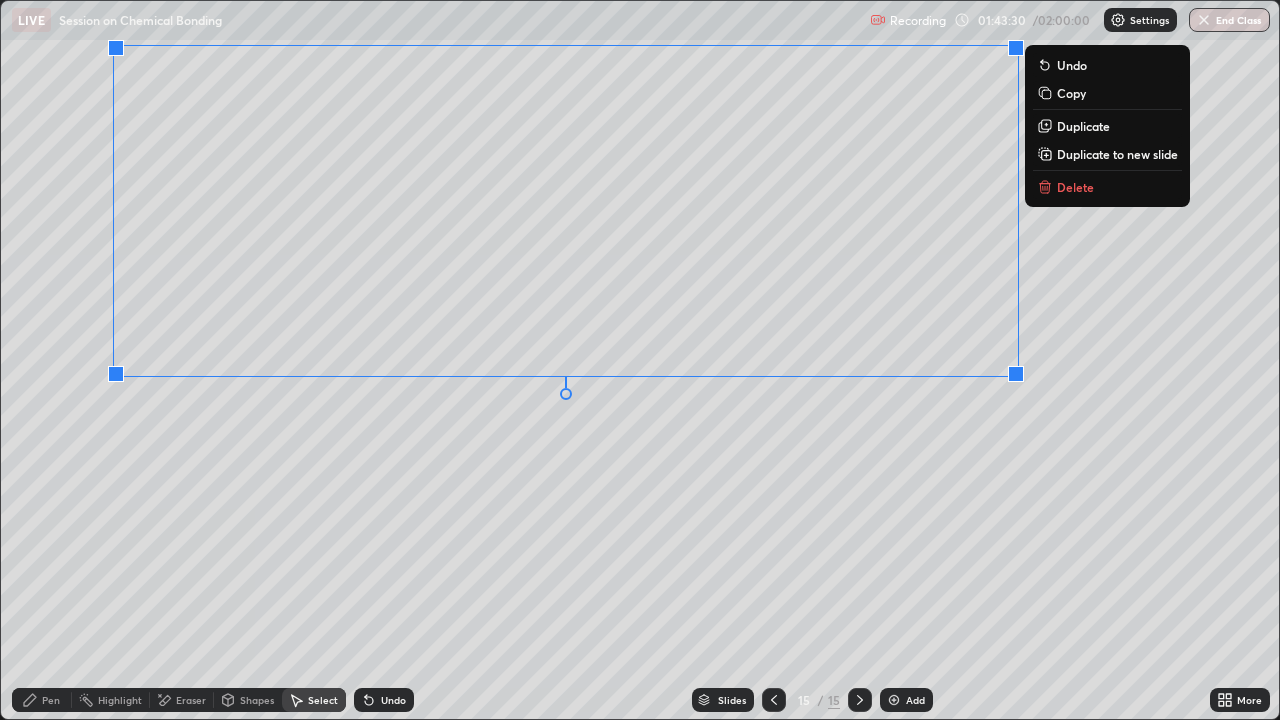 click on "Pen" at bounding box center [42, 700] 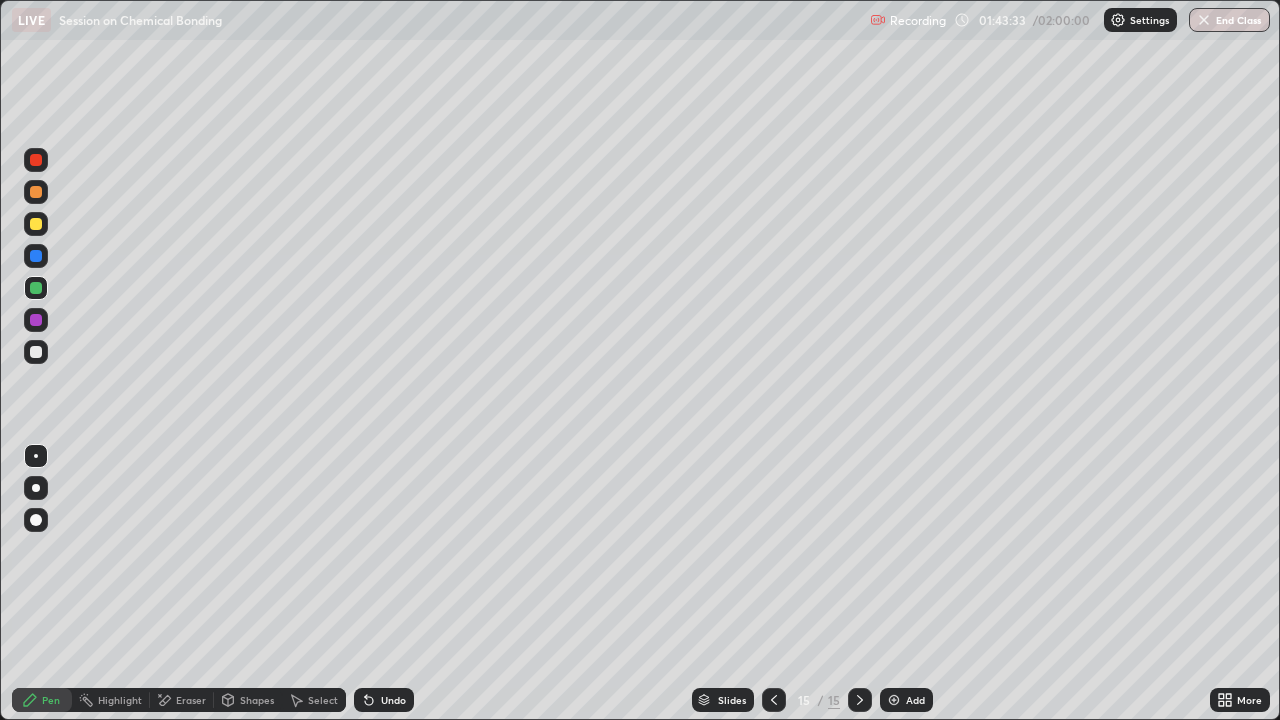 click 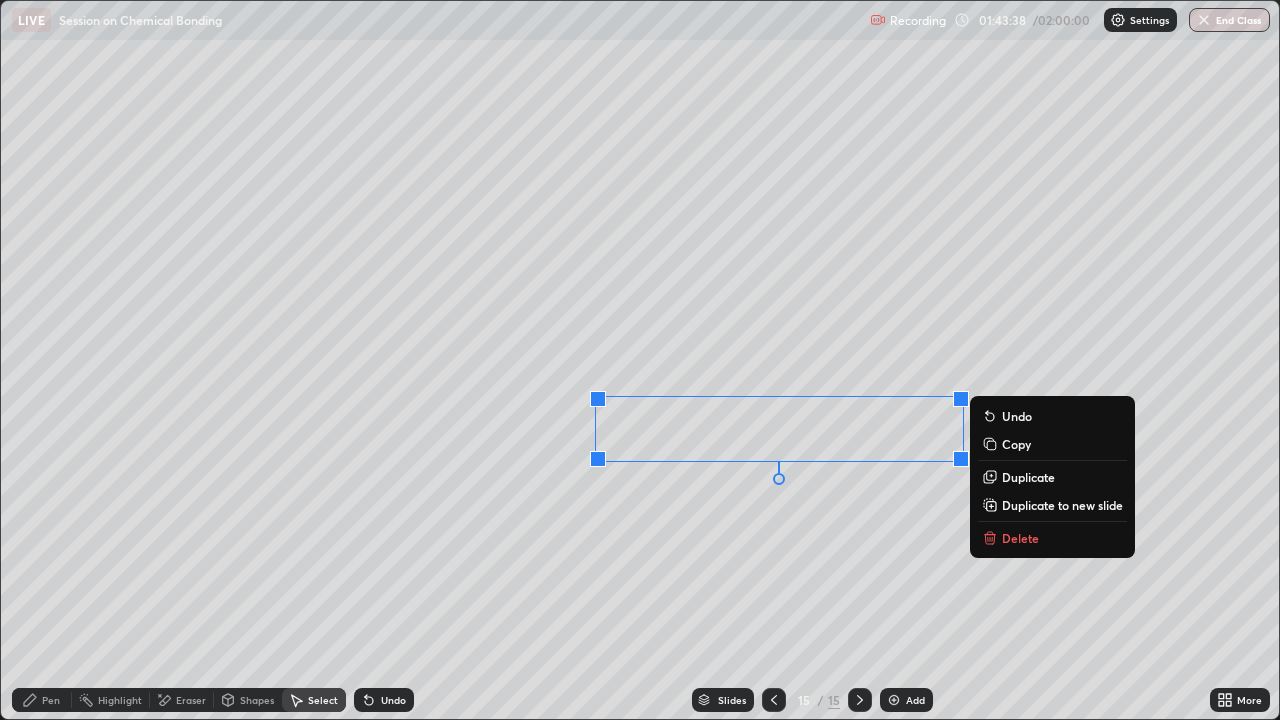 click on "Pen" at bounding box center [51, 700] 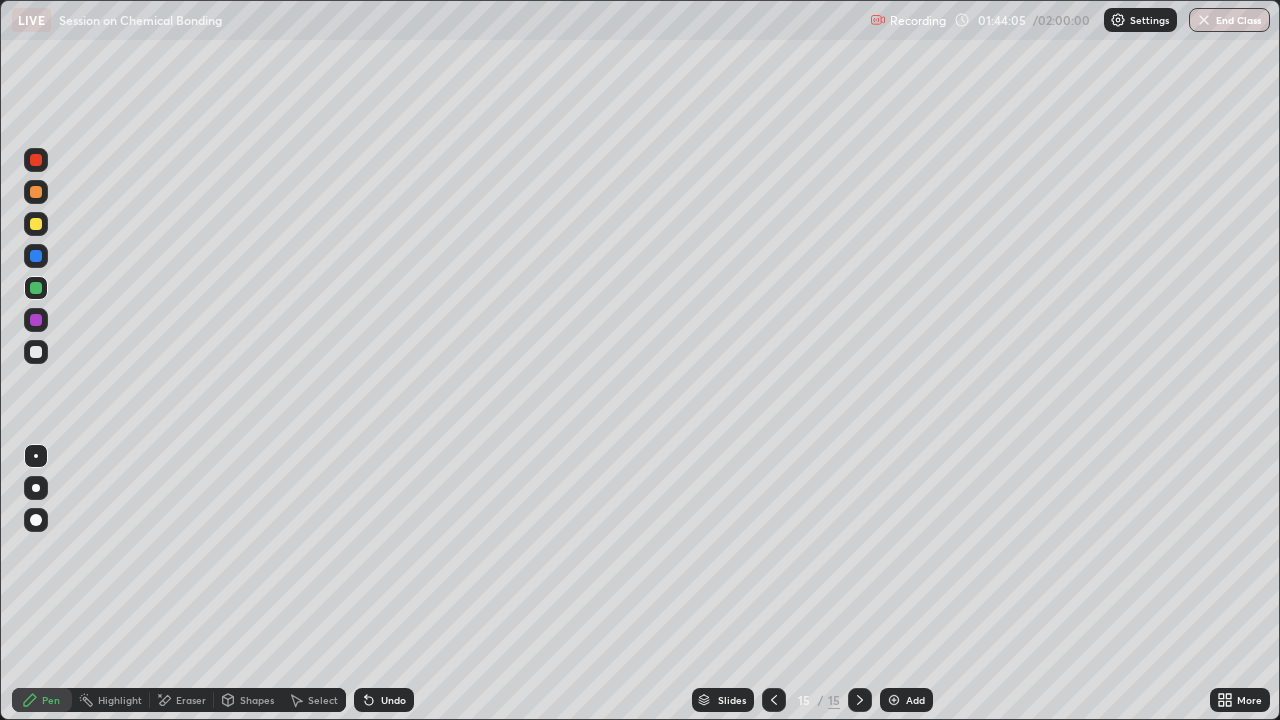 click at bounding box center (36, 352) 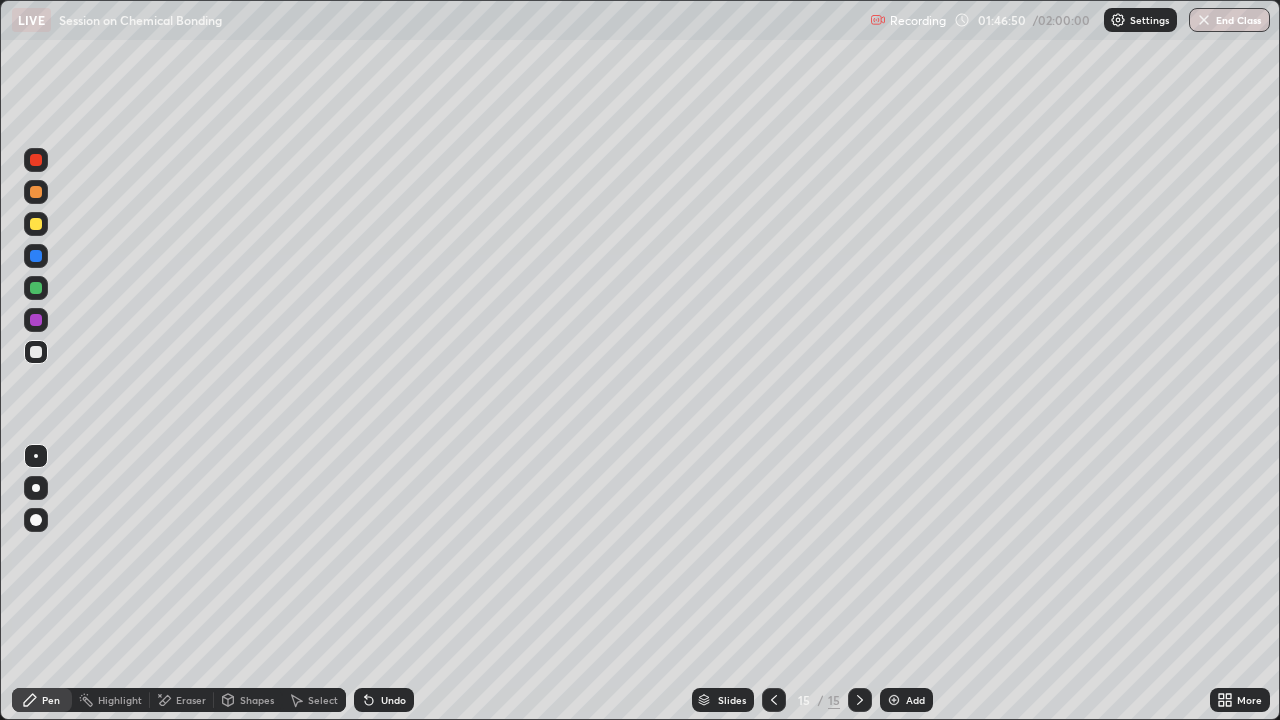 click at bounding box center [894, 700] 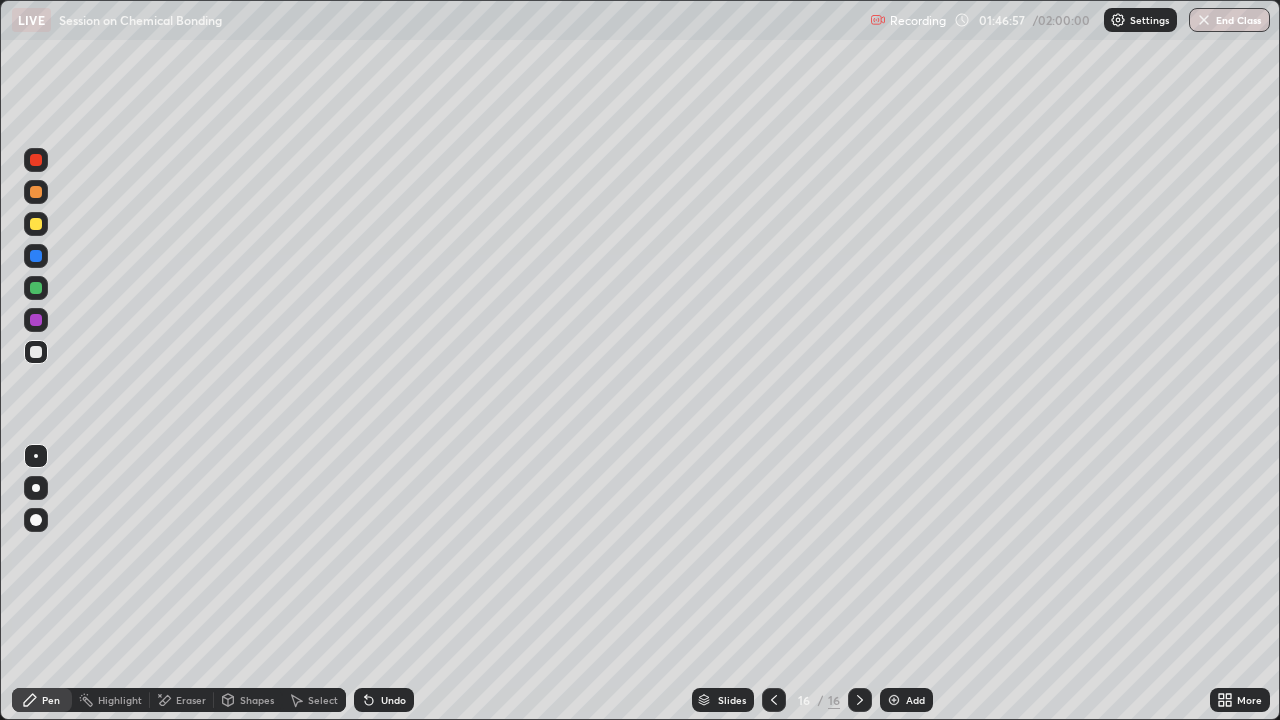 click 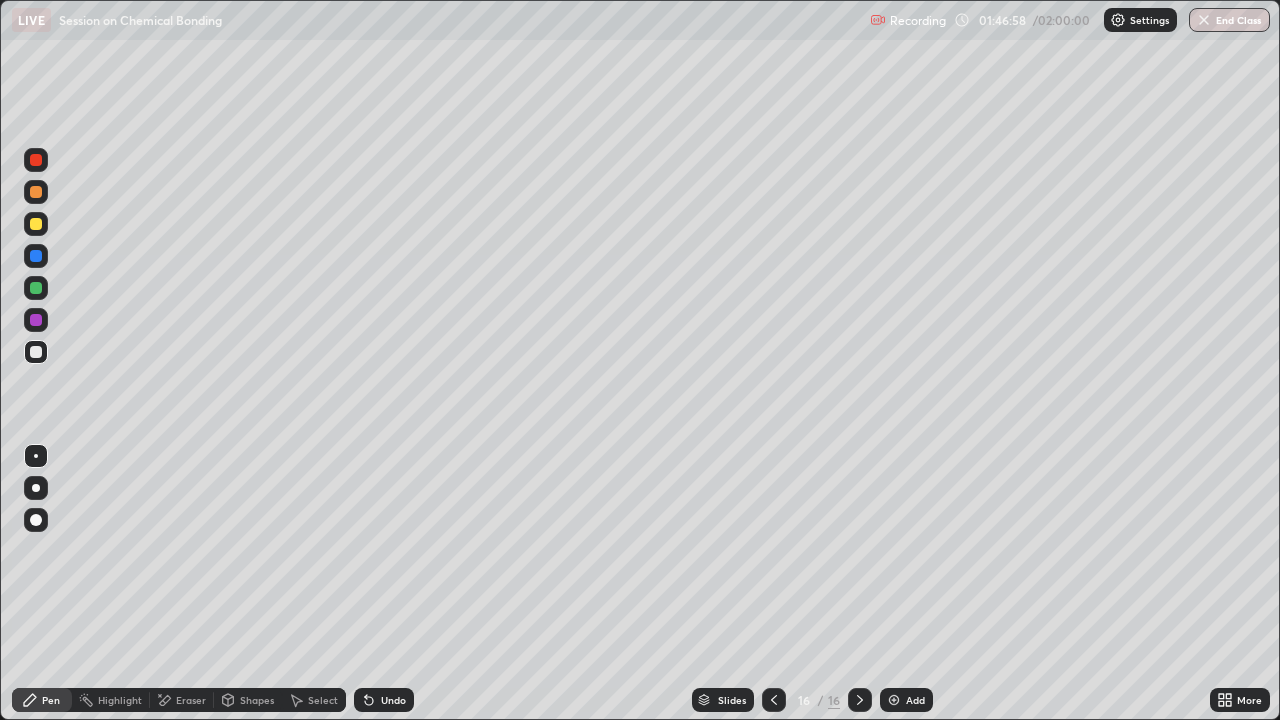 click on "Undo" at bounding box center [393, 700] 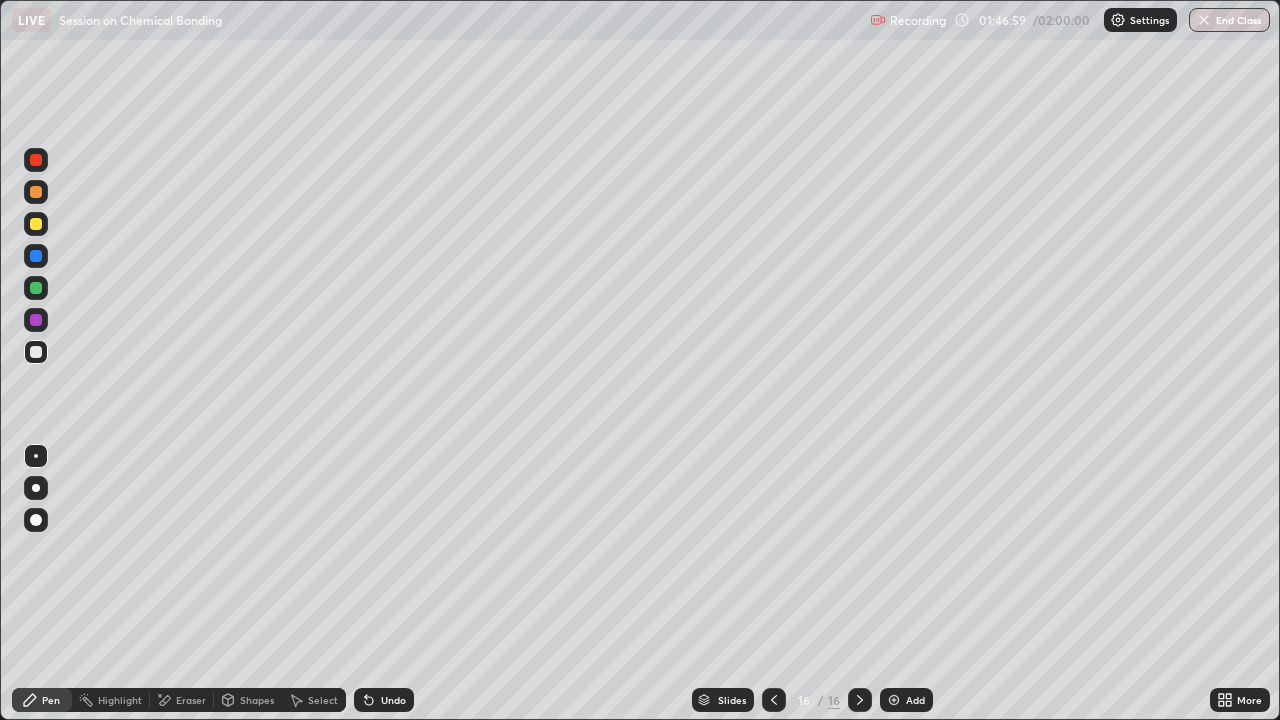 click 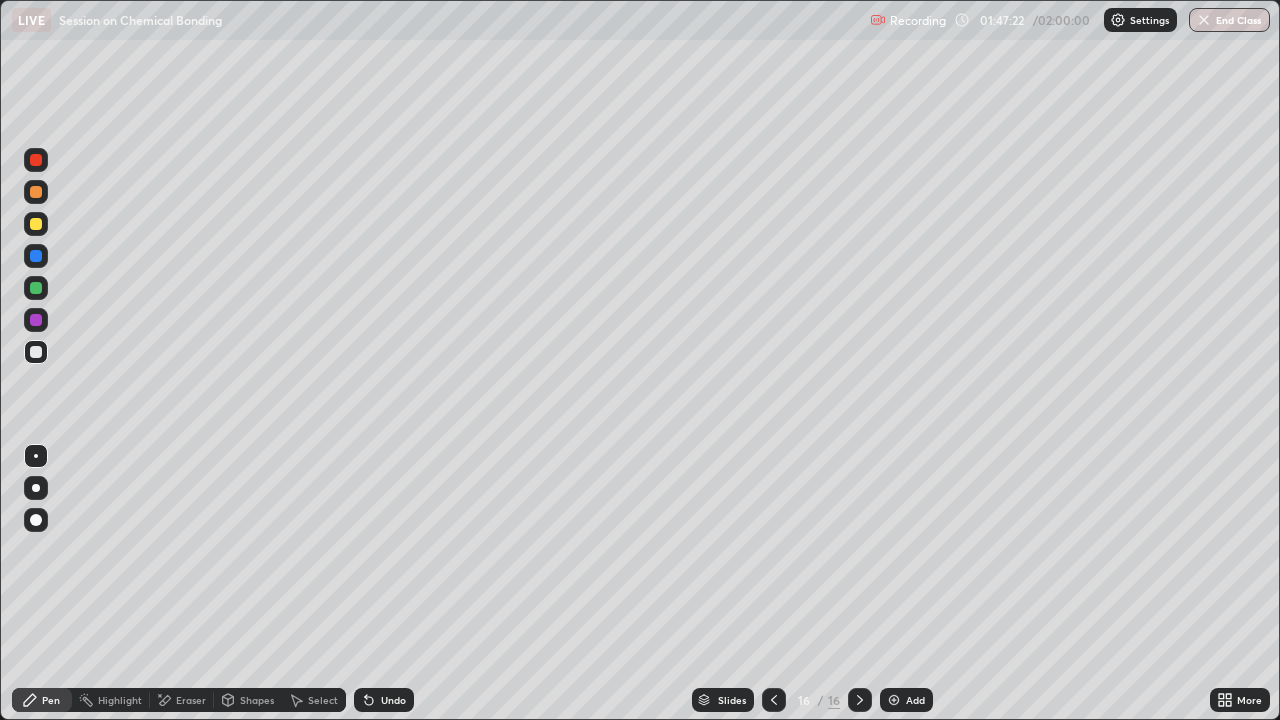 click 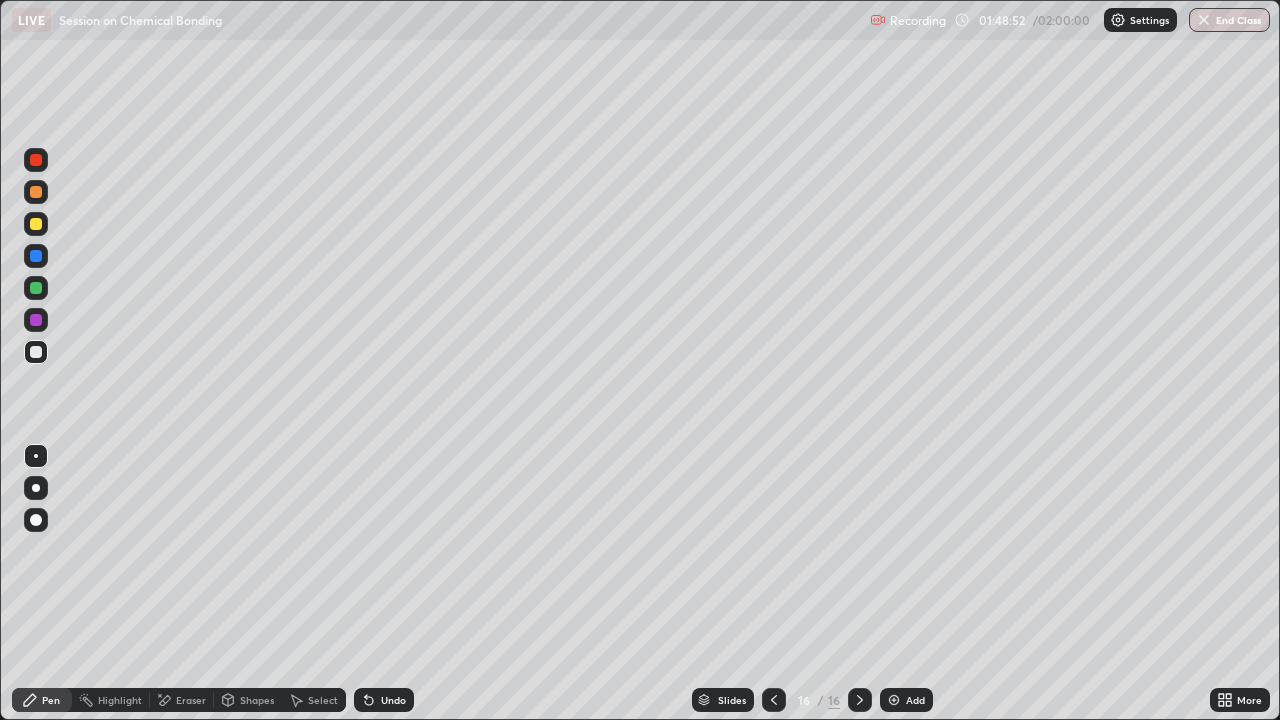 click at bounding box center [894, 700] 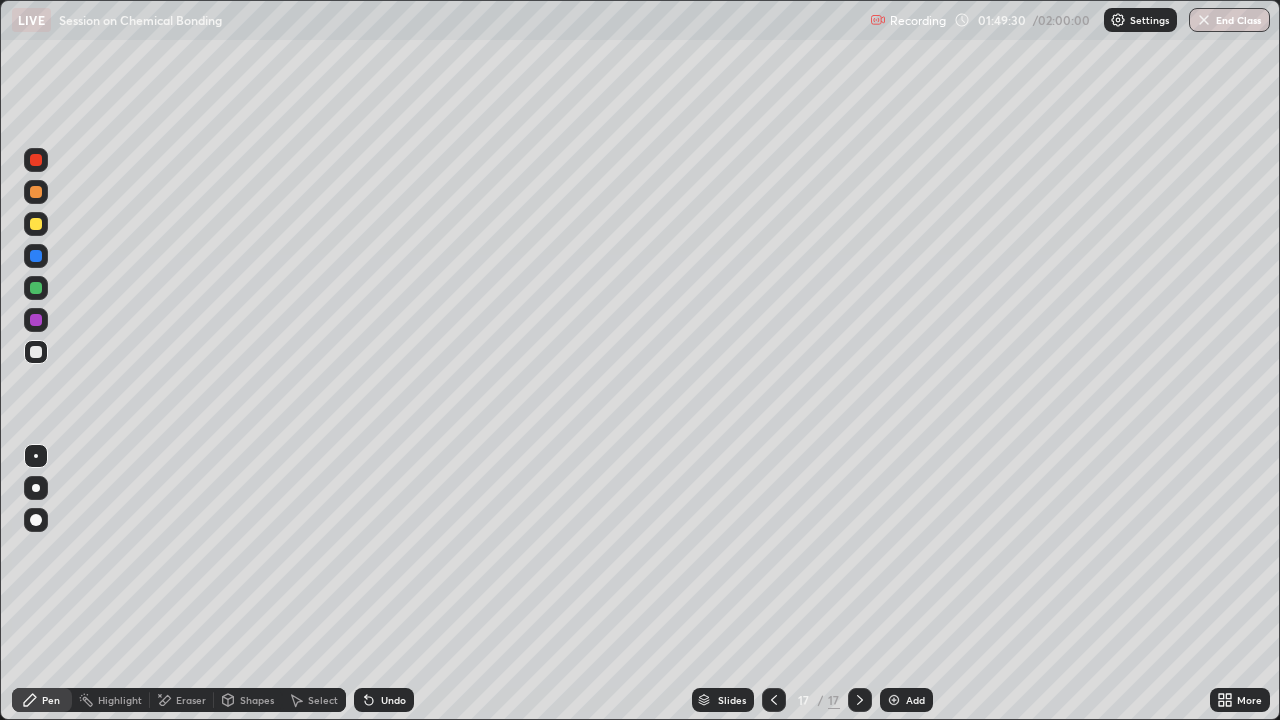 click 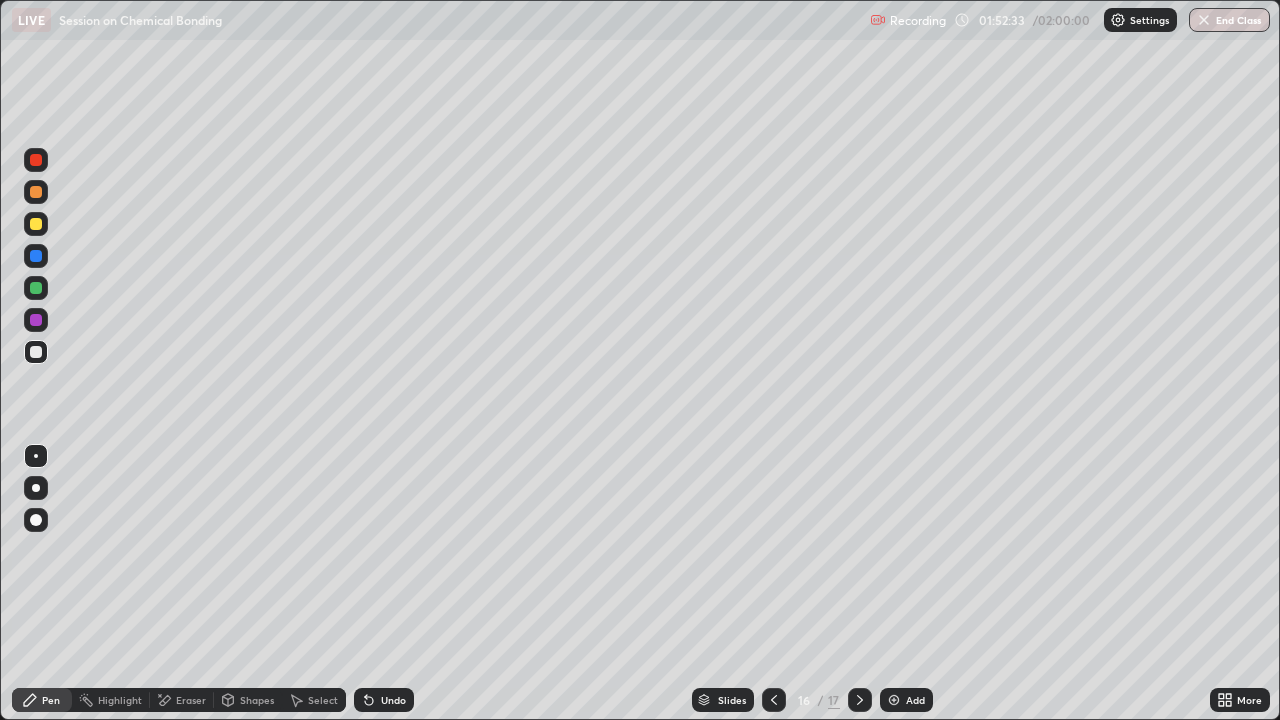 click at bounding box center (36, 288) 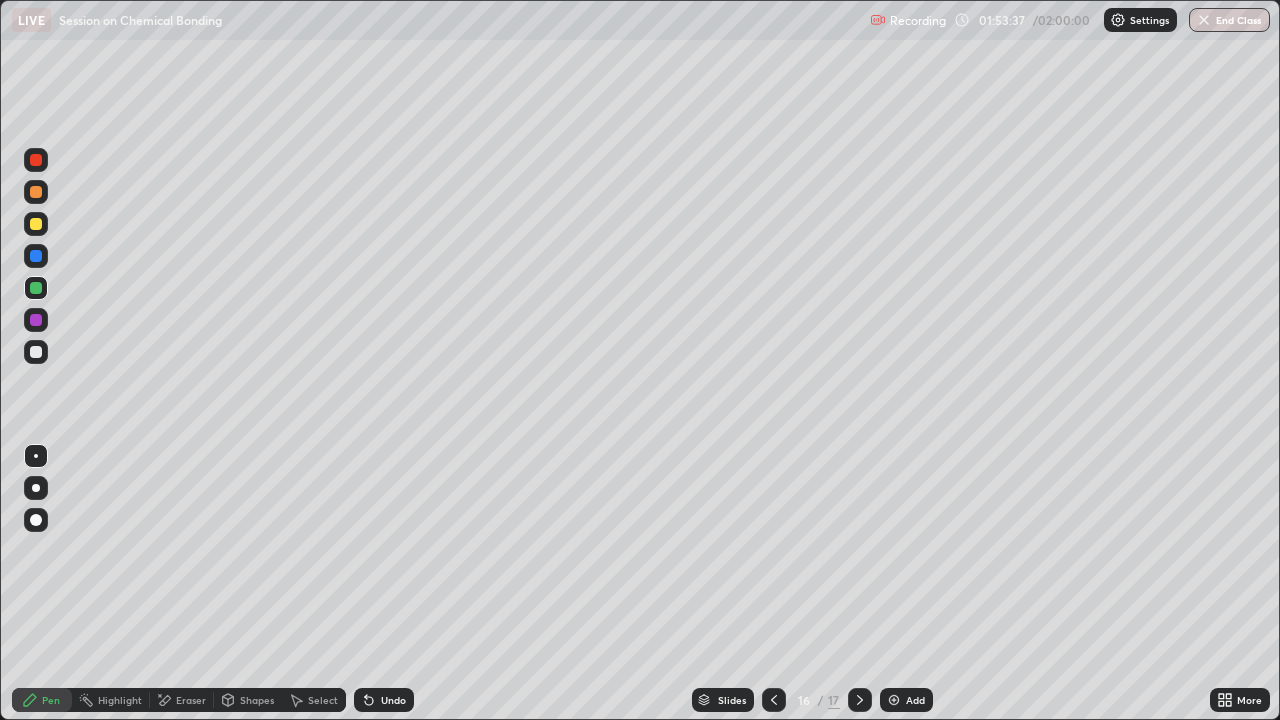 click 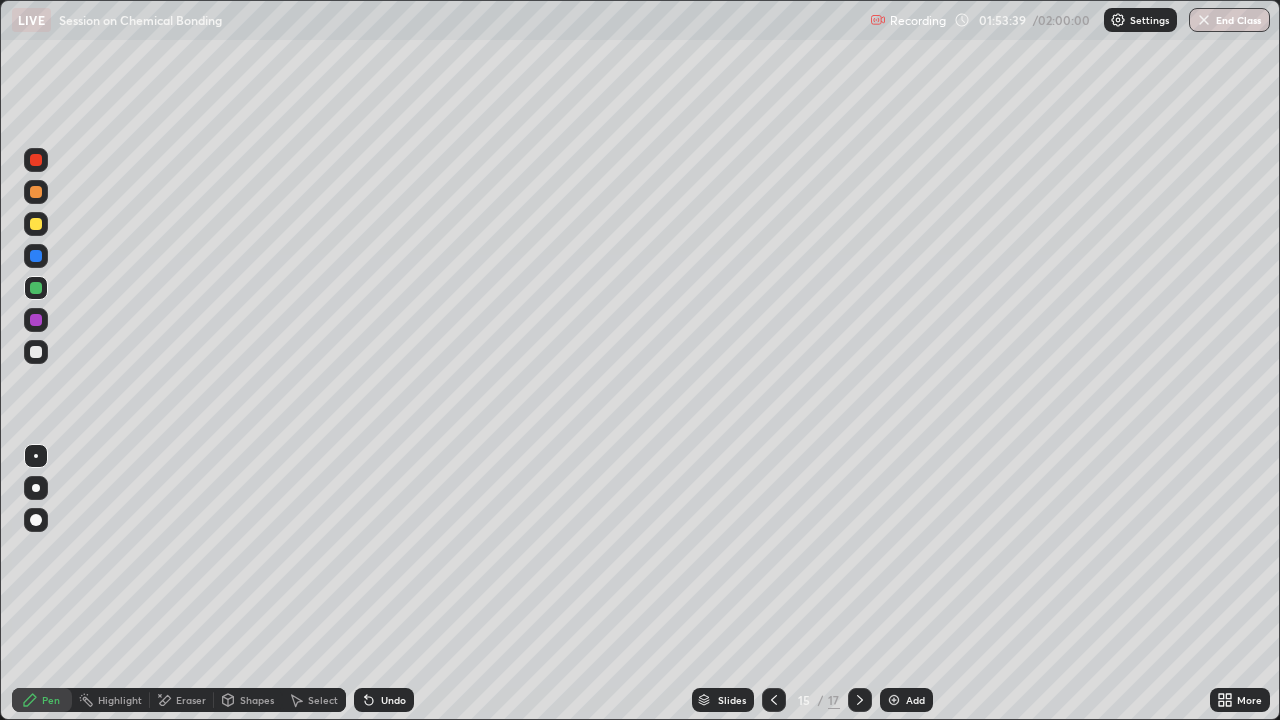 click 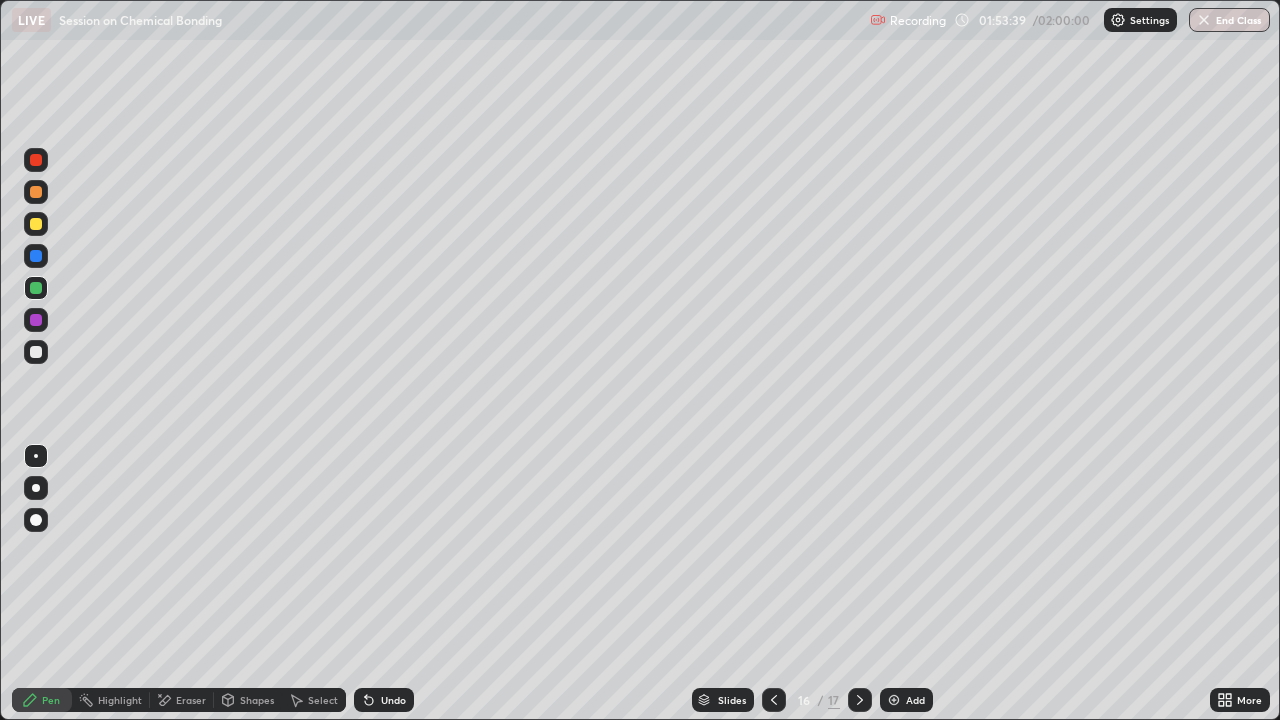 click 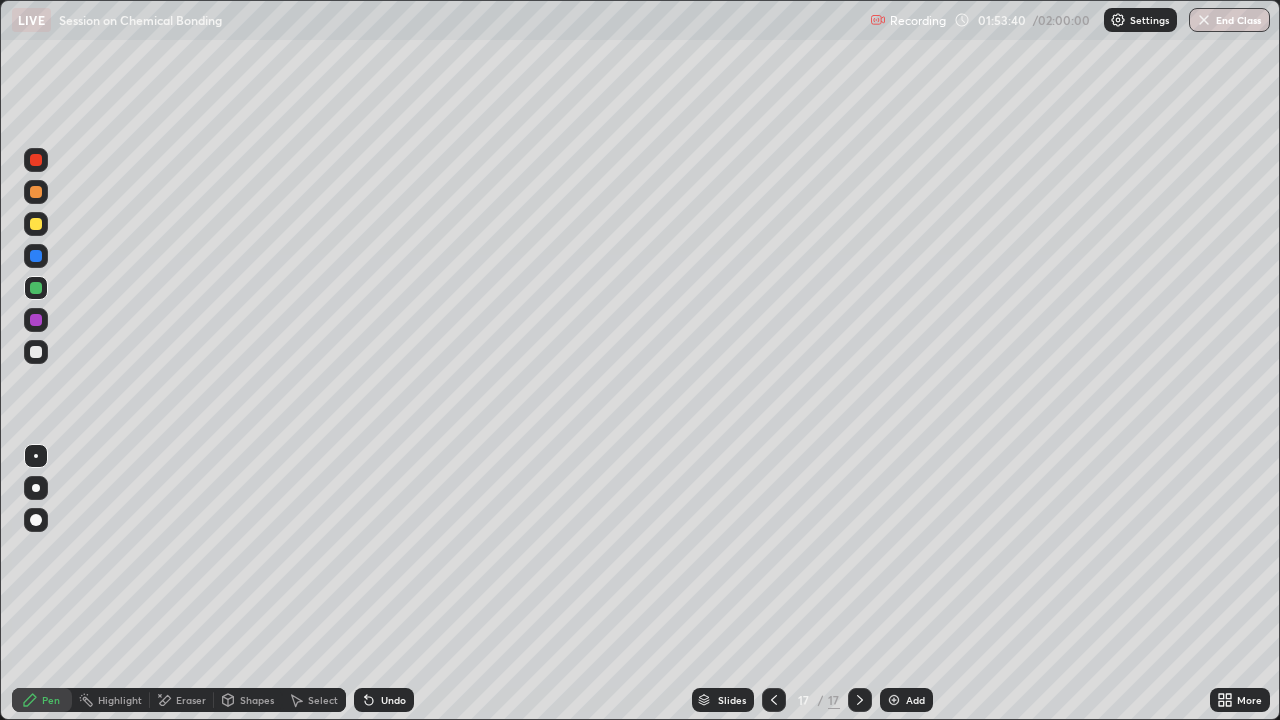 click 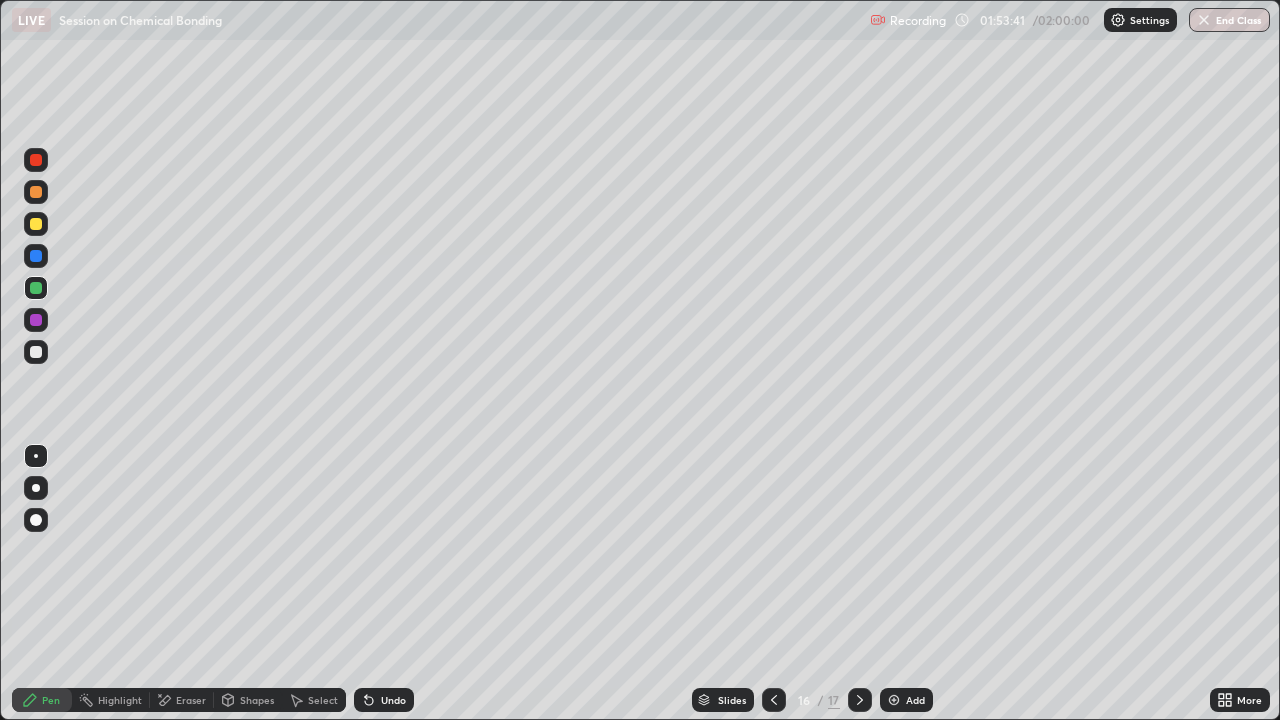 click 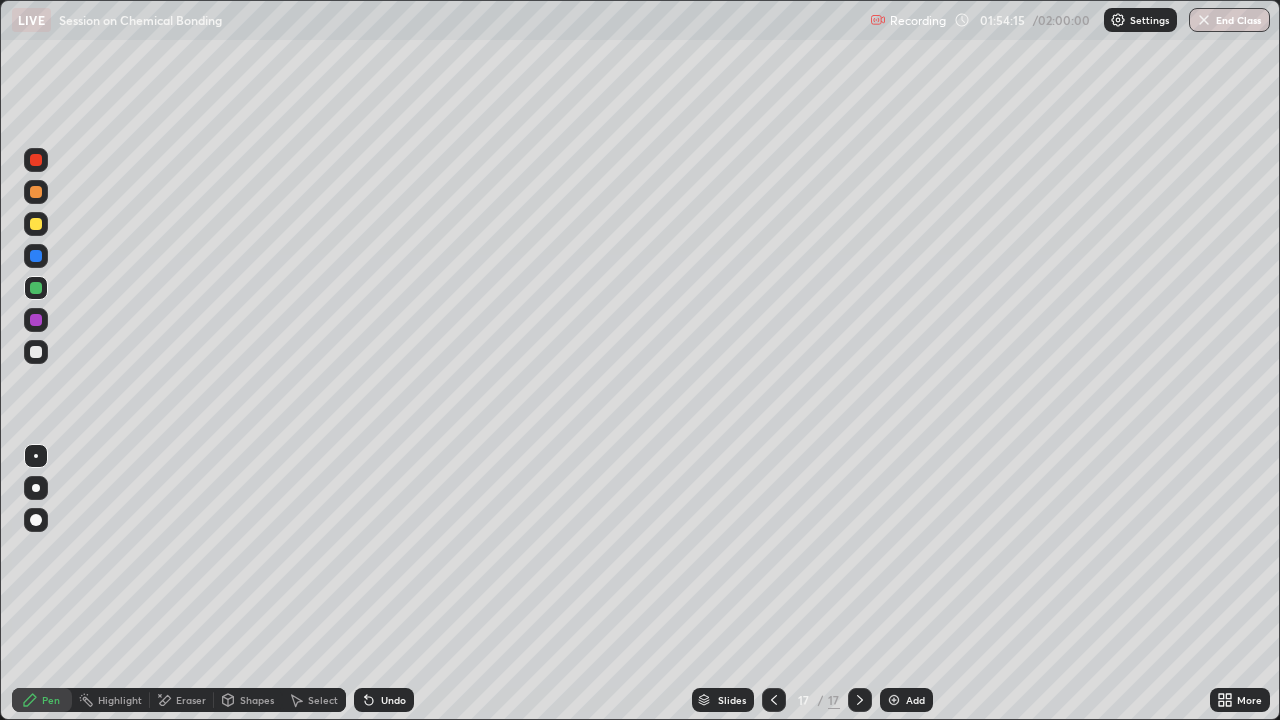 click 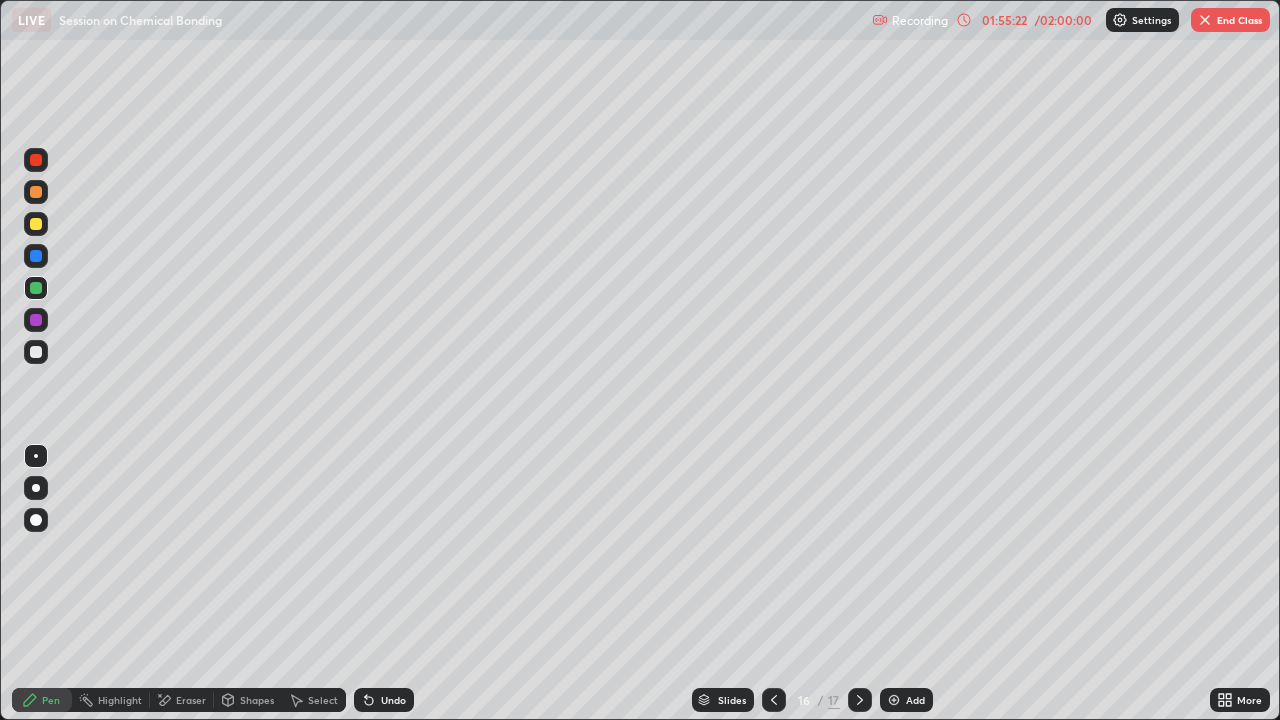 click 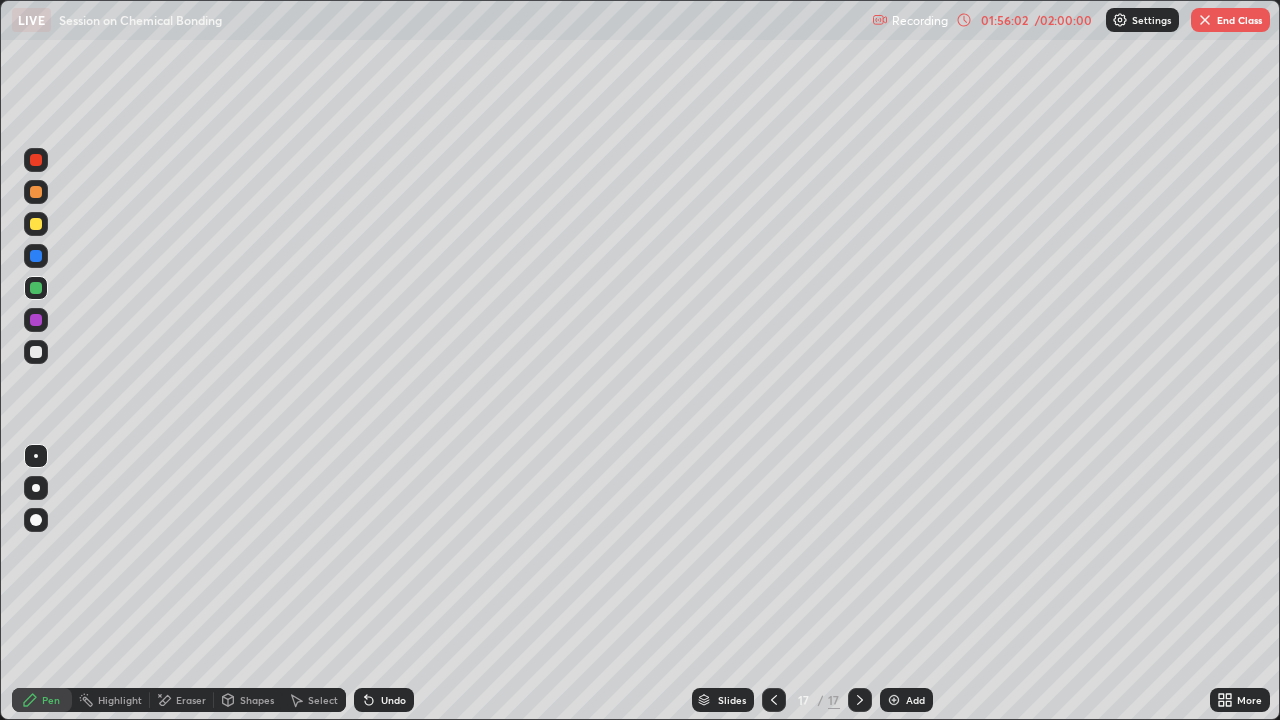 click at bounding box center (1205, 20) 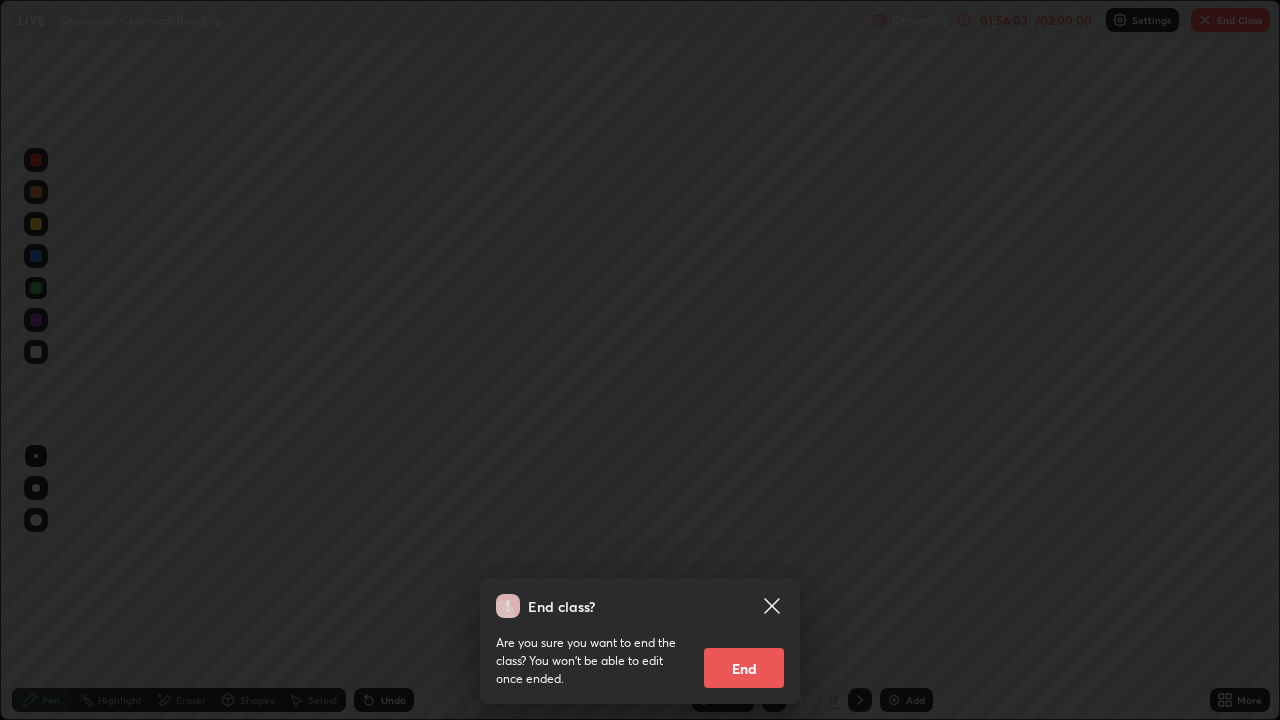click on "End" at bounding box center (744, 668) 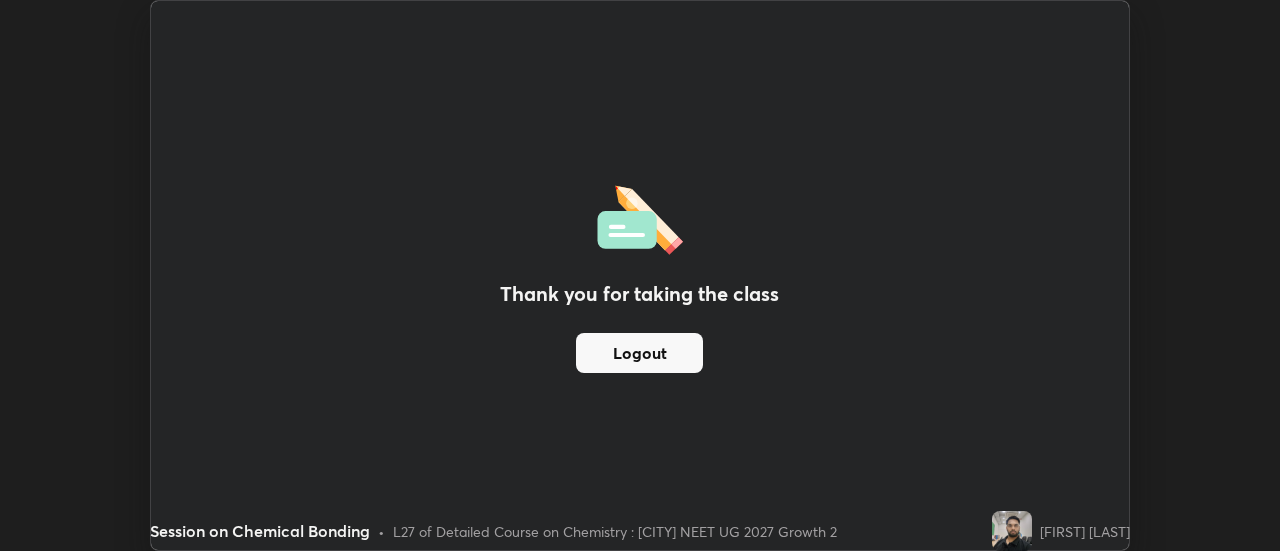 scroll, scrollTop: 551, scrollLeft: 1280, axis: both 